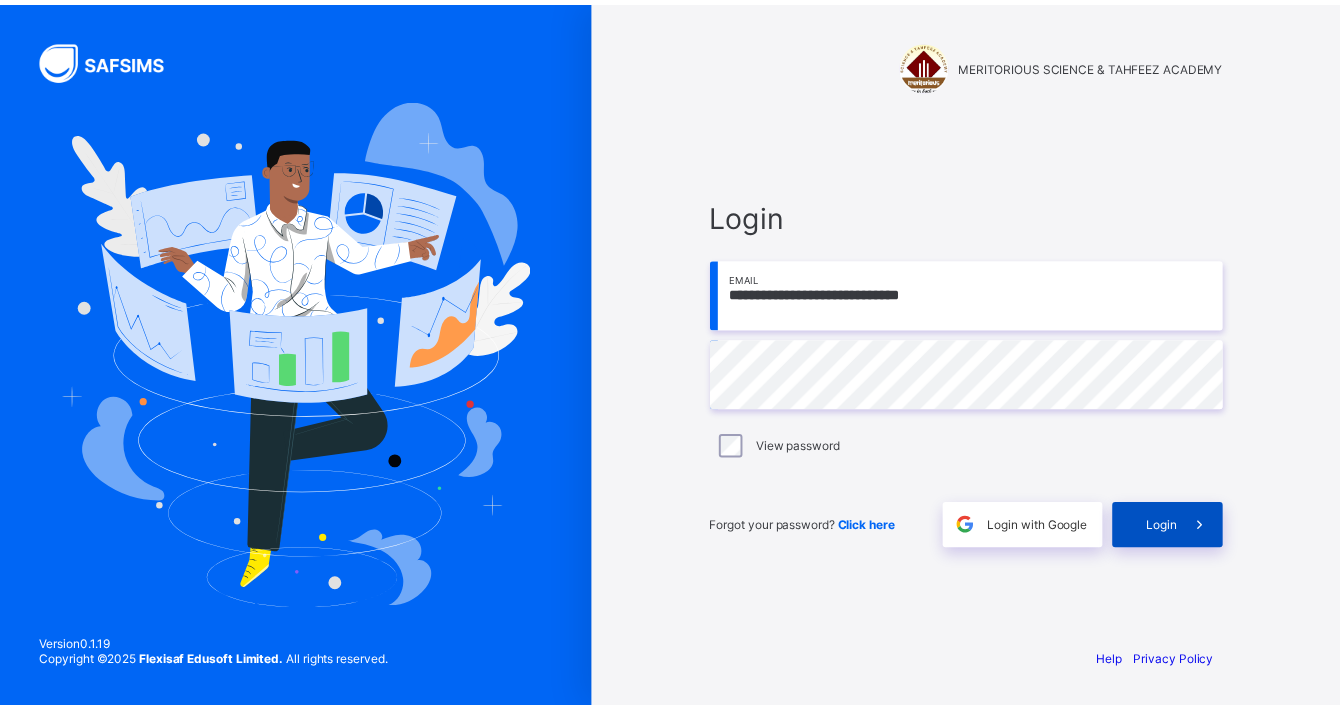 scroll, scrollTop: 0, scrollLeft: 0, axis: both 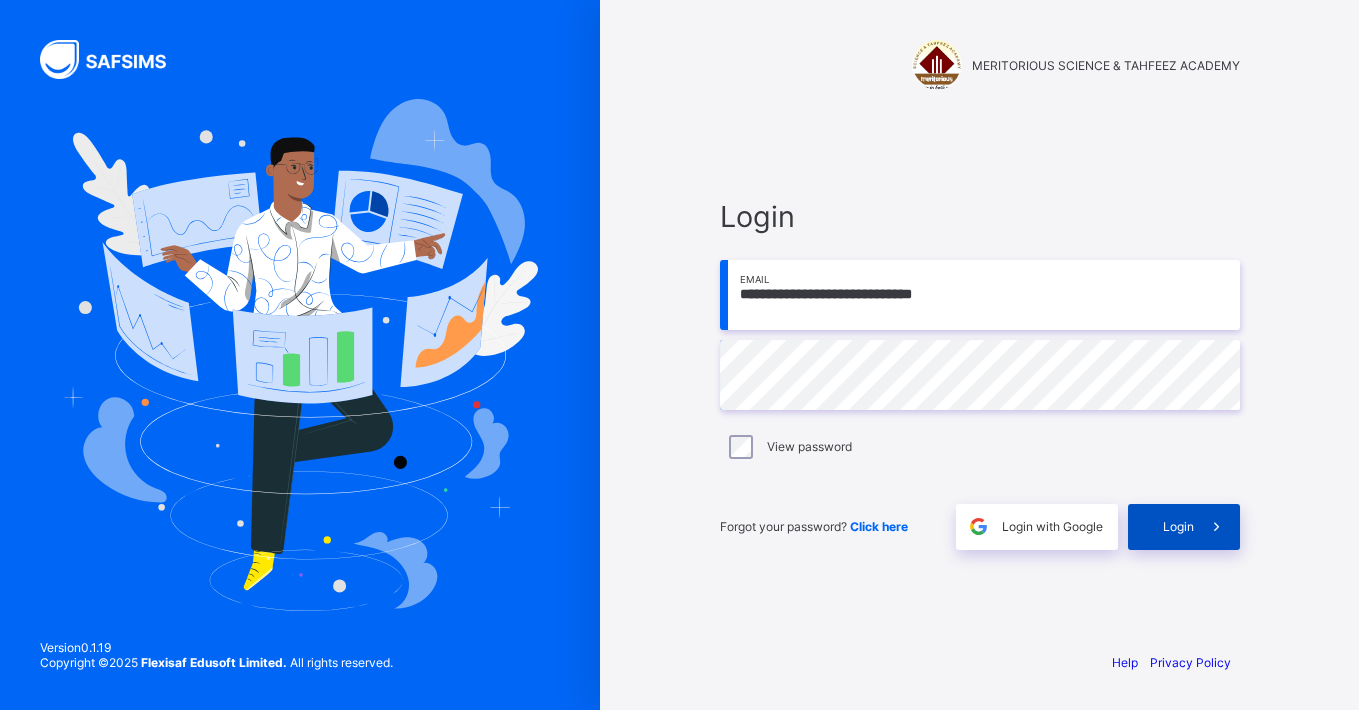 type on "**********" 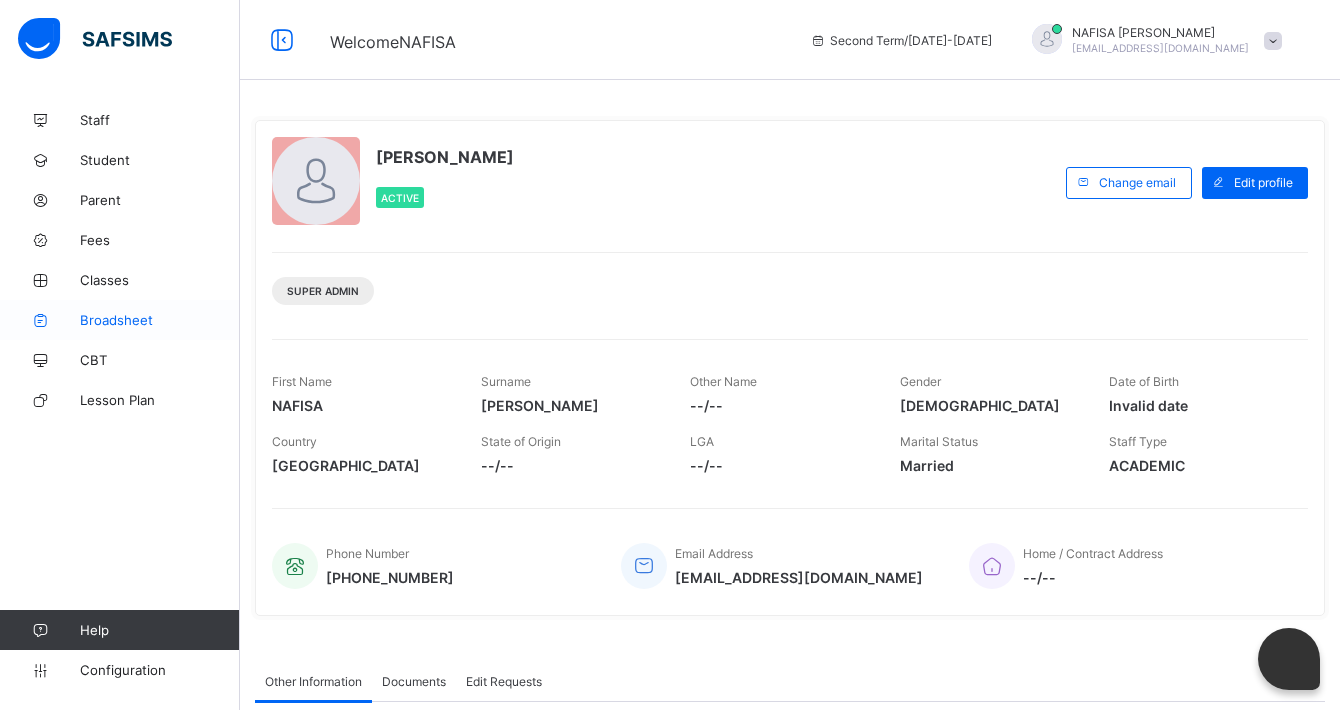 click on "Broadsheet" at bounding box center (160, 320) 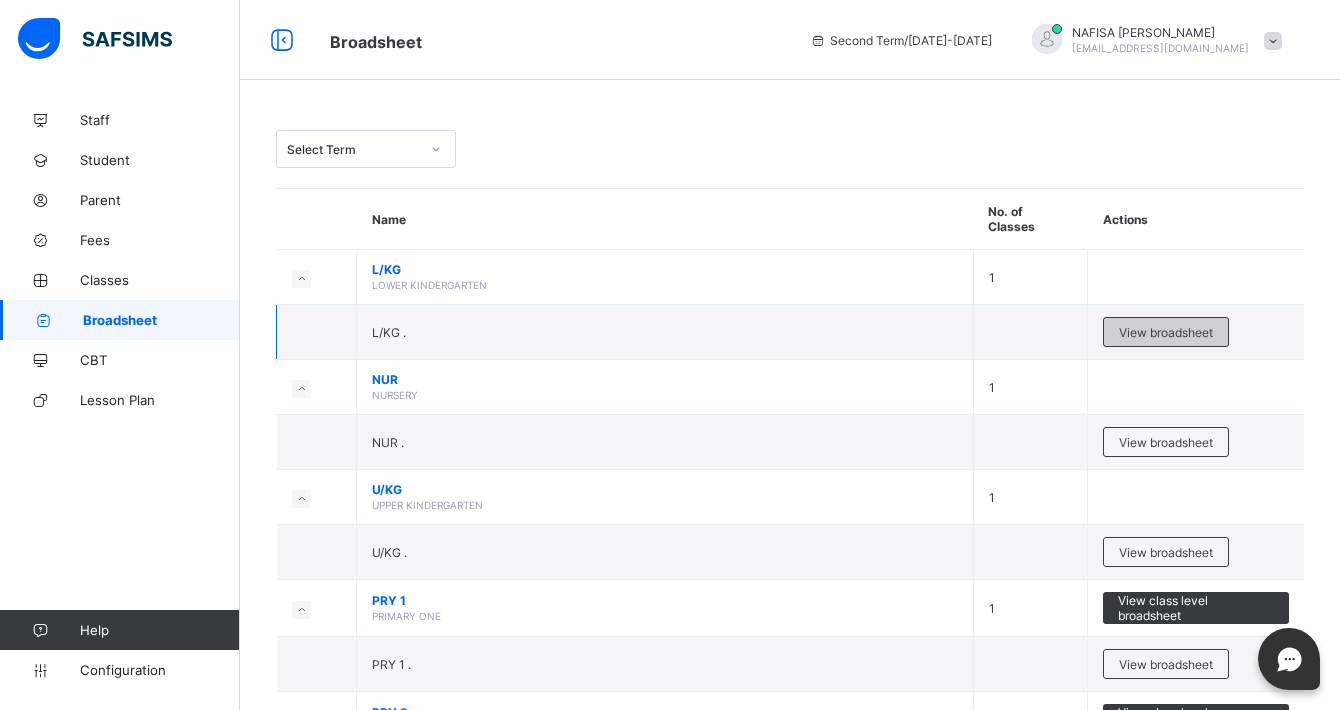 click on "View broadsheet" at bounding box center (1166, 332) 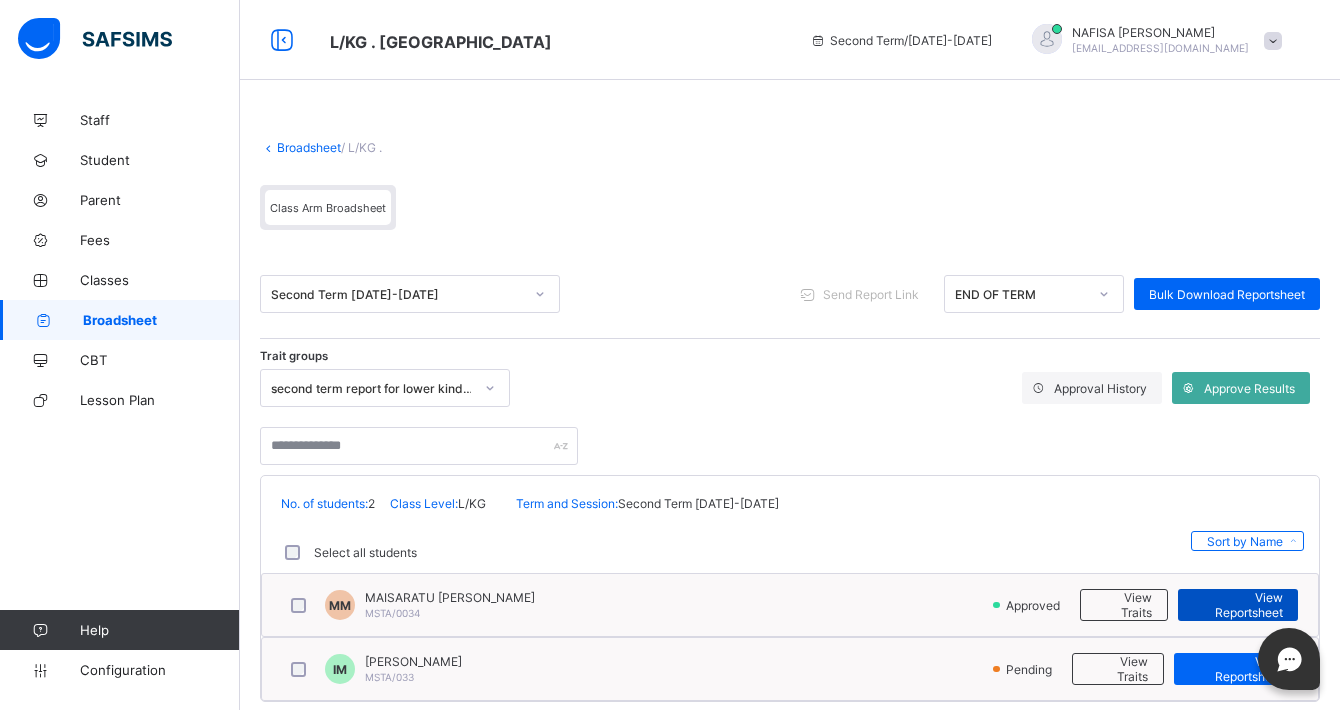 click on "View Reportsheet" at bounding box center (1238, 605) 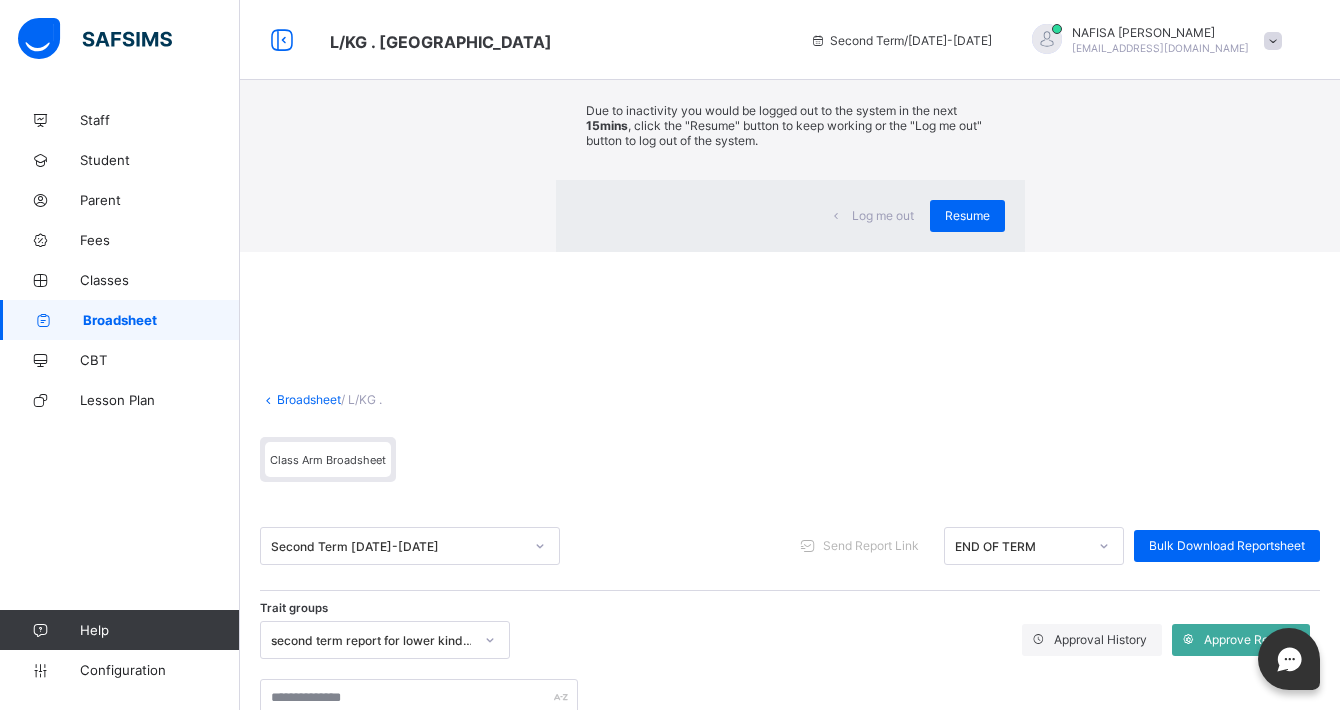 click on "×" at bounding box center (995, 37) 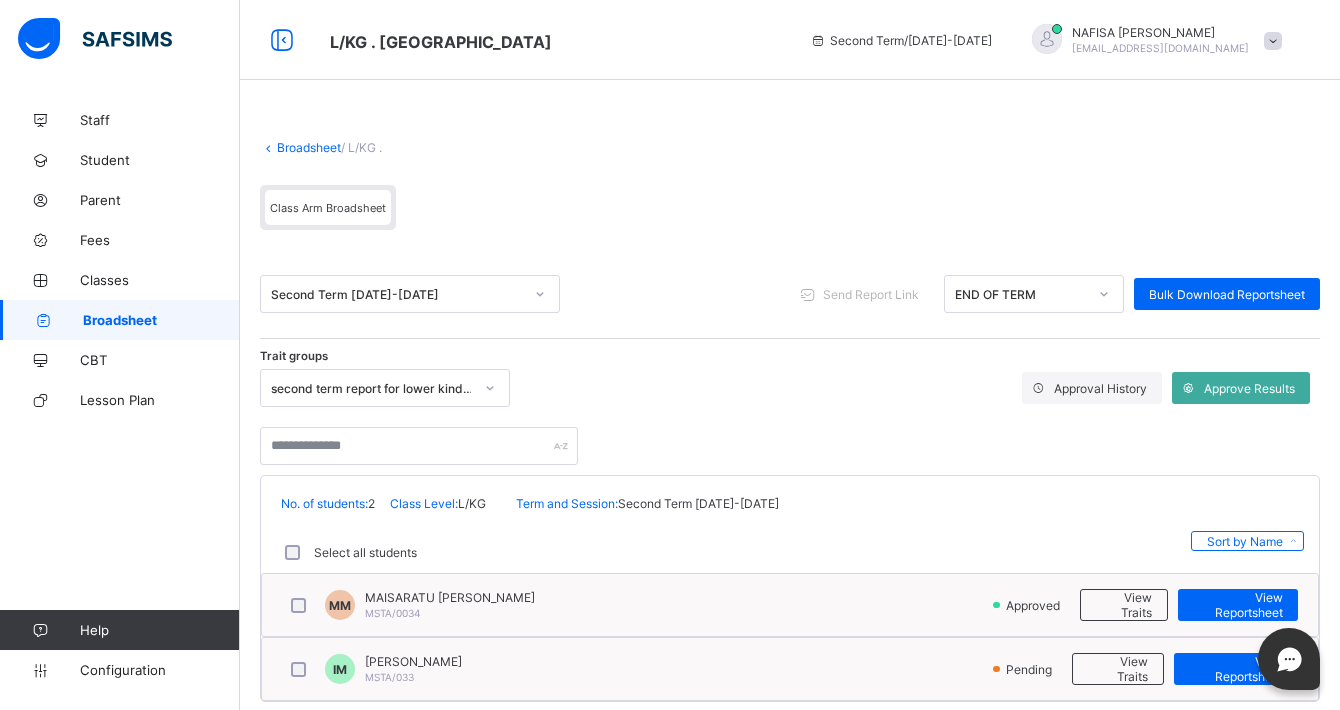 scroll, scrollTop: 31, scrollLeft: 0, axis: vertical 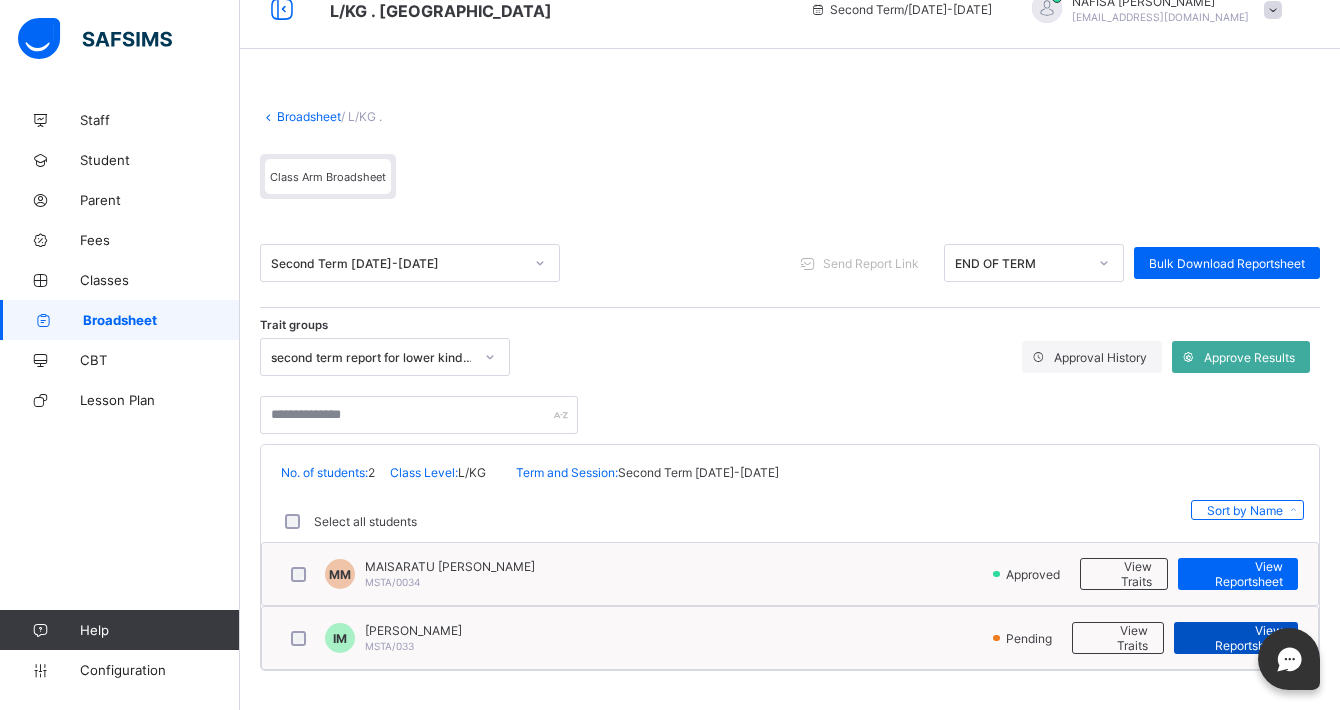 click on "View Reportsheet" at bounding box center [1236, 638] 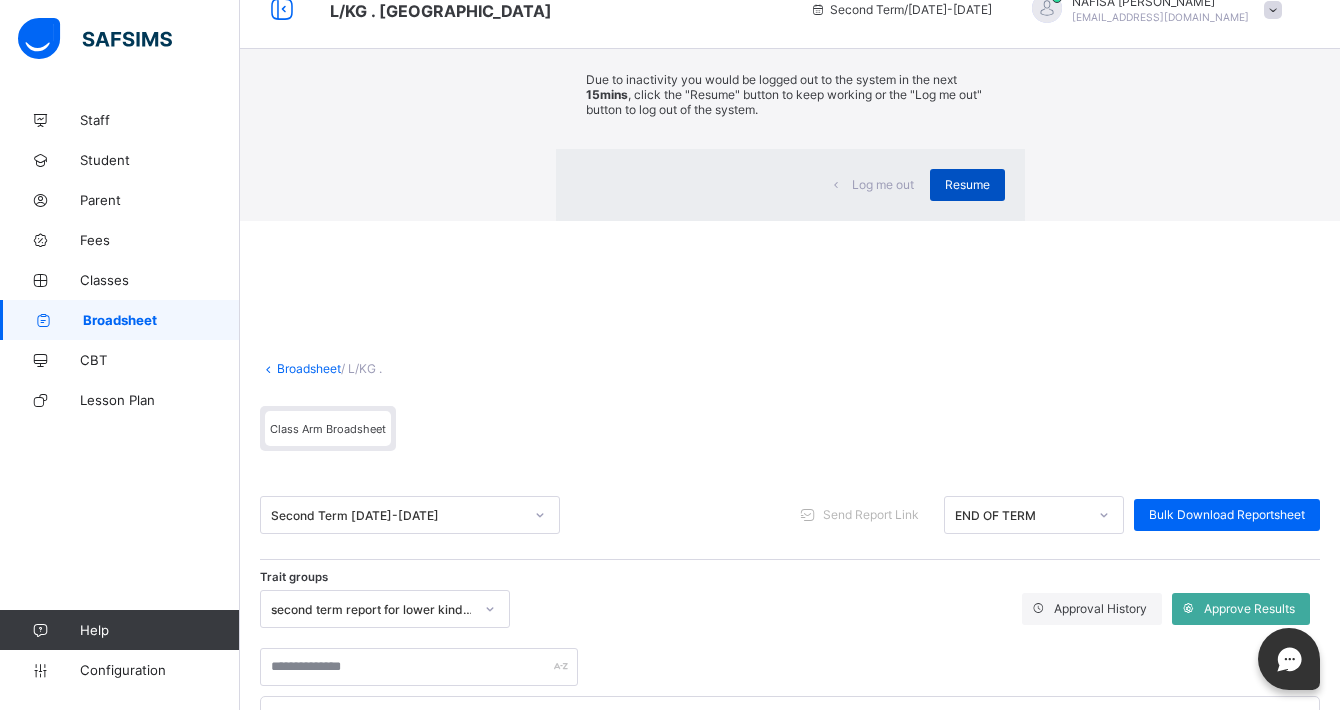 click on "Resume" at bounding box center [967, 184] 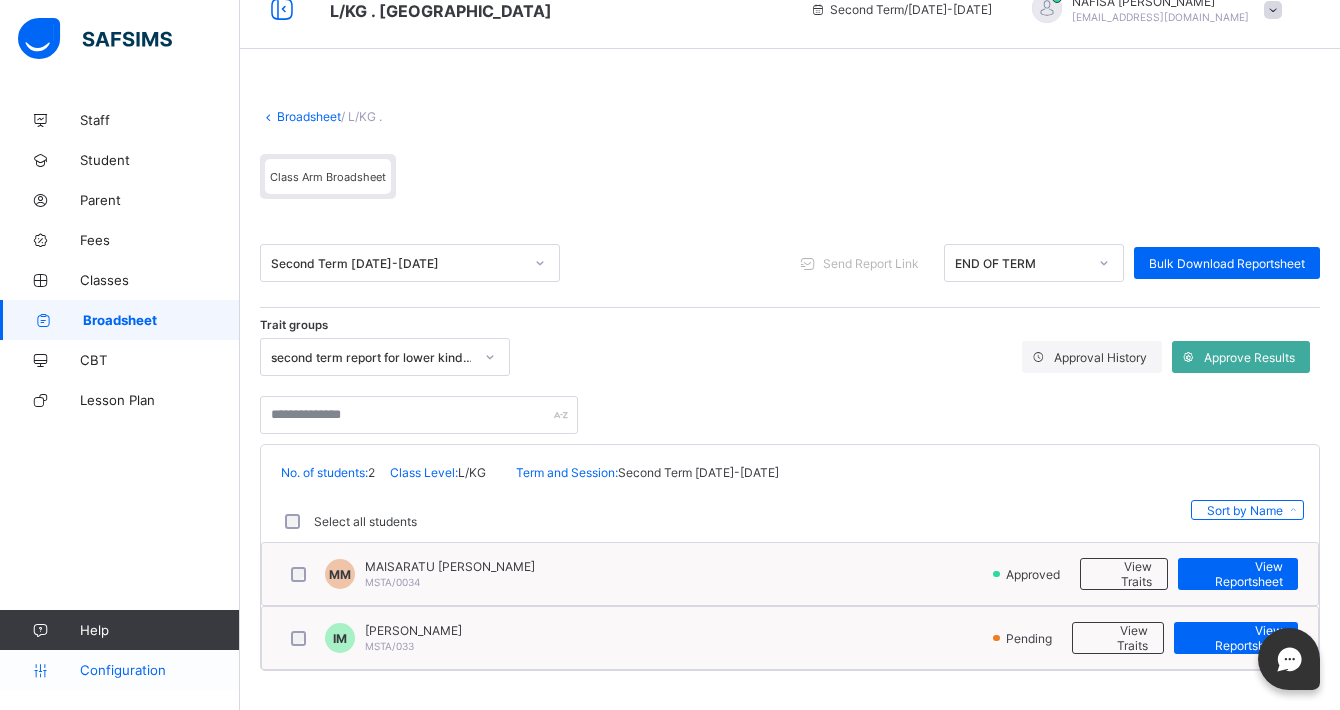 click on "Configuration" at bounding box center (159, 670) 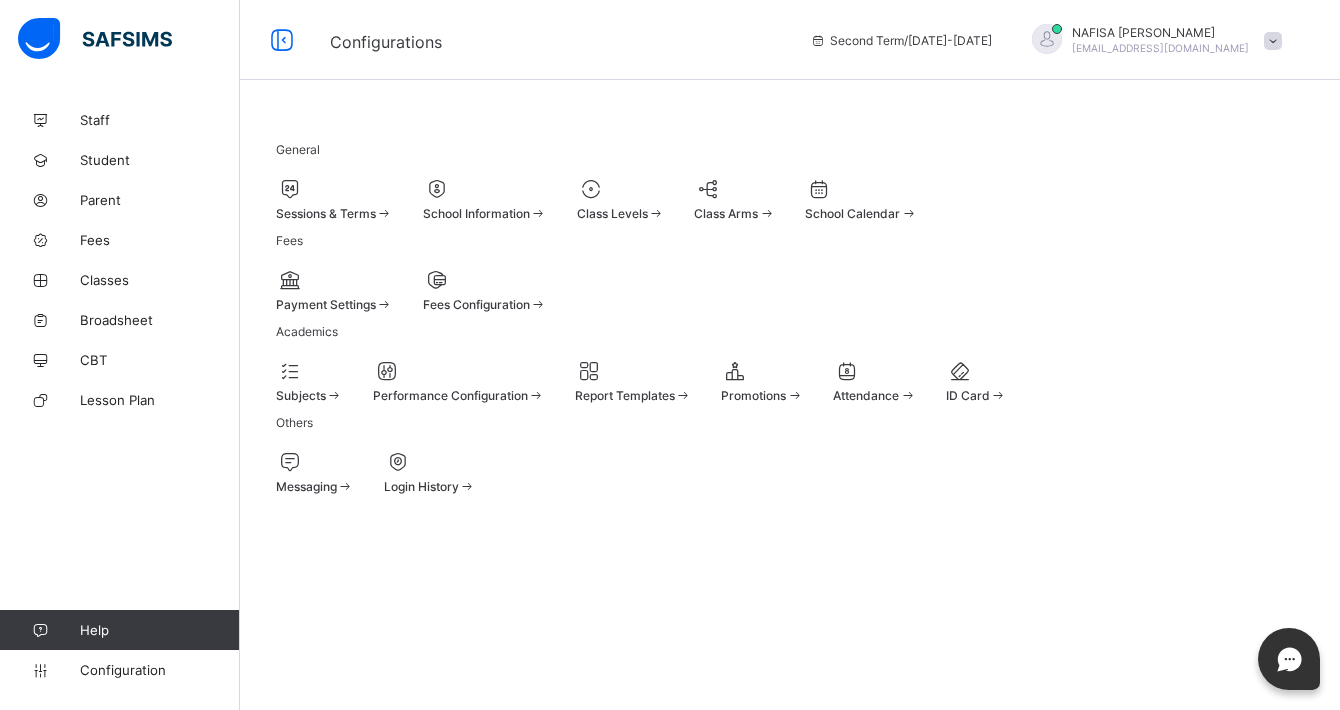scroll, scrollTop: 0, scrollLeft: 0, axis: both 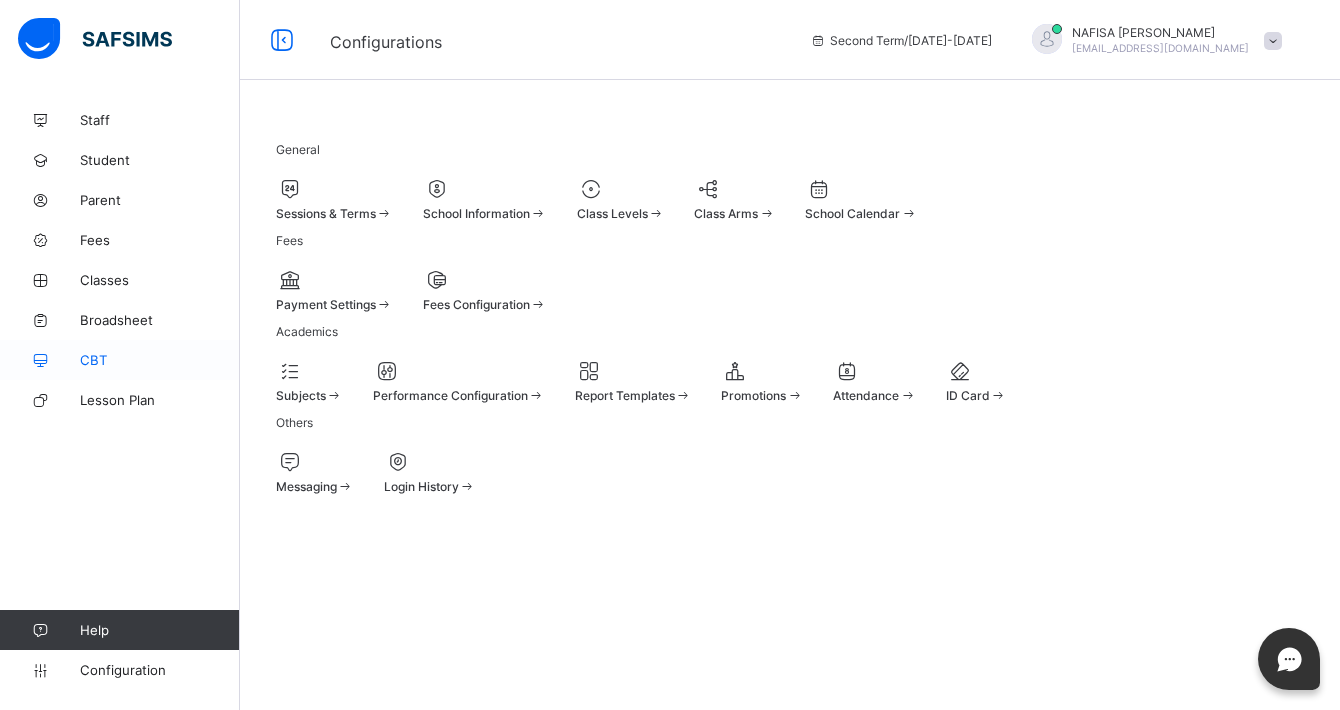 click on "CBT" at bounding box center [160, 360] 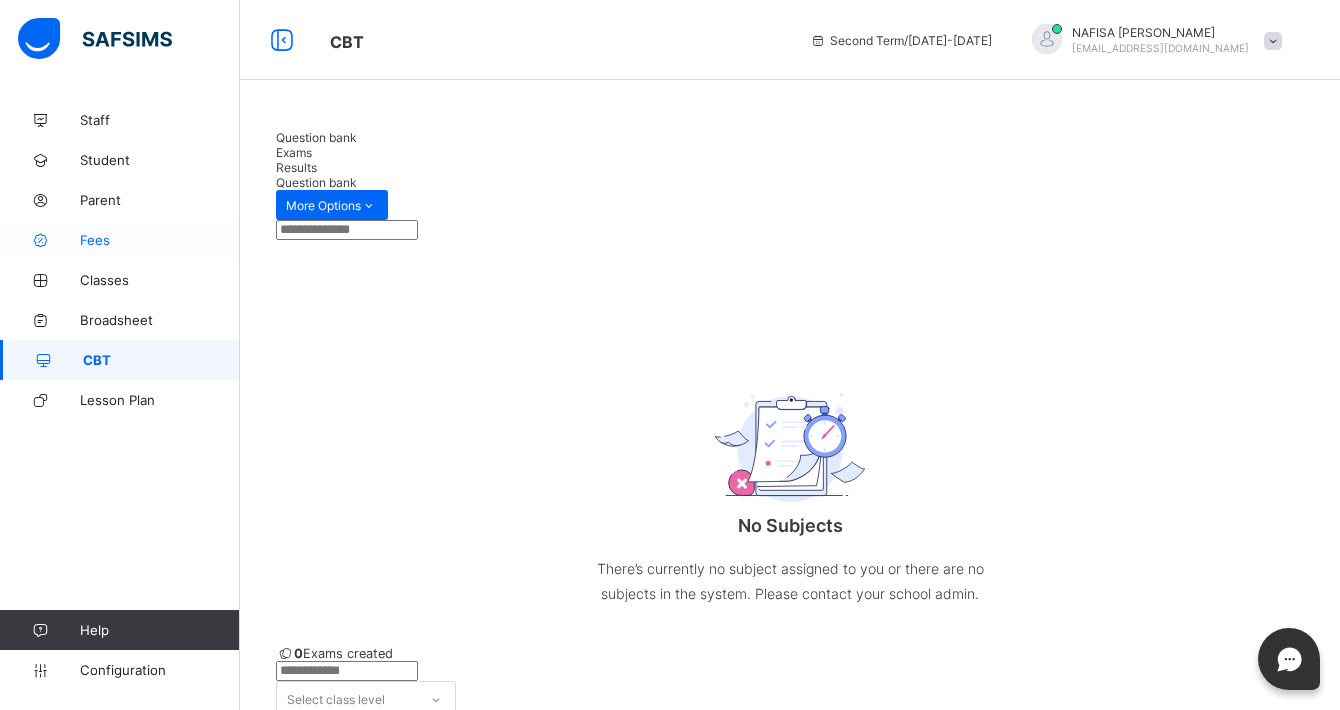 click on "Fees" at bounding box center (120, 240) 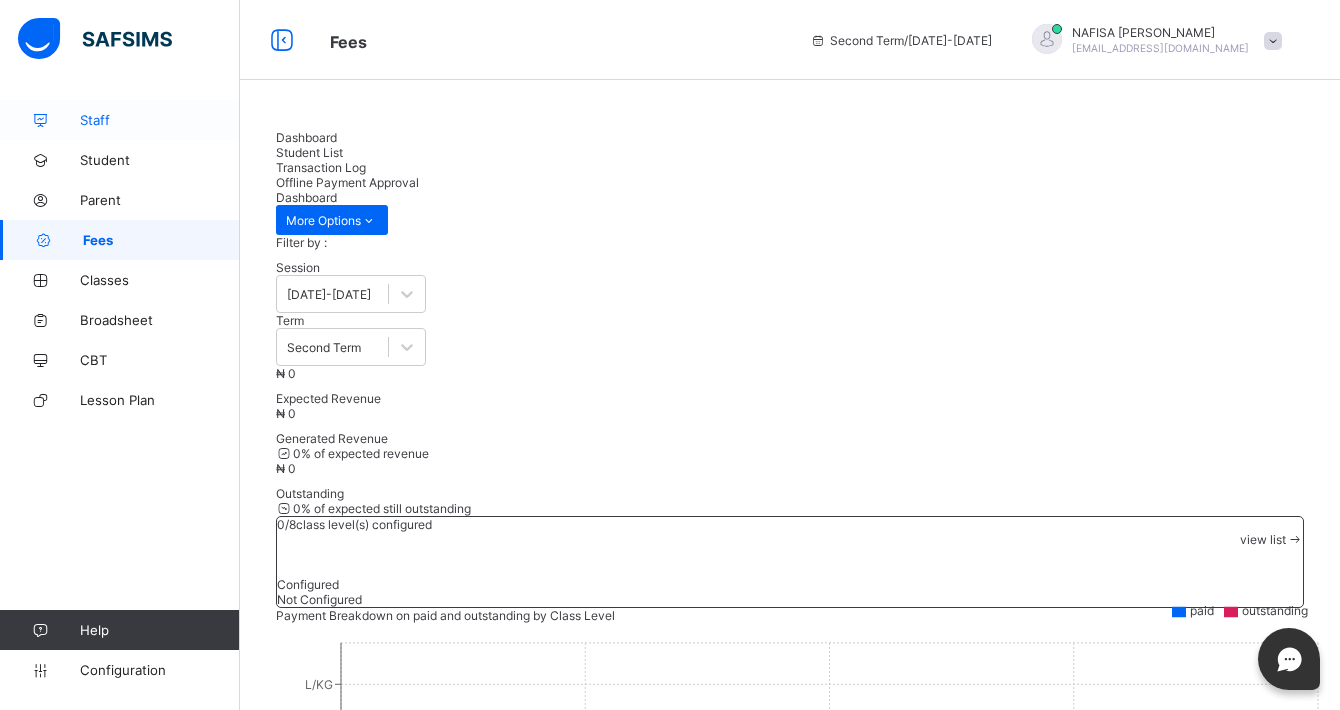 scroll, scrollTop: 53, scrollLeft: 0, axis: vertical 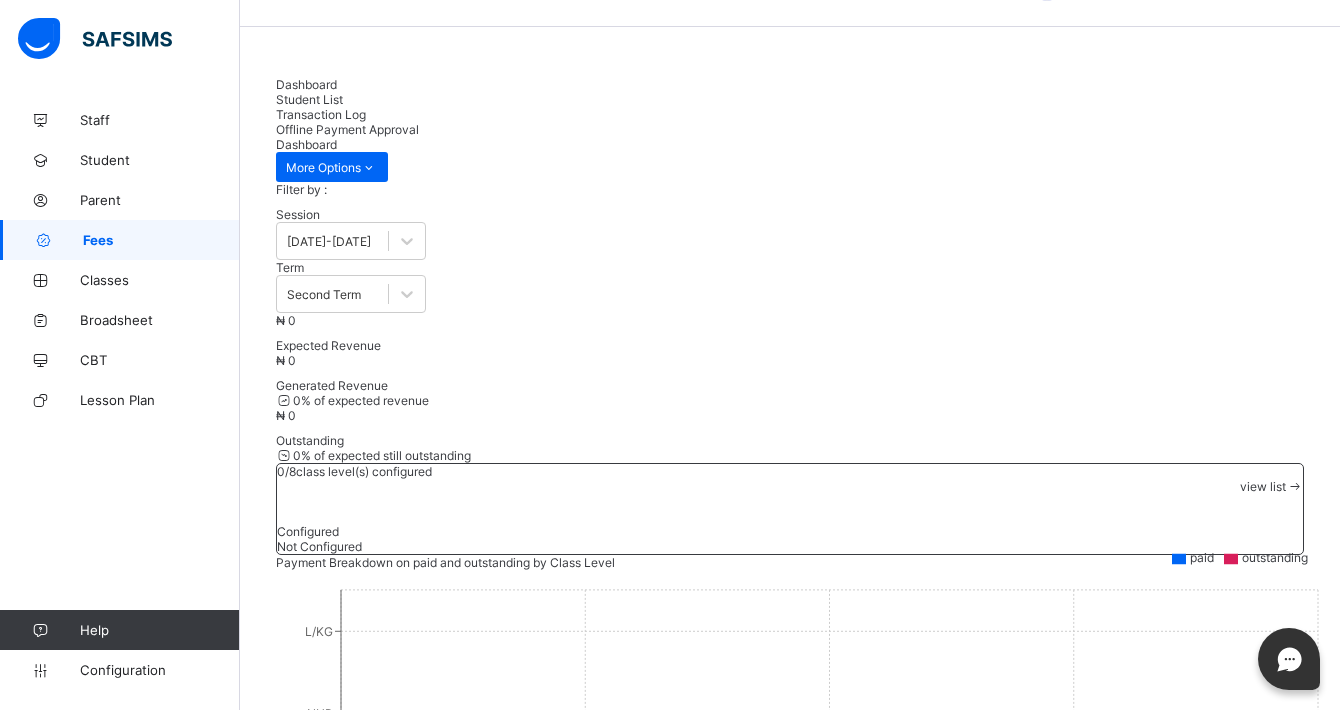 click on "Expected Revenue" at bounding box center (790, 345) 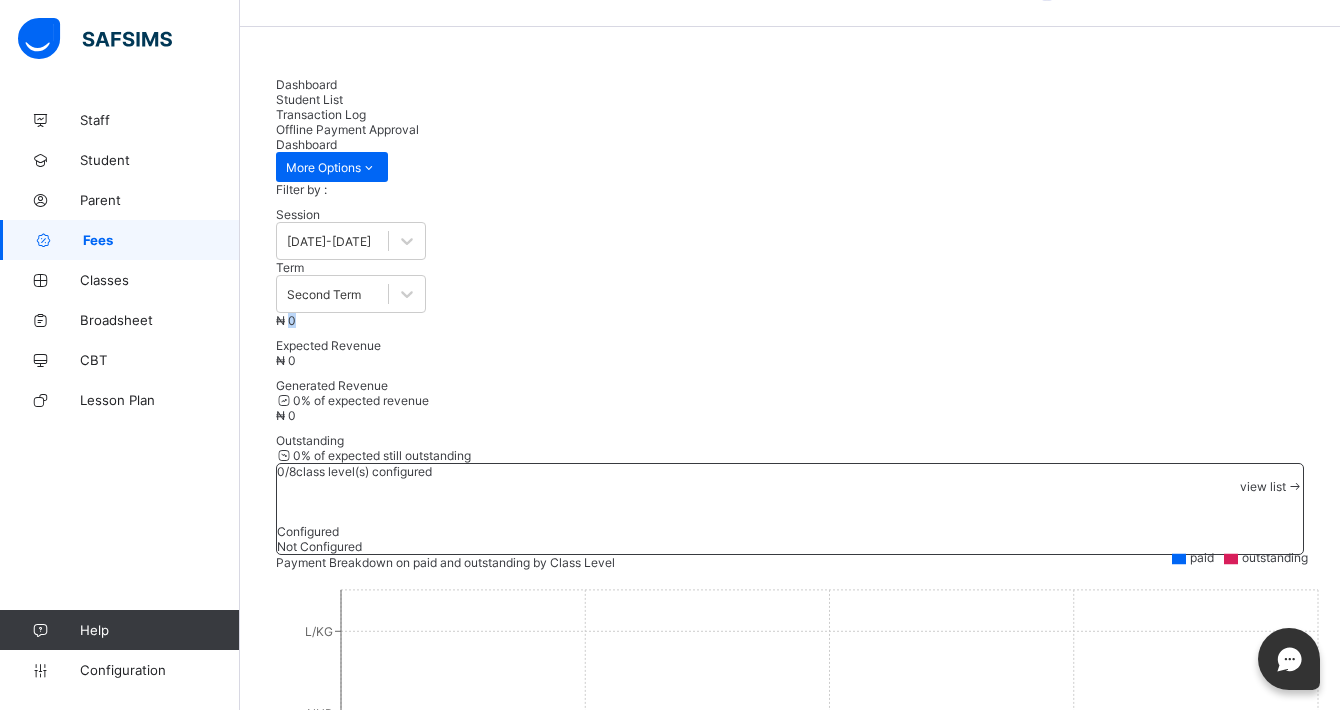 click on "₦ 0" at bounding box center [286, 320] 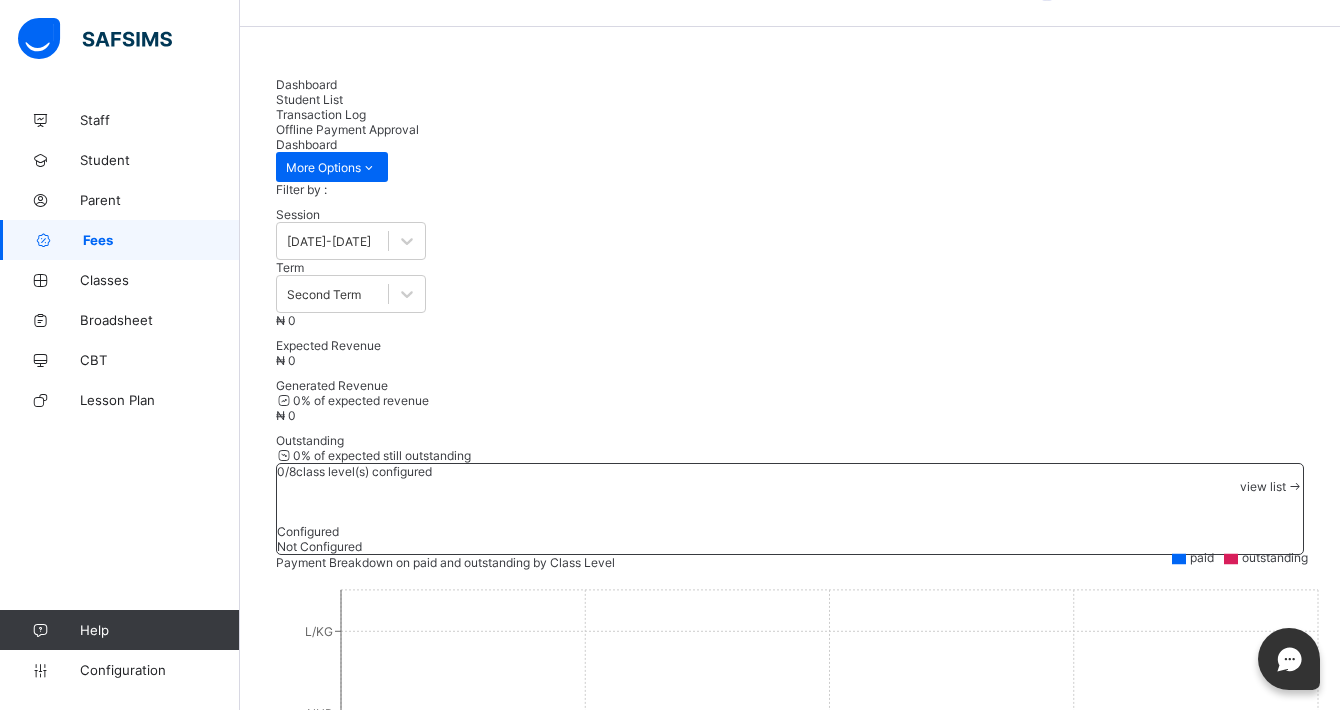 click on "Generated Revenue" at bounding box center (790, 385) 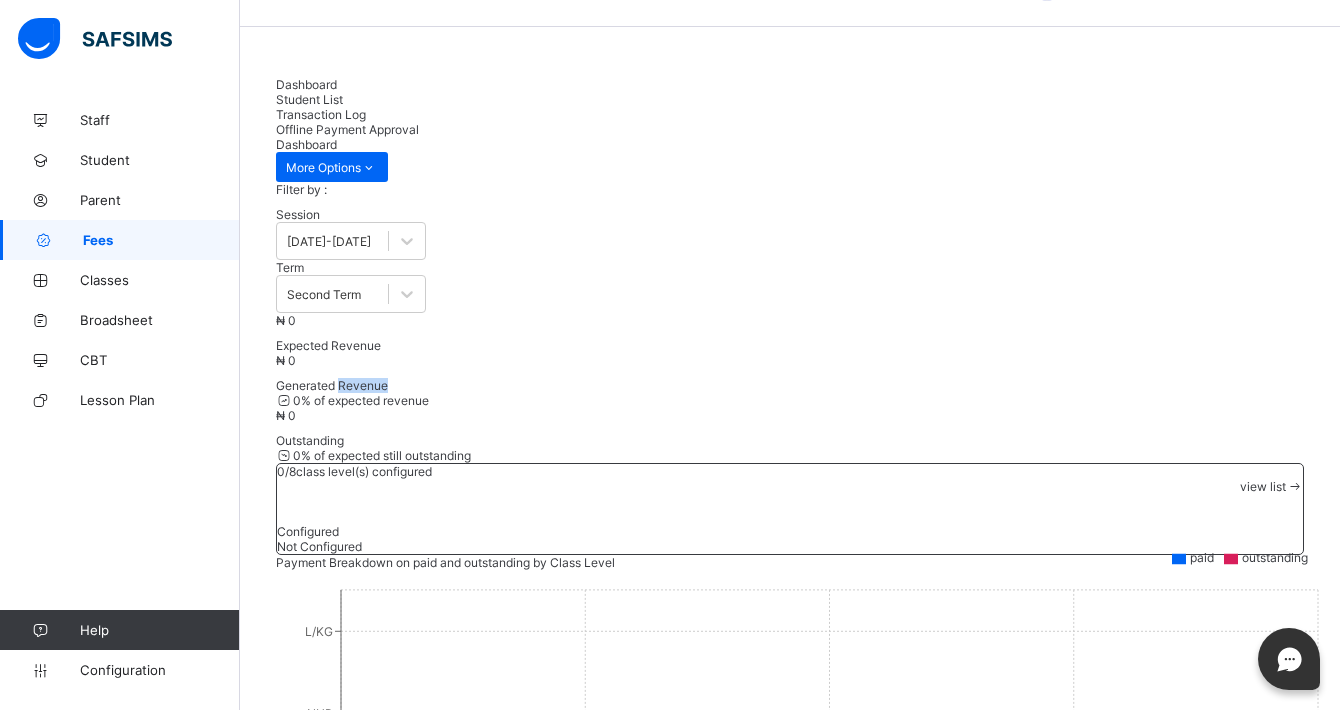 click on "Generated Revenue" at bounding box center (790, 385) 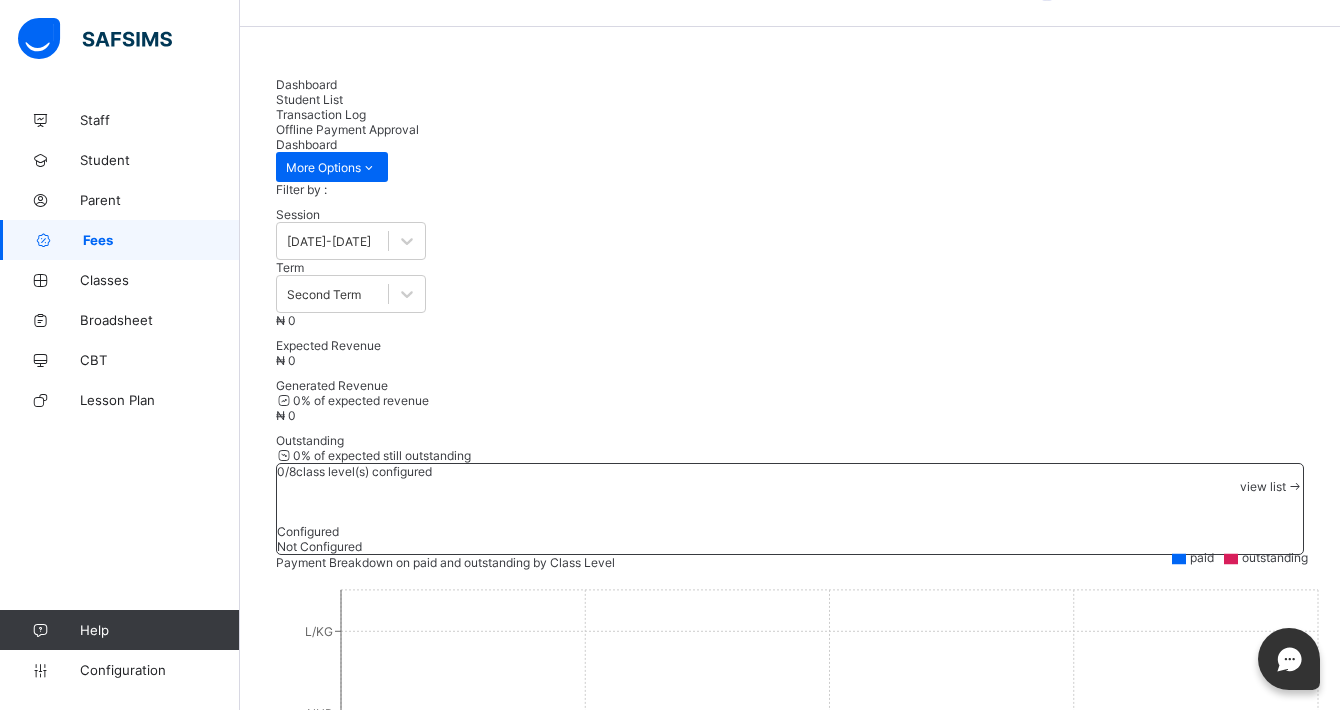 click on "Outstanding" at bounding box center (790, 440) 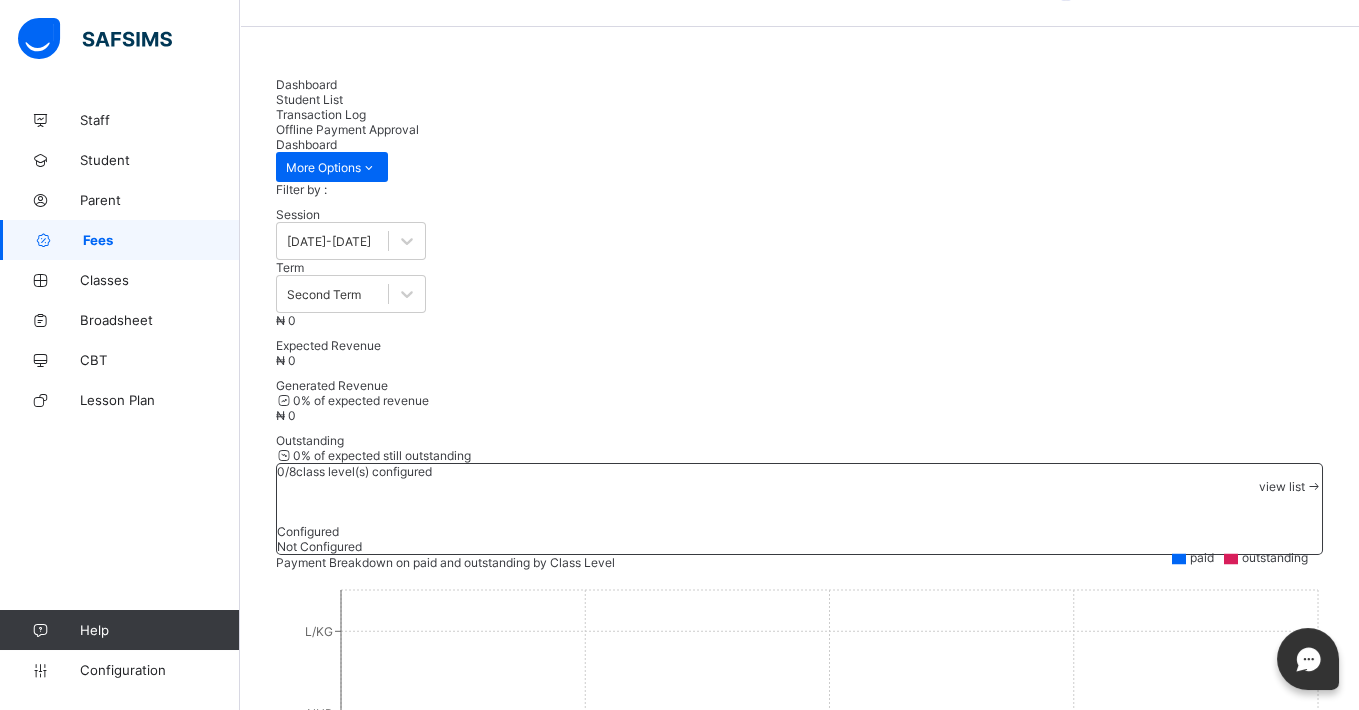 click on "Not Configured" at bounding box center (1028, 1462) 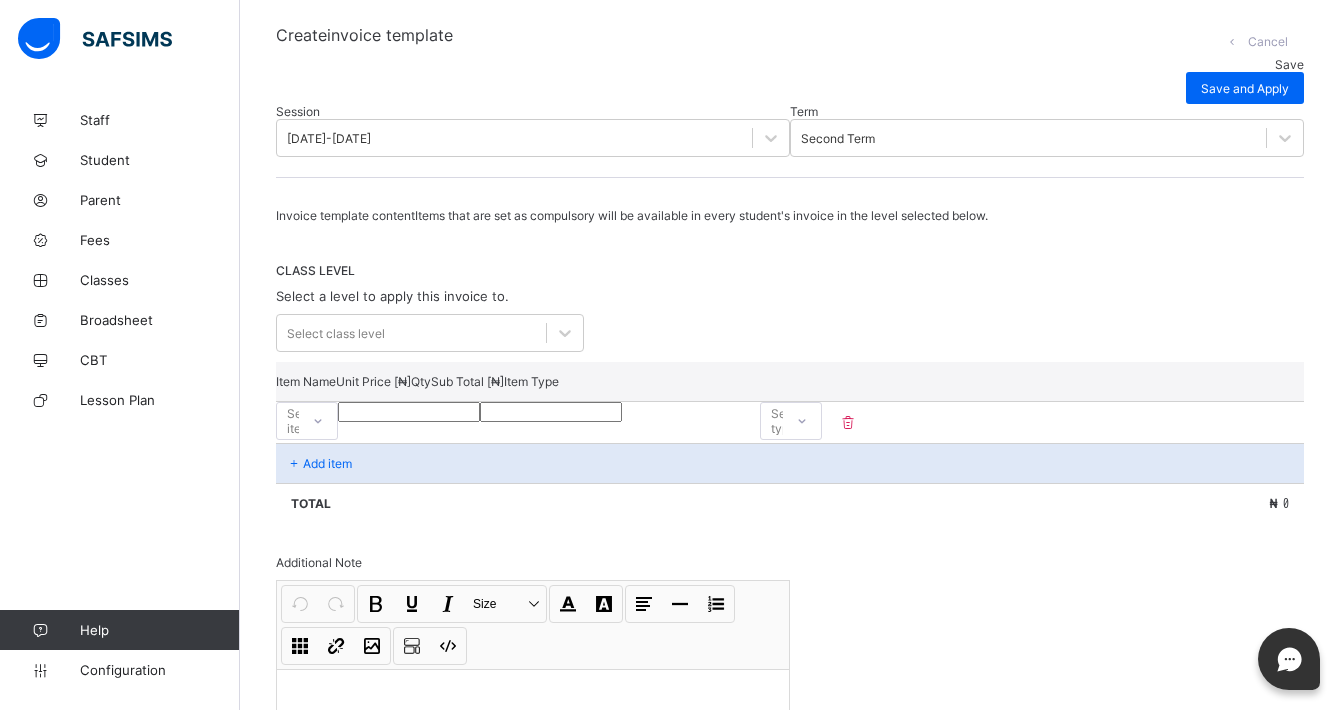 scroll, scrollTop: 214, scrollLeft: 0, axis: vertical 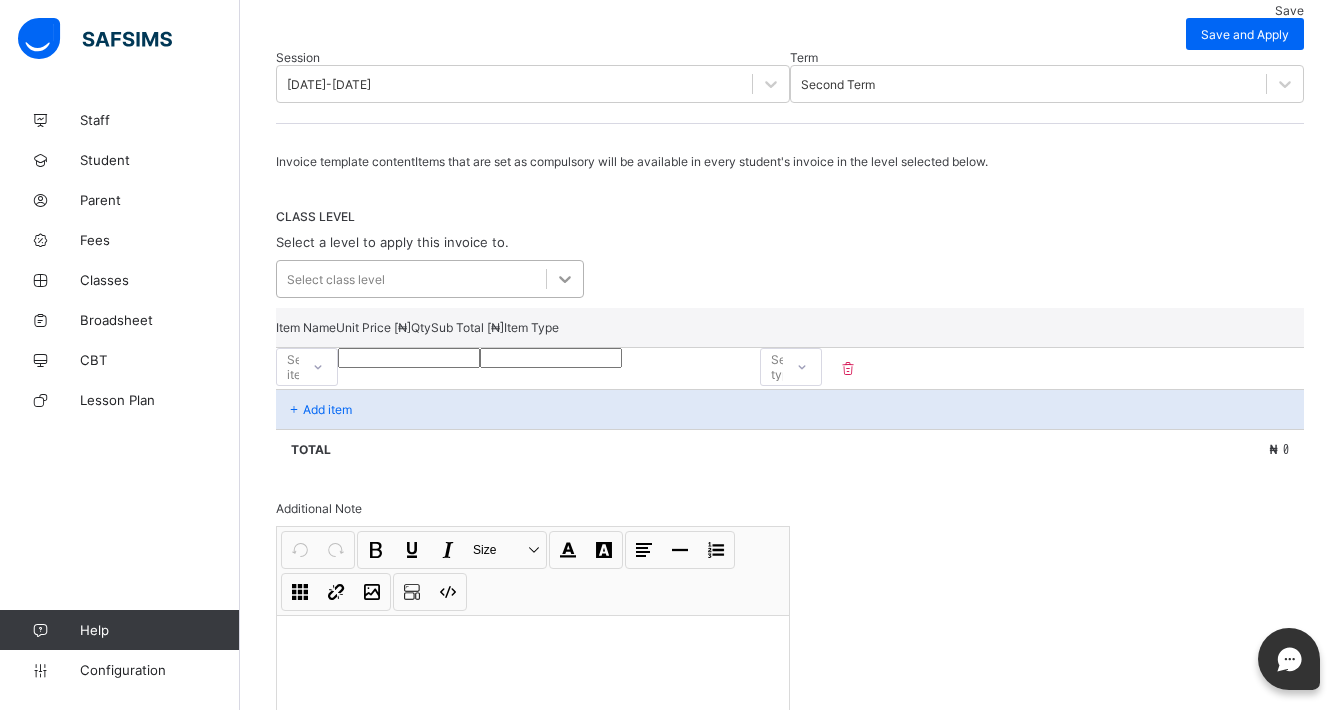 click 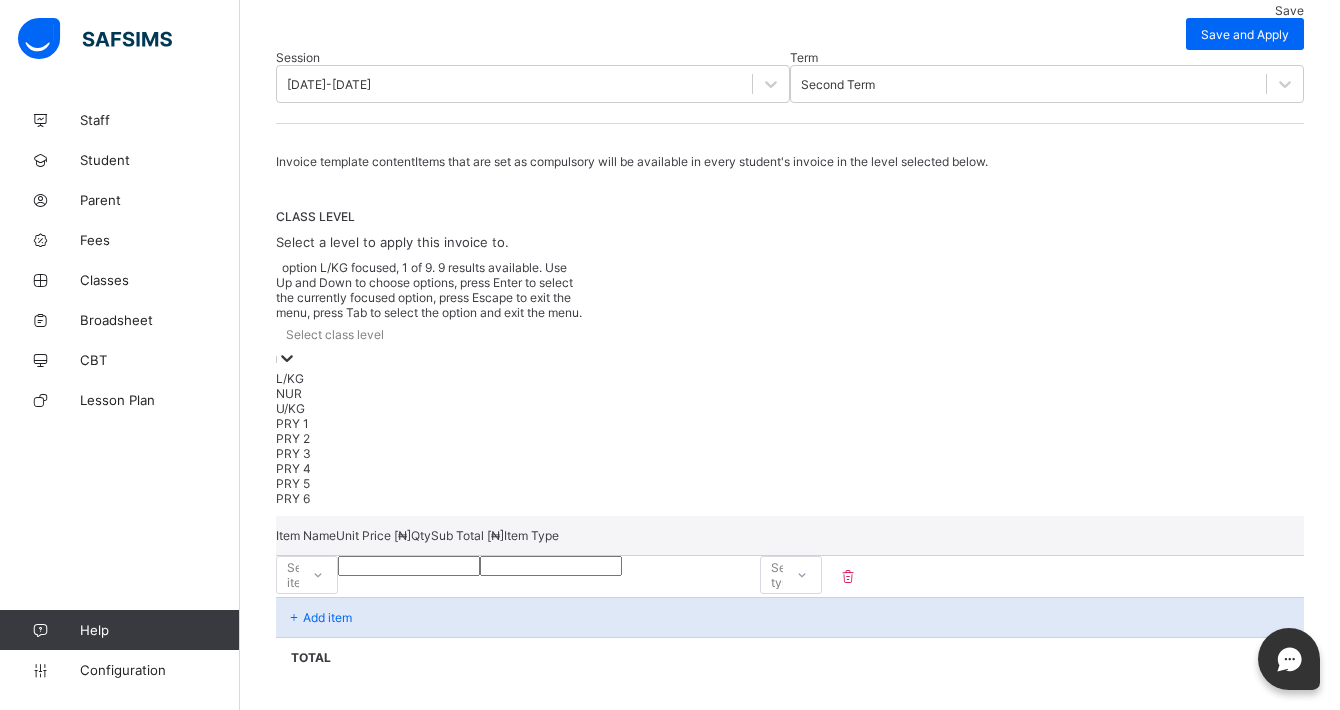 click on "L/KG" at bounding box center [430, 378] 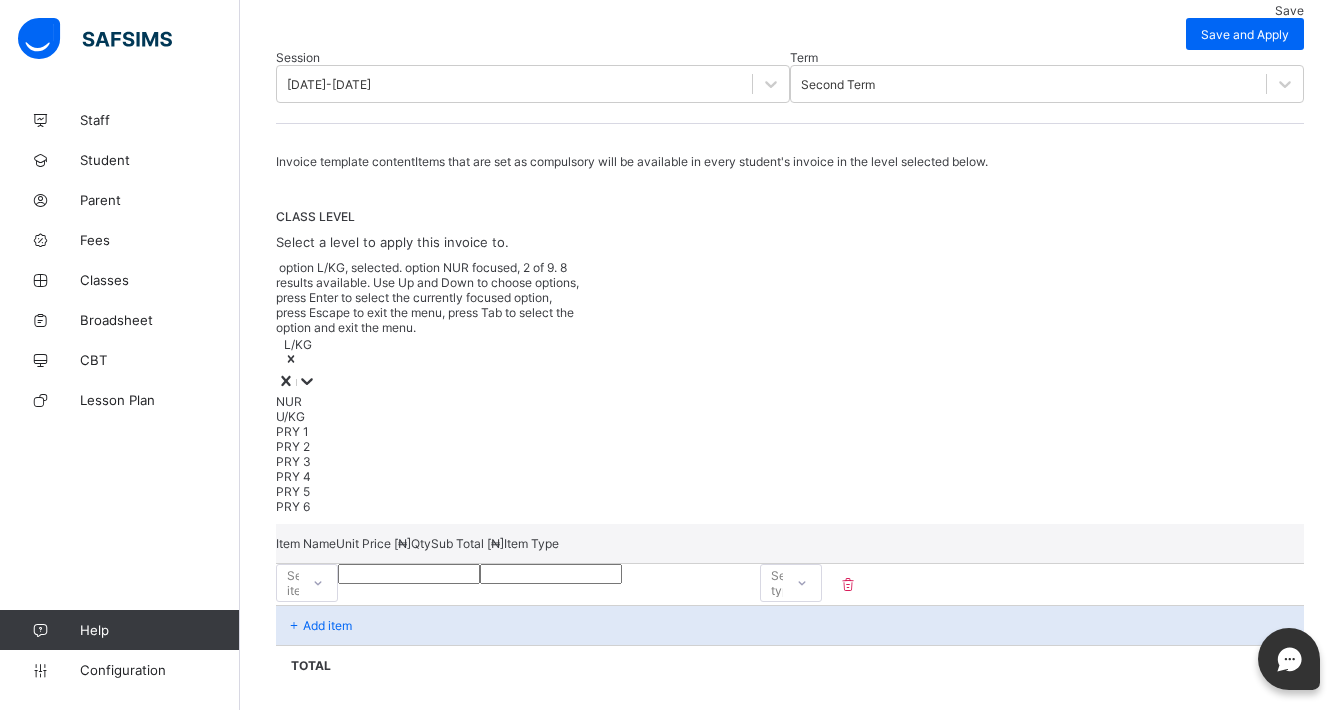 click on "option L/KG, selected.    option NUR focused, 2 of 9. 8 results available. Use Up and Down to choose options, press Enter to select the currently focused option, press Escape to exit the menu, press Tab to select the option and exit the menu. L/KG NUR U/KG PRY 1 PRY 2 PRY 3 PRY 4 PRY 5 PRY 6" at bounding box center (790, 387) 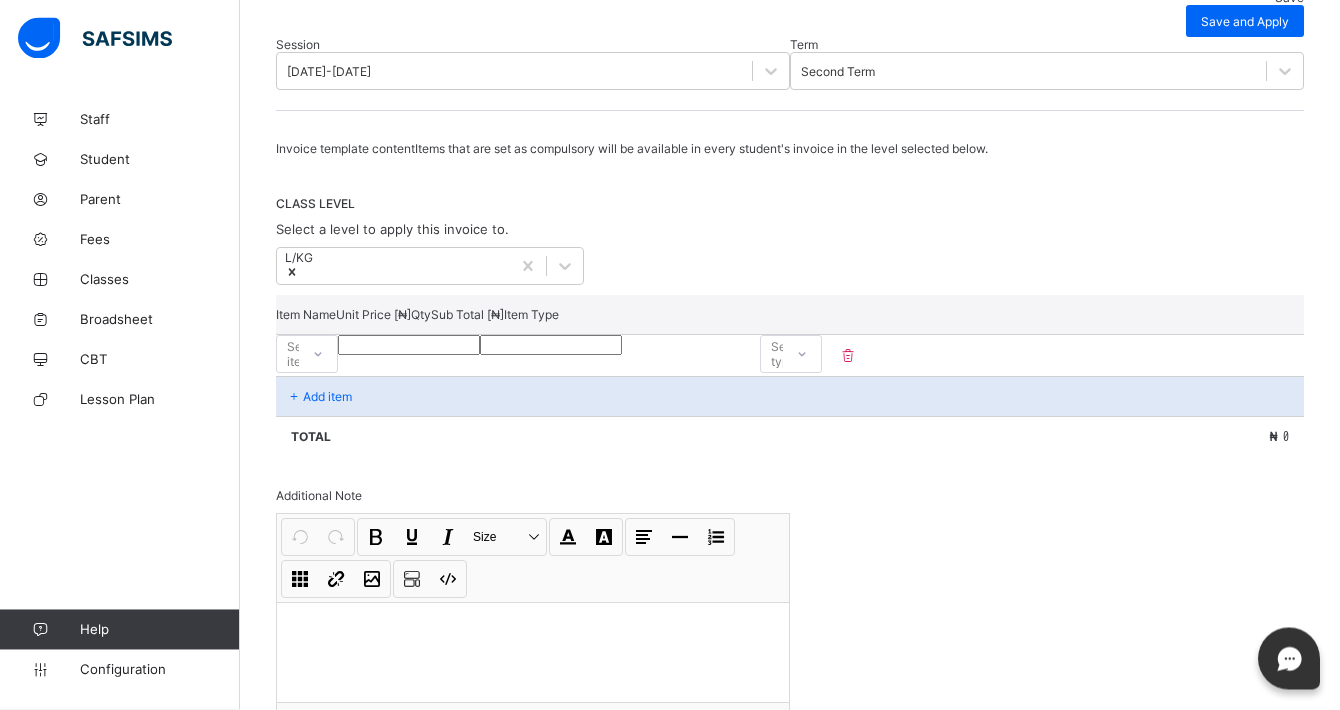 scroll, scrollTop: 232, scrollLeft: 0, axis: vertical 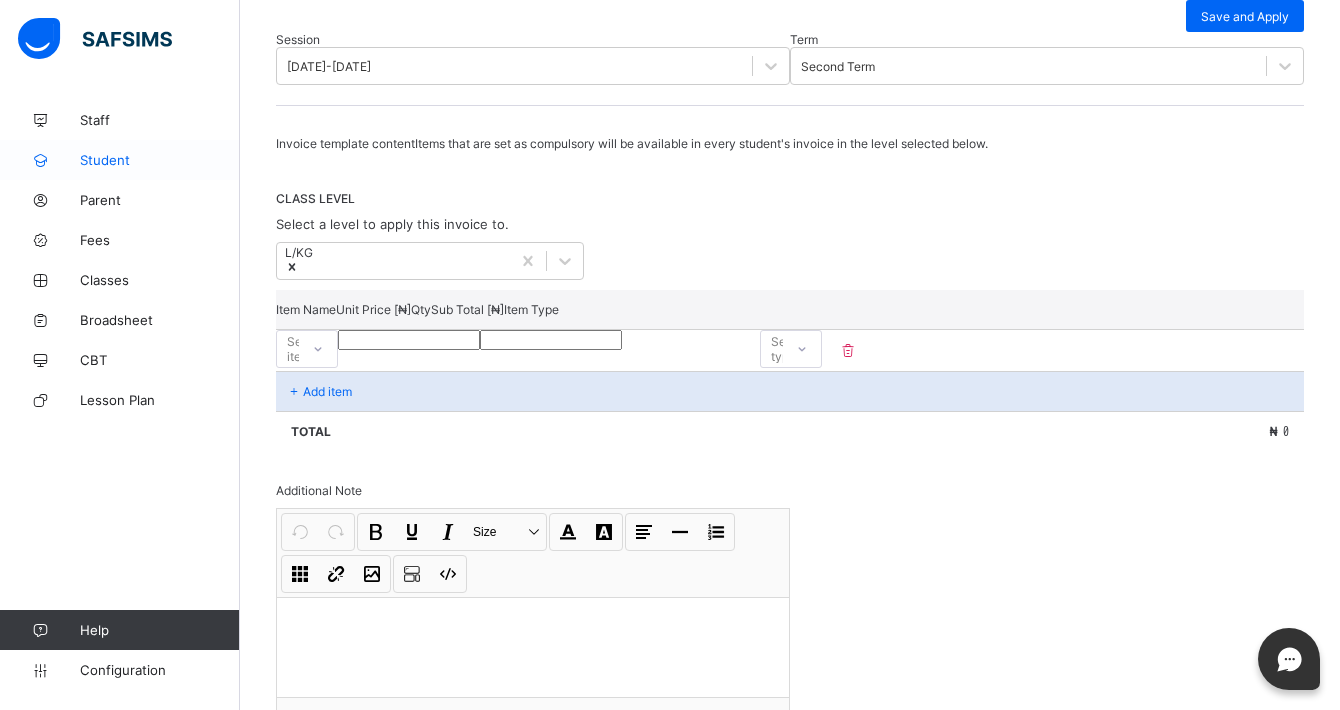 click on "Student" at bounding box center [160, 160] 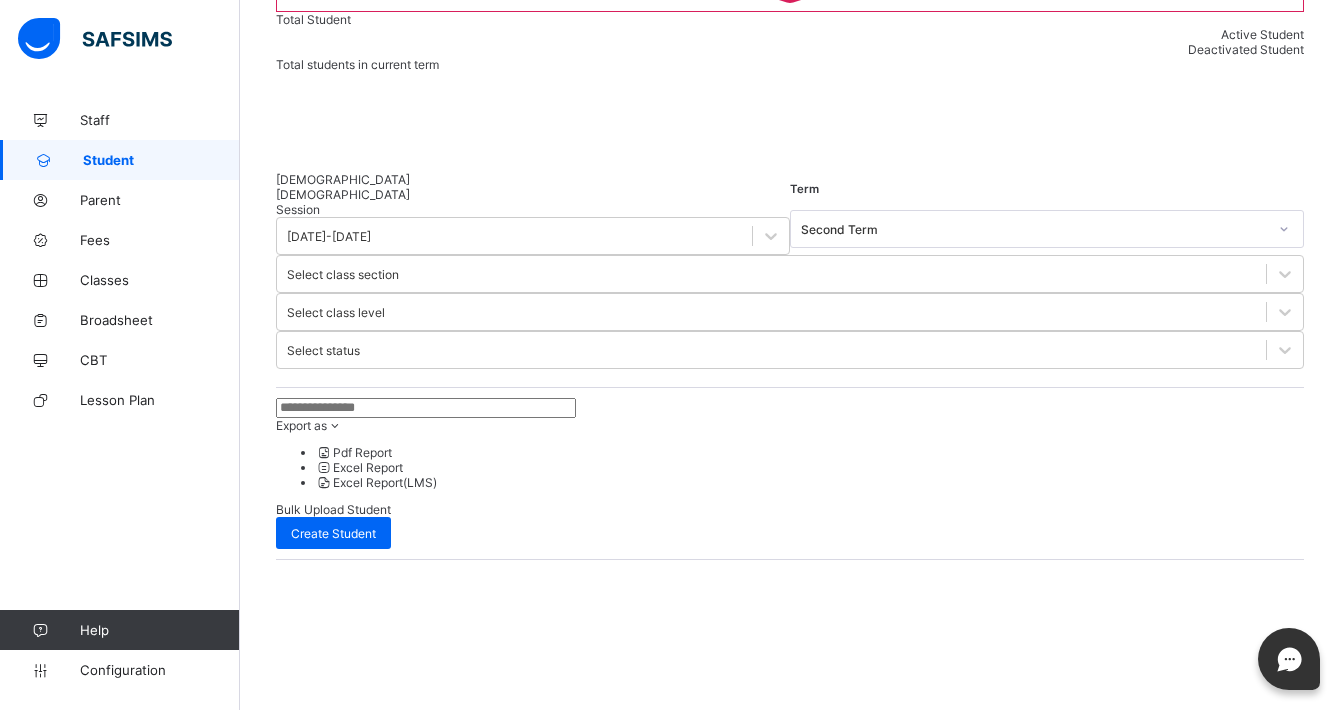 scroll, scrollTop: 50, scrollLeft: 0, axis: vertical 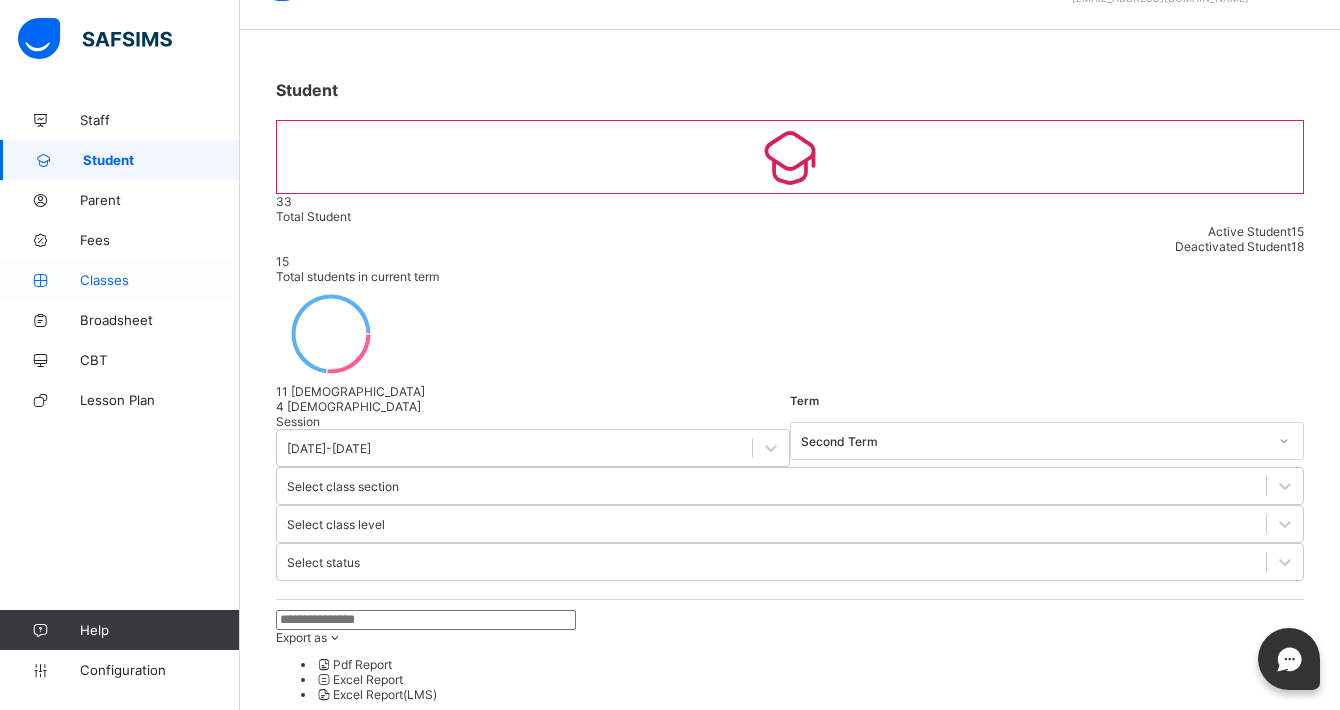 click on "Classes" at bounding box center [160, 280] 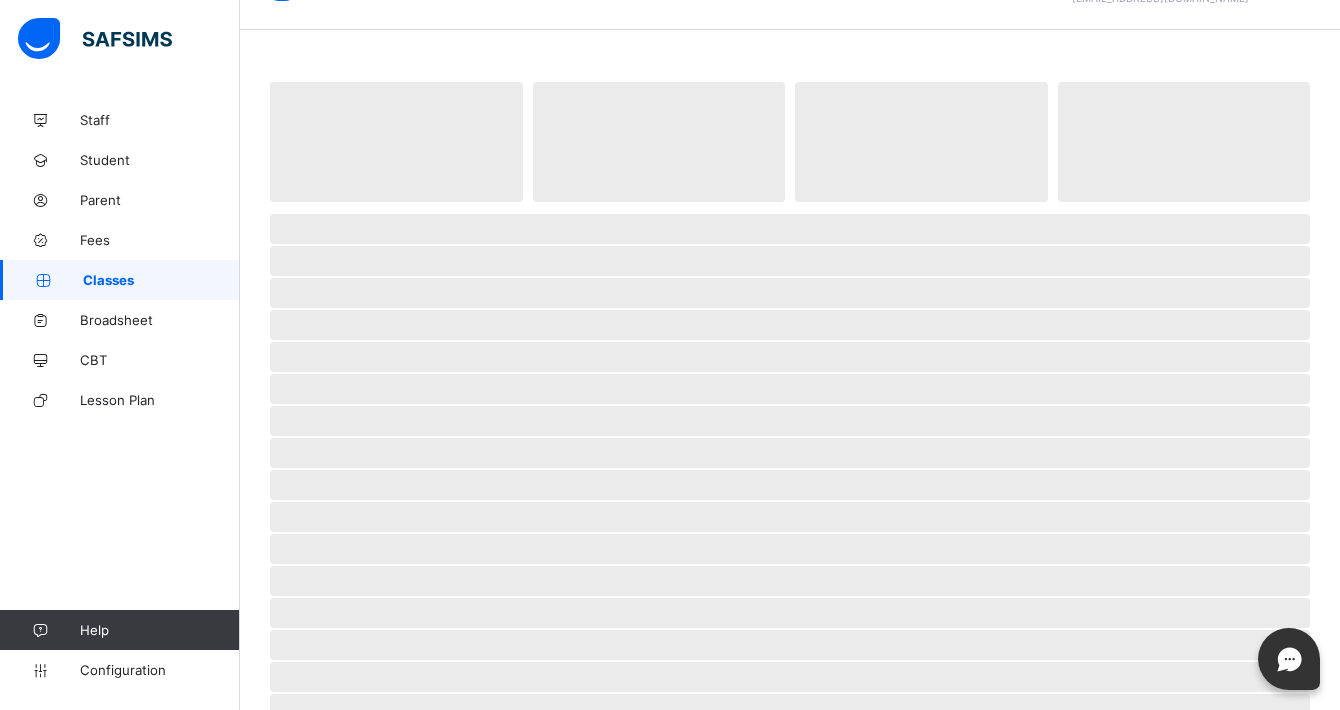 scroll, scrollTop: 0, scrollLeft: 0, axis: both 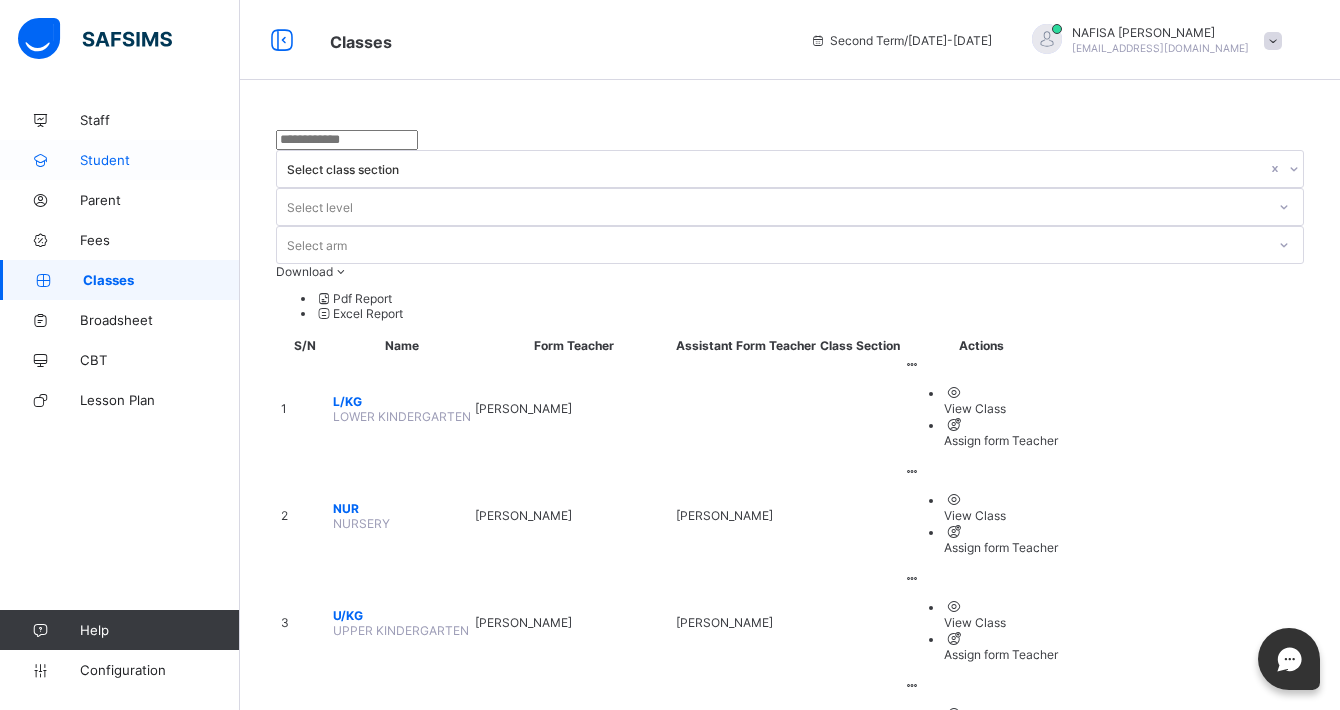click on "Student" at bounding box center [160, 160] 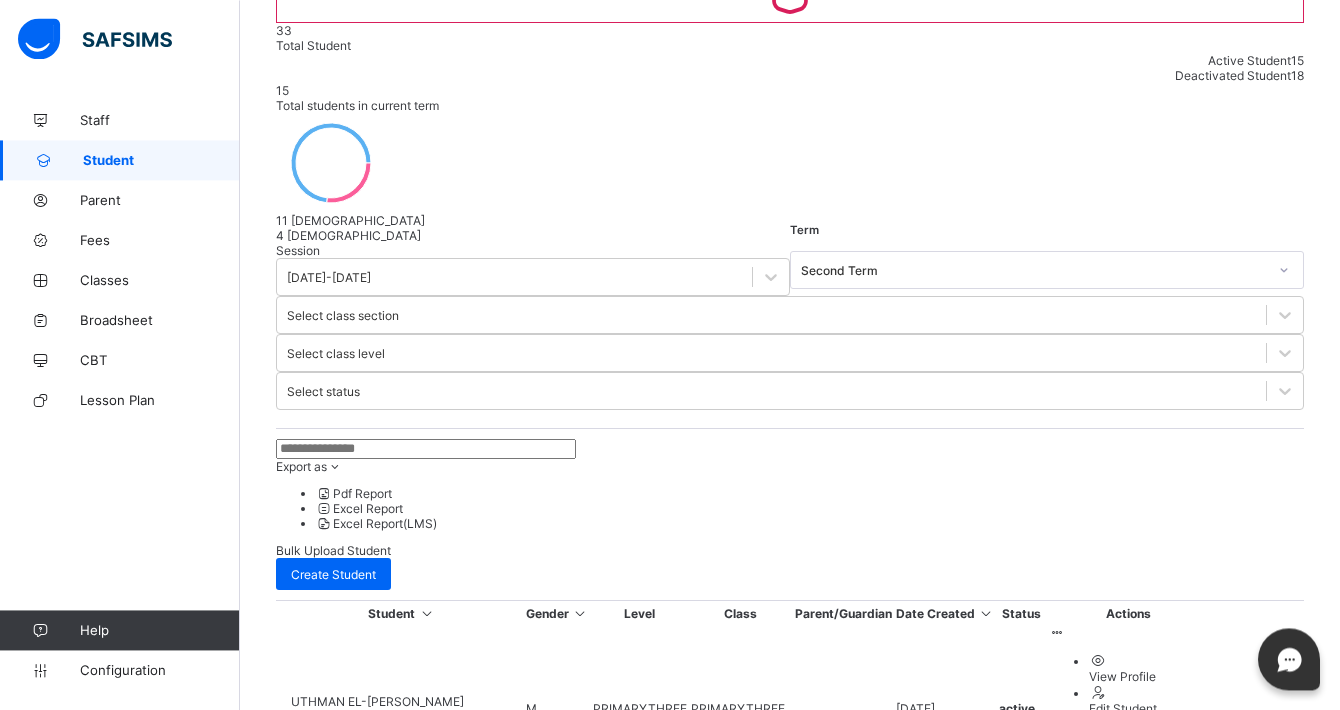 scroll, scrollTop: 214, scrollLeft: 0, axis: vertical 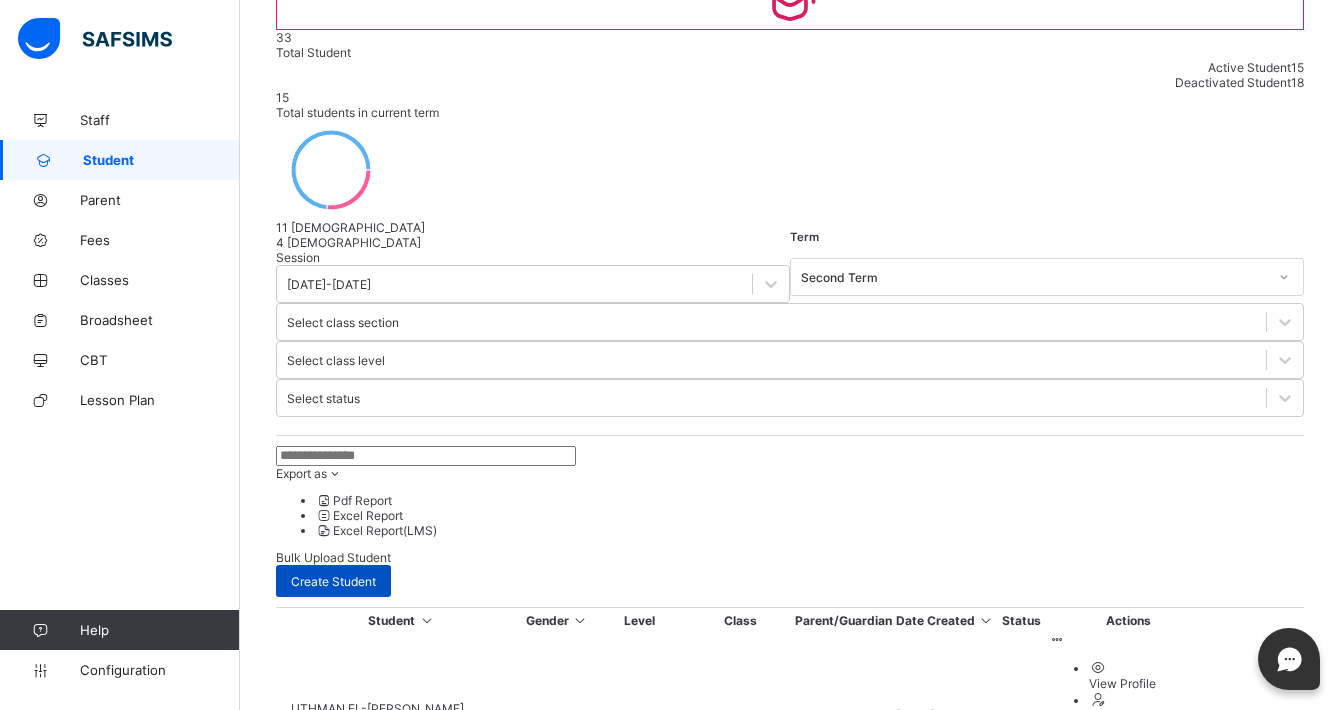 click on "Create Student" at bounding box center [333, 581] 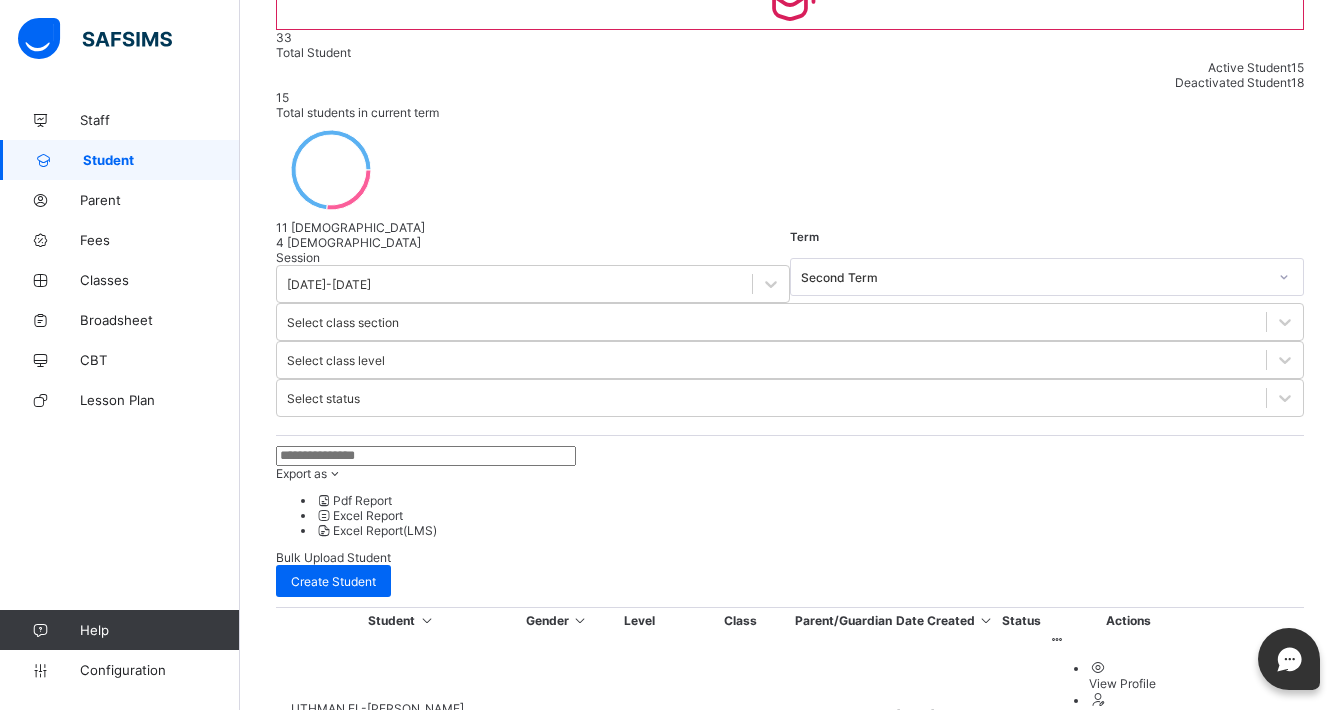 click at bounding box center [377, 2847] 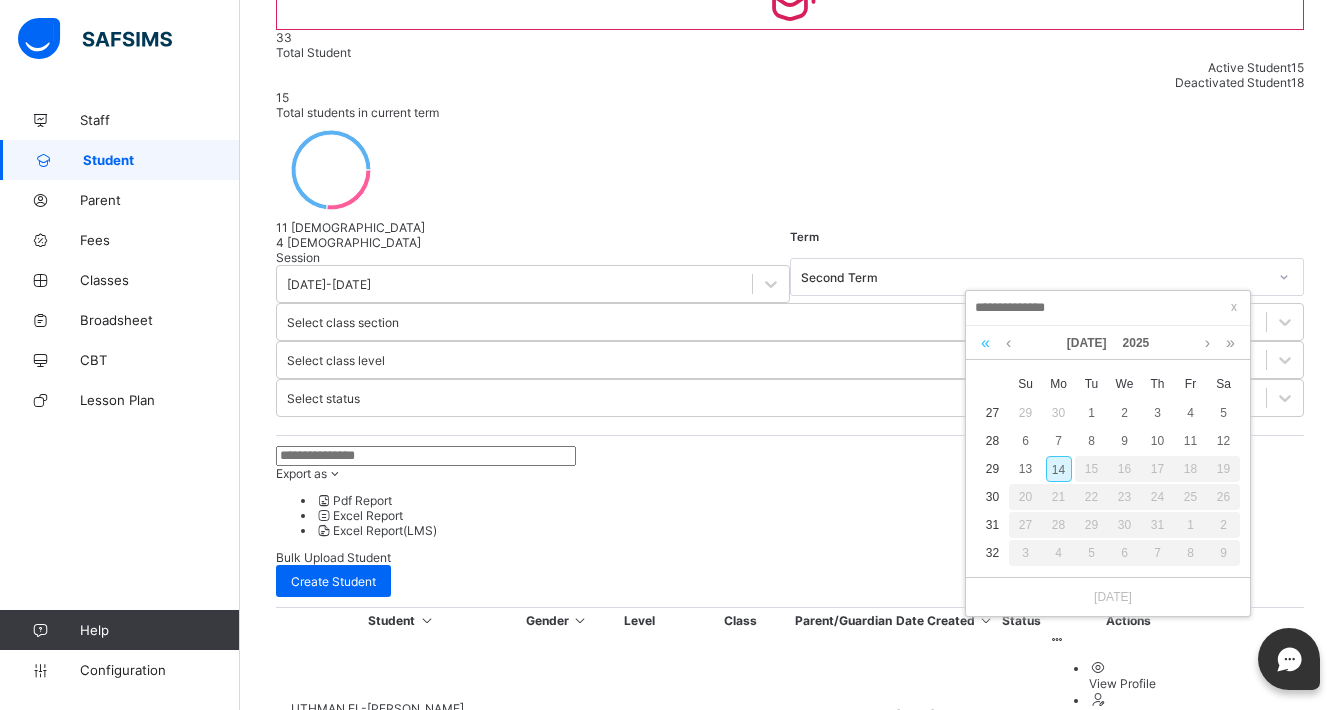 click at bounding box center (985, 343) 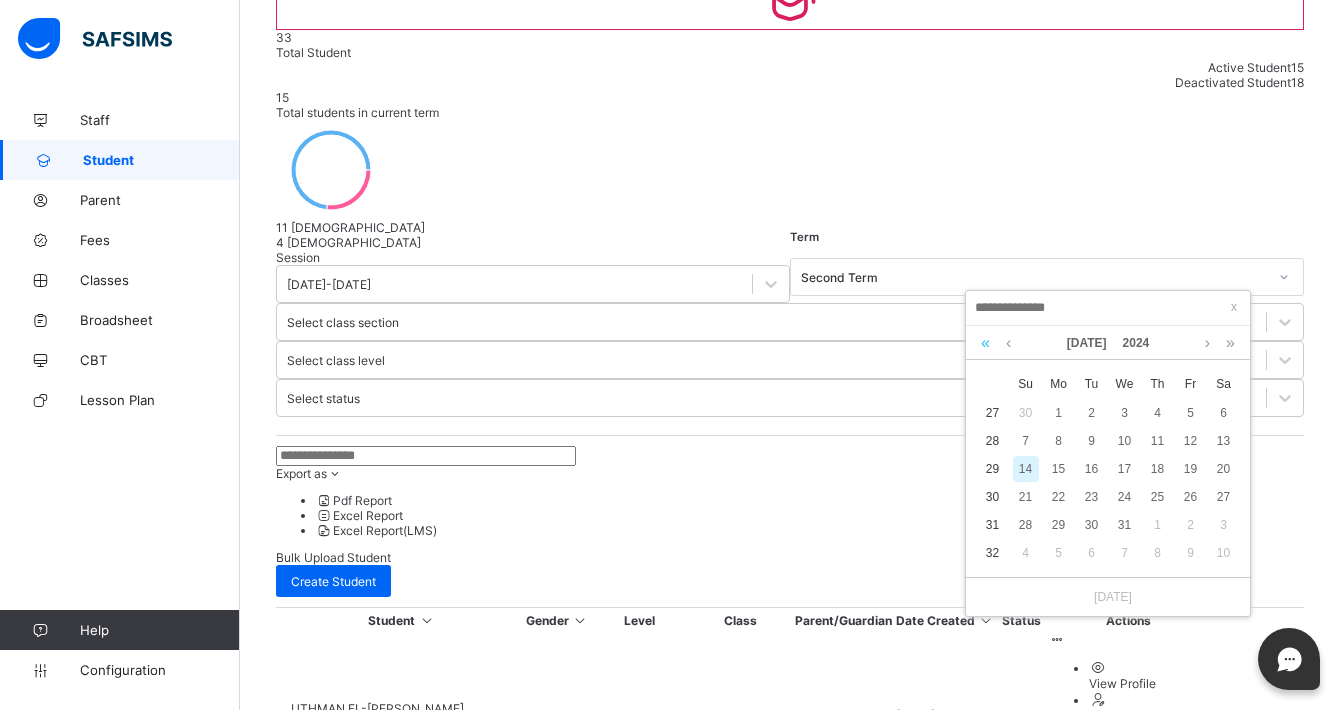 click at bounding box center [985, 343] 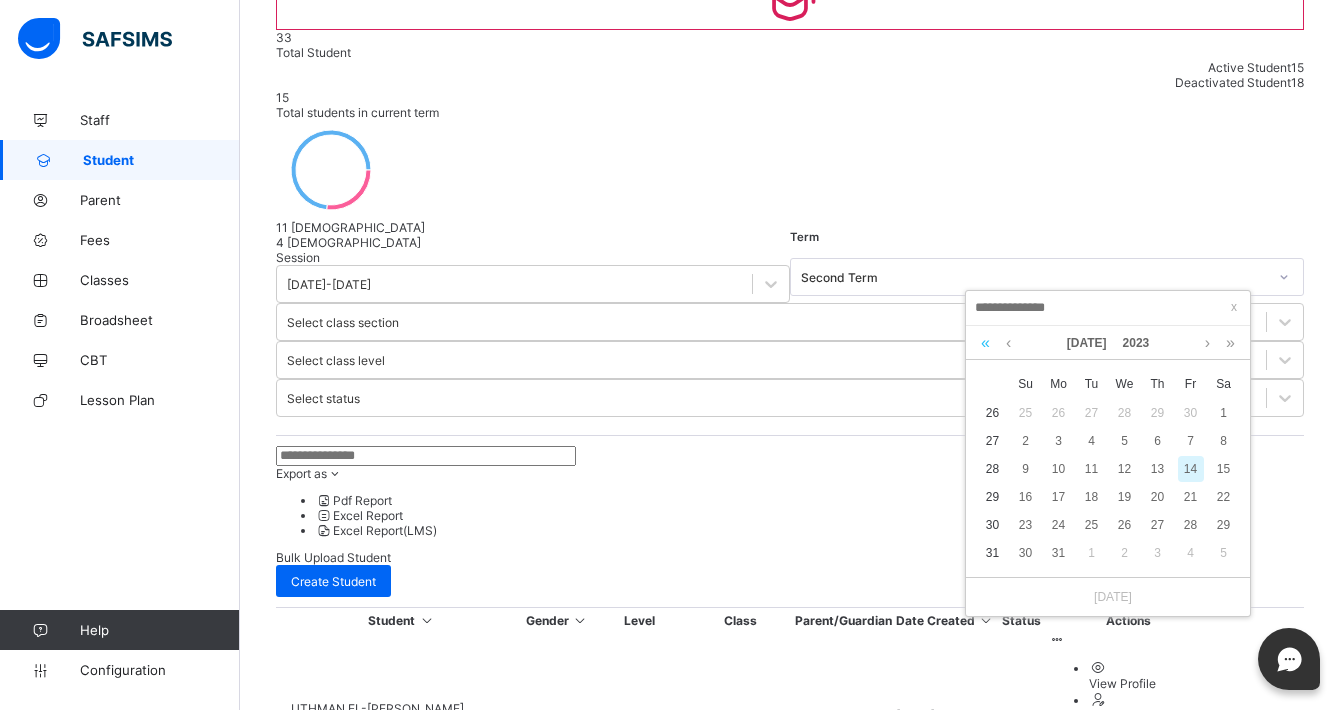 click at bounding box center [985, 343] 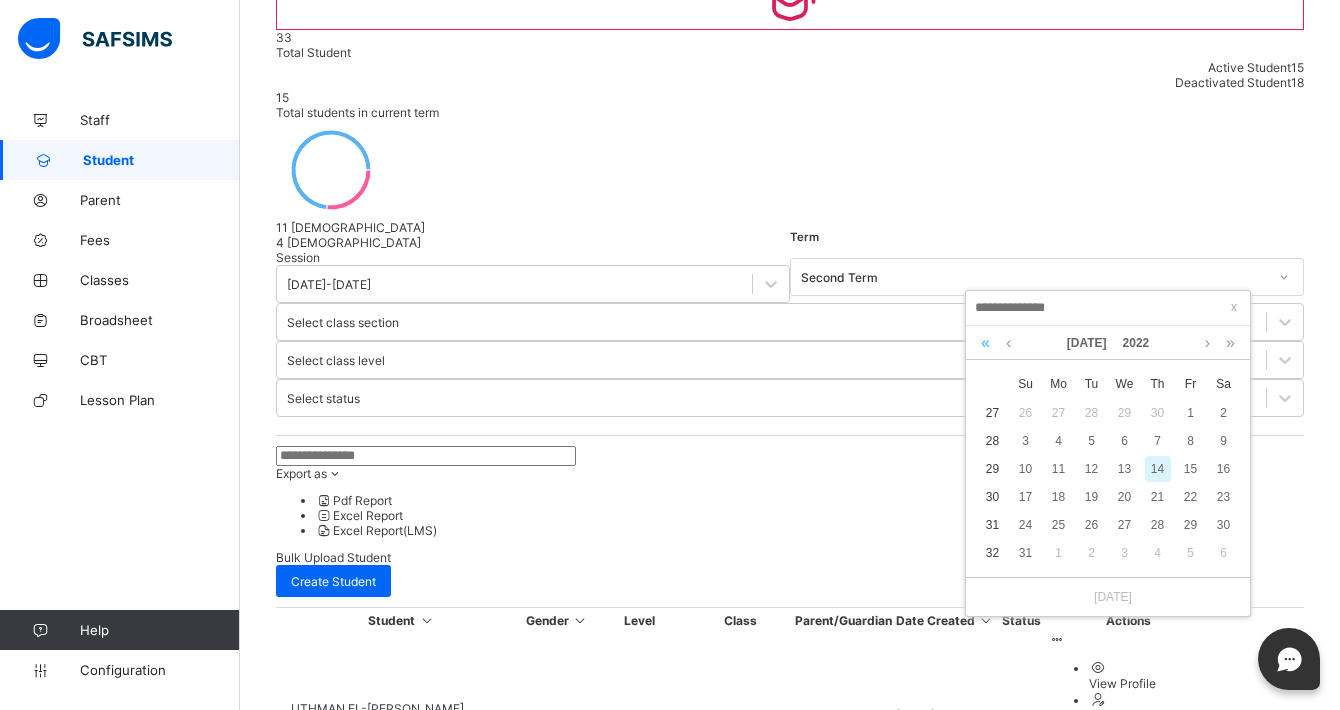 click at bounding box center (985, 343) 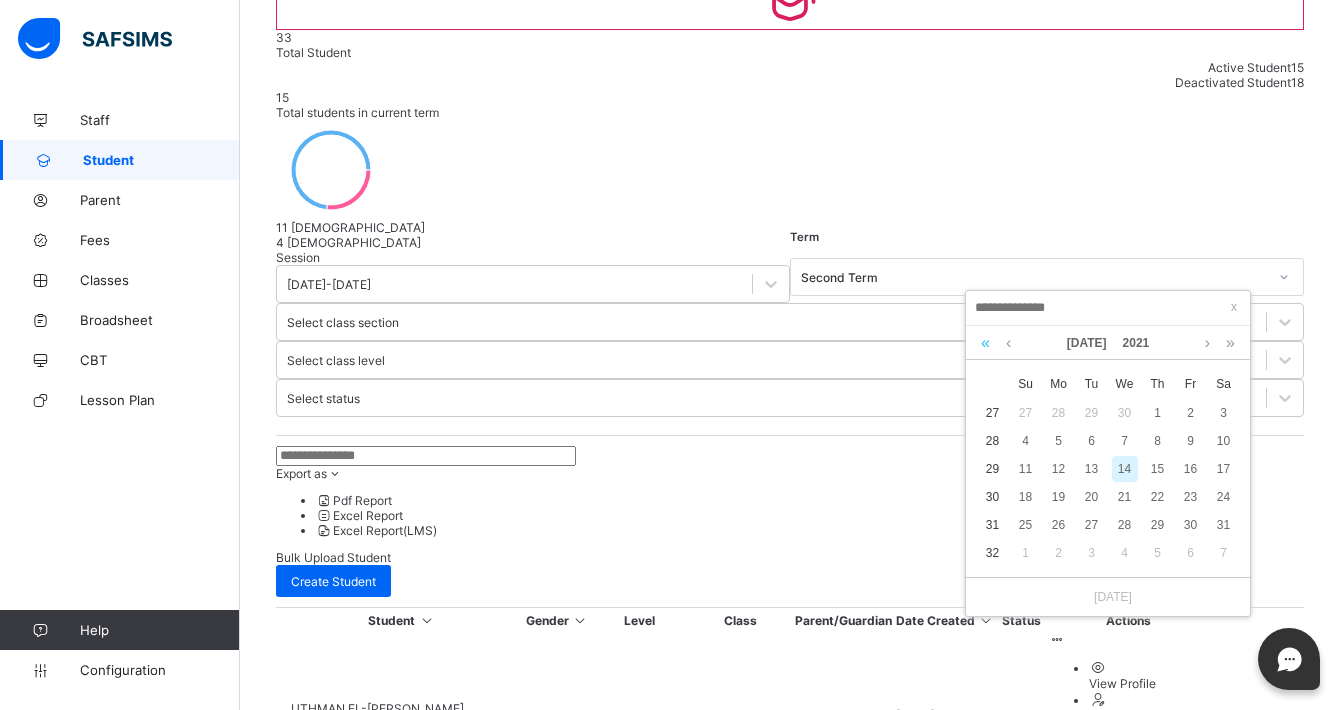 click at bounding box center (985, 343) 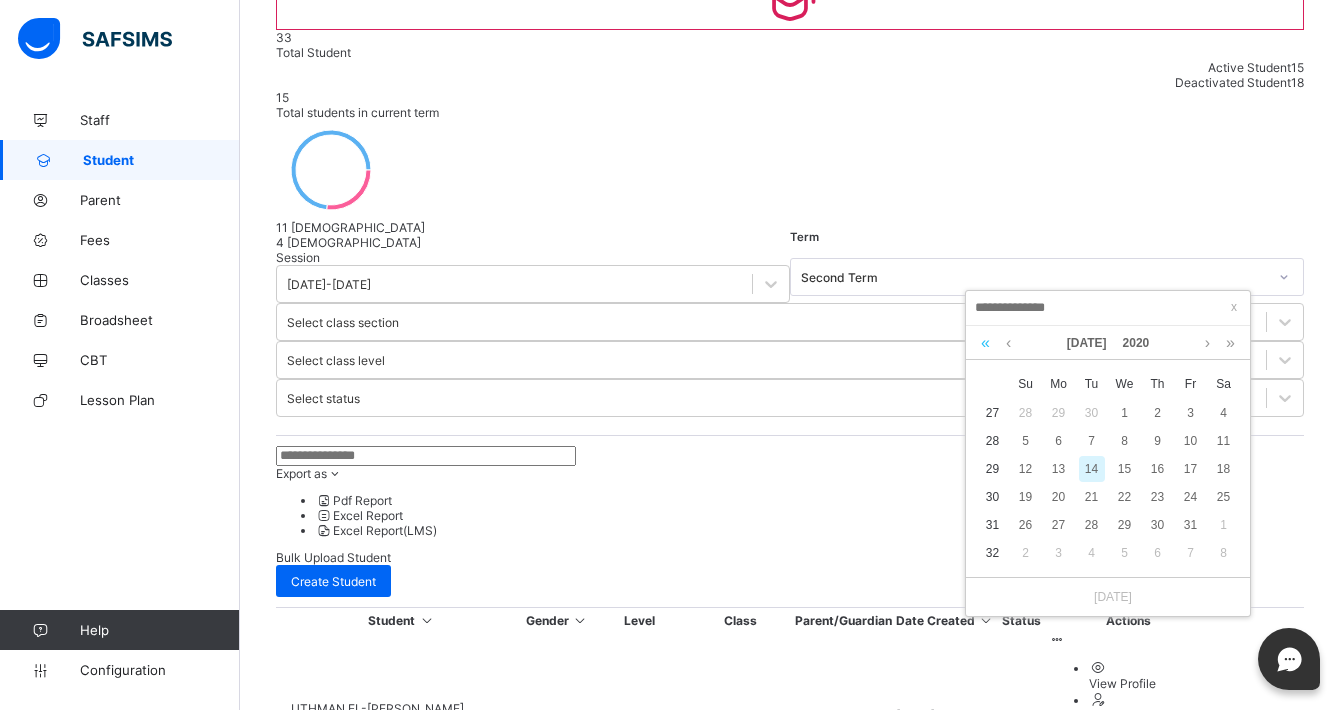 click at bounding box center [985, 343] 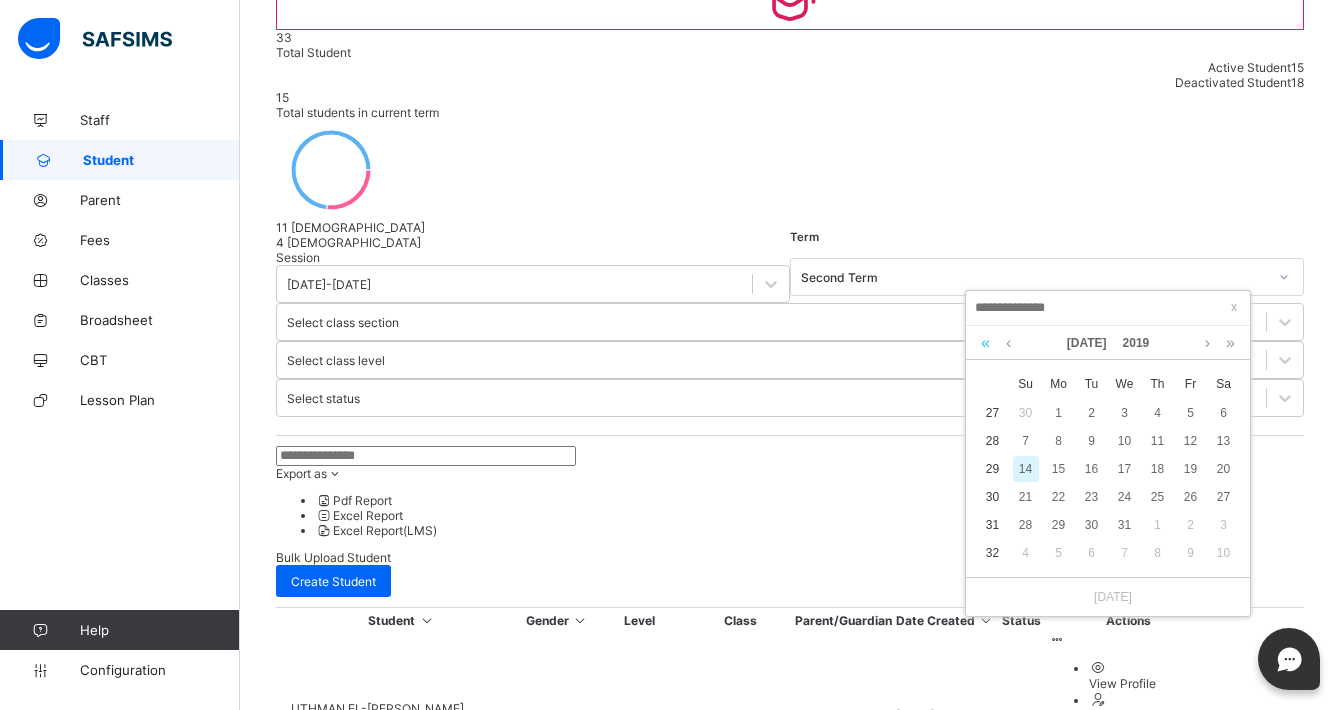 click at bounding box center [985, 343] 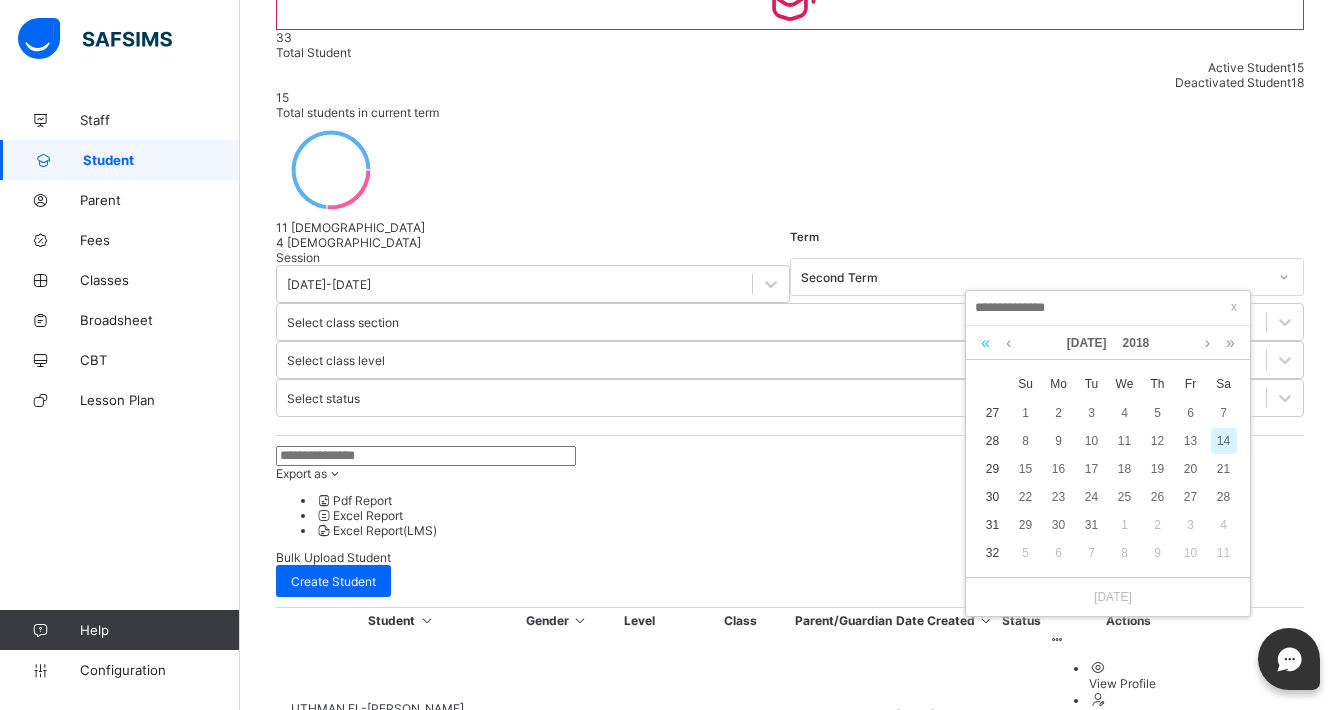 click at bounding box center (985, 343) 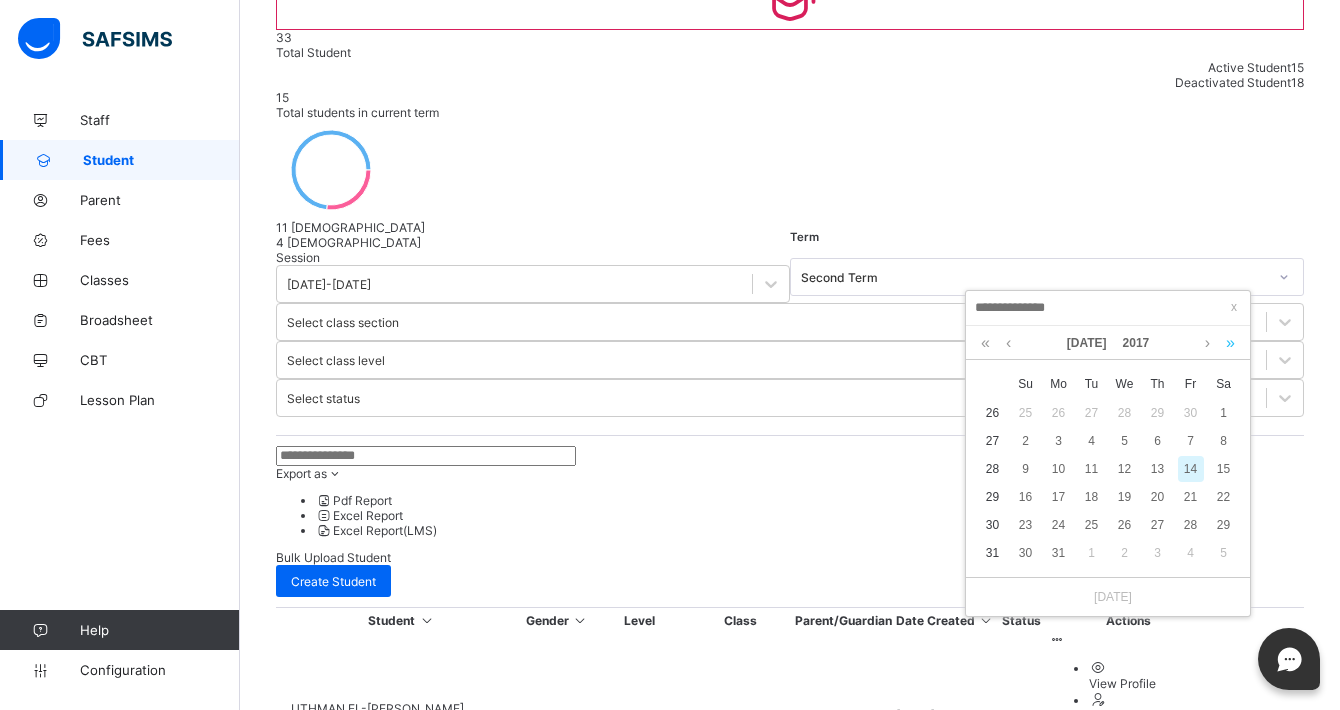 click at bounding box center (1230, 343) 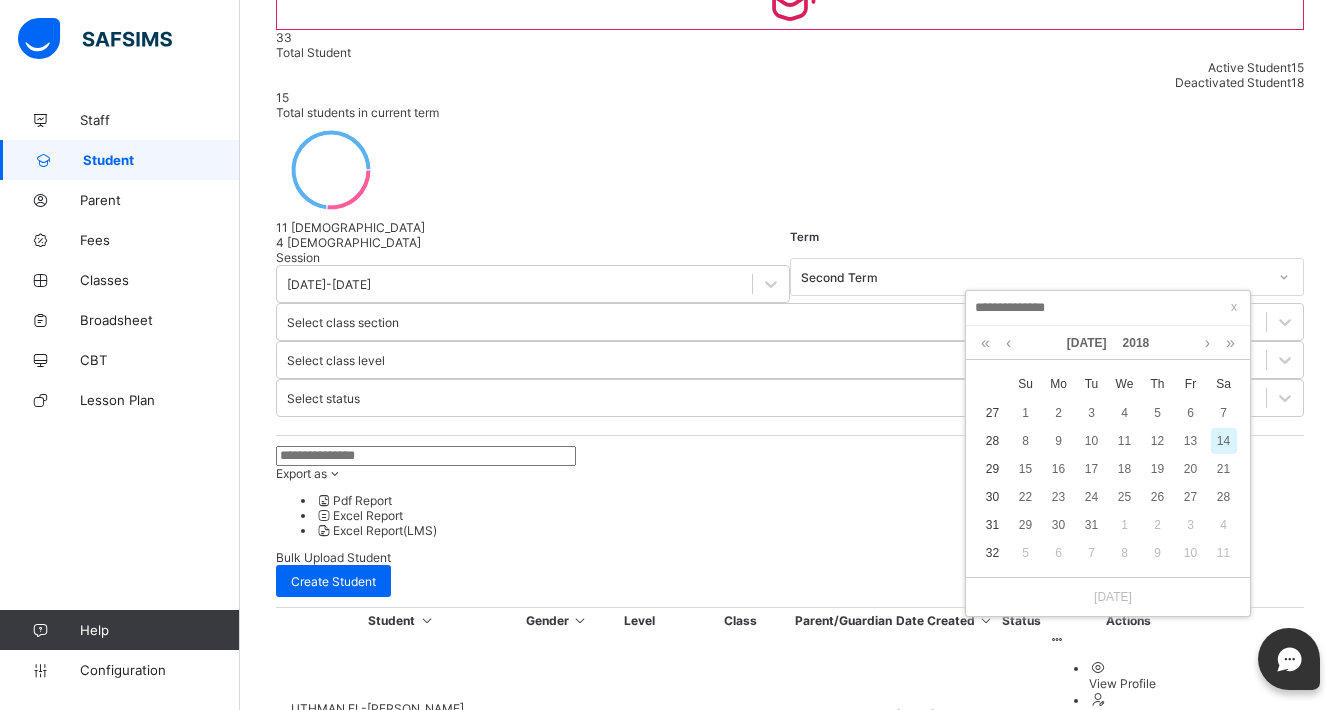 click on "Jul 2018" at bounding box center (1108, 343) 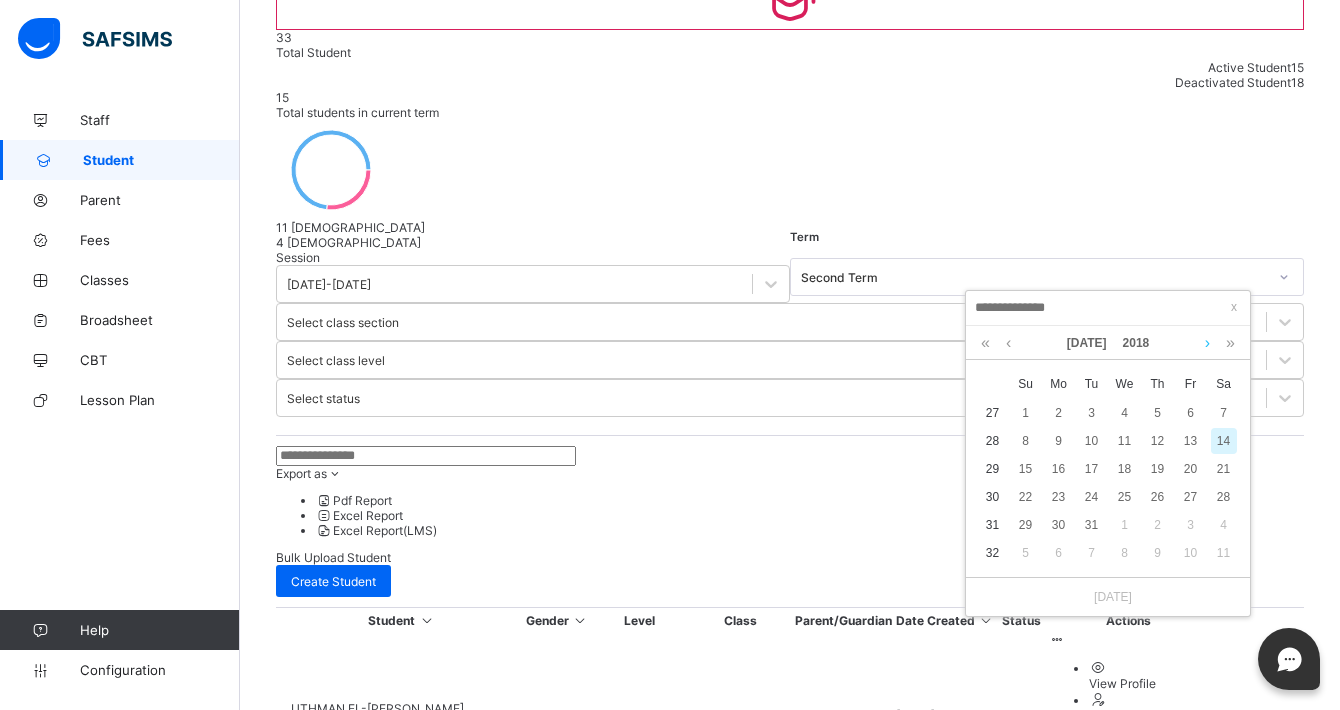click at bounding box center (1207, 343) 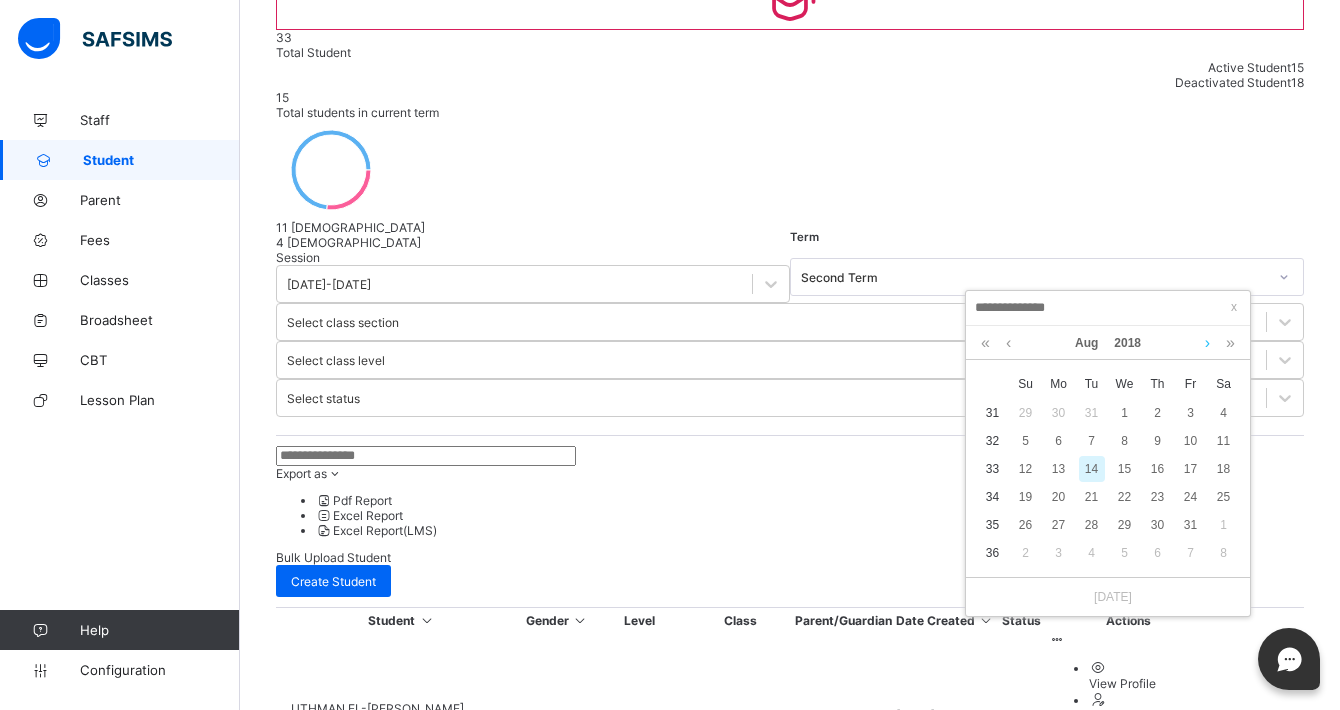 click at bounding box center (1207, 343) 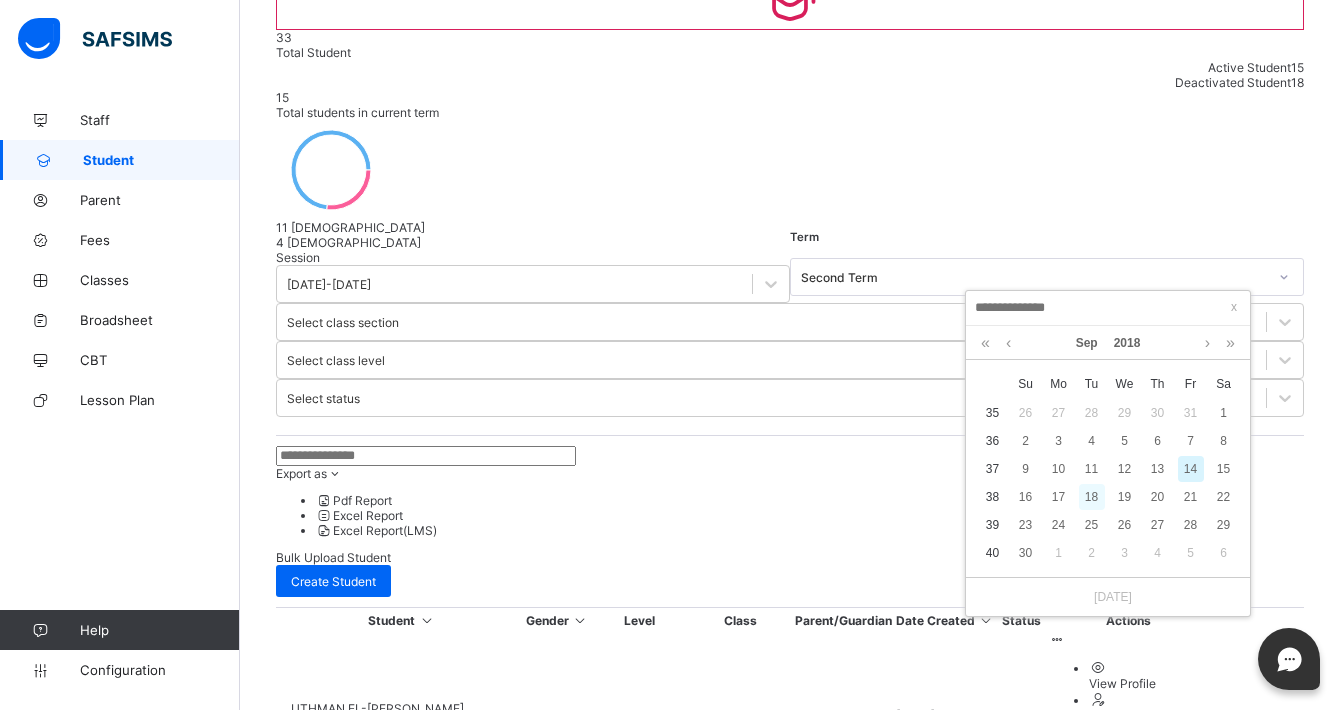 click on "18" at bounding box center (1092, 497) 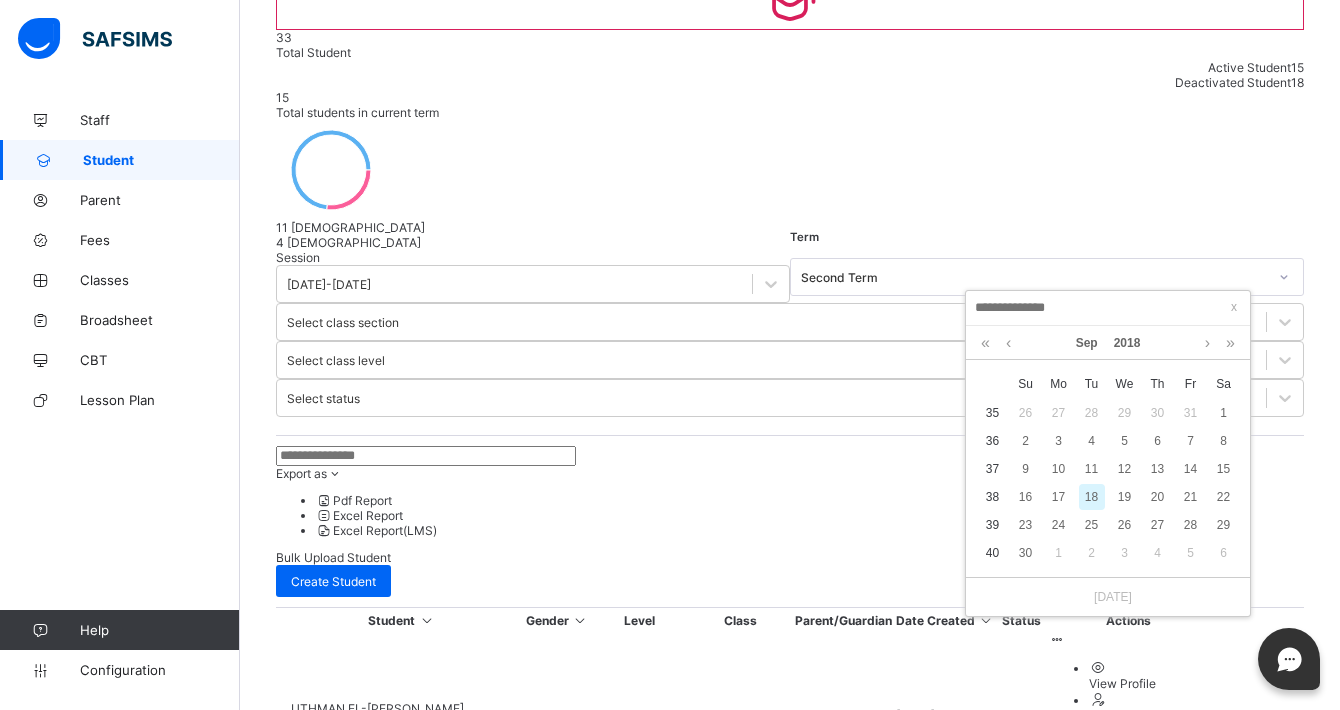 type on "**********" 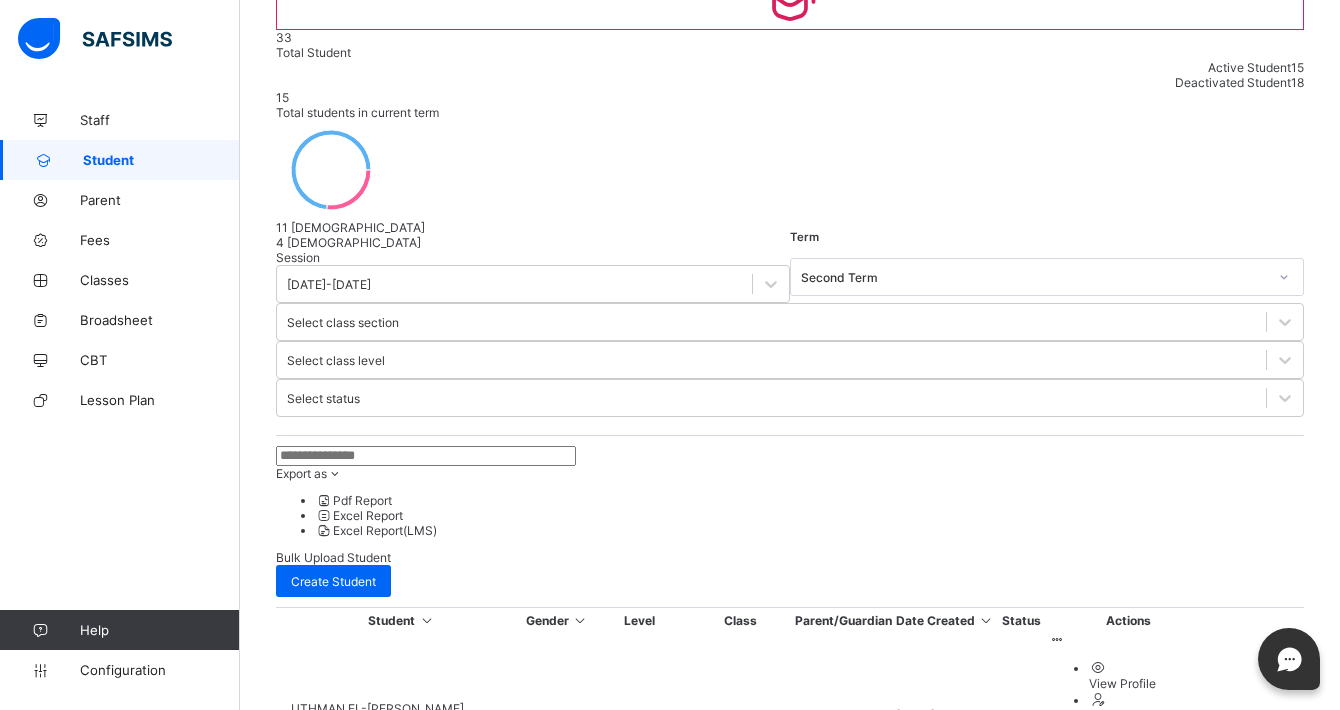 click on "[GEOGRAPHIC_DATA]" at bounding box center (790, 3123) 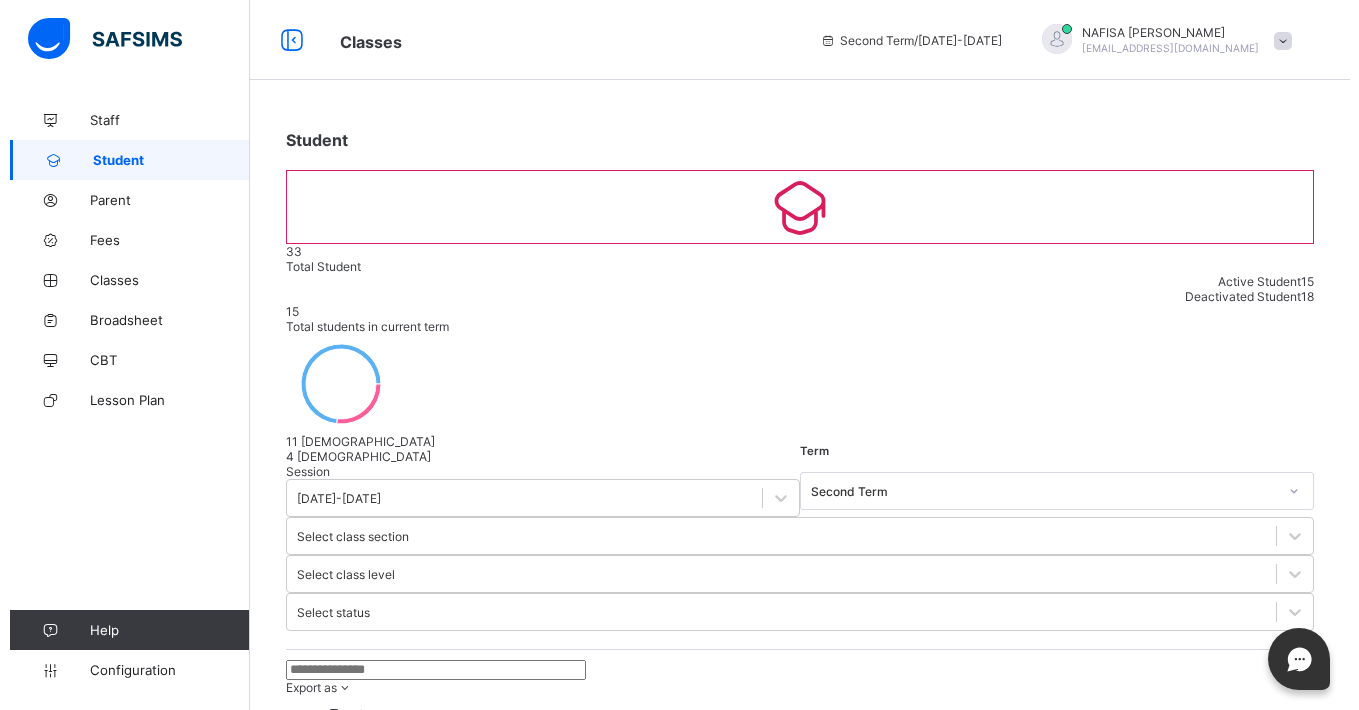 scroll, scrollTop: 797, scrollLeft: 0, axis: vertical 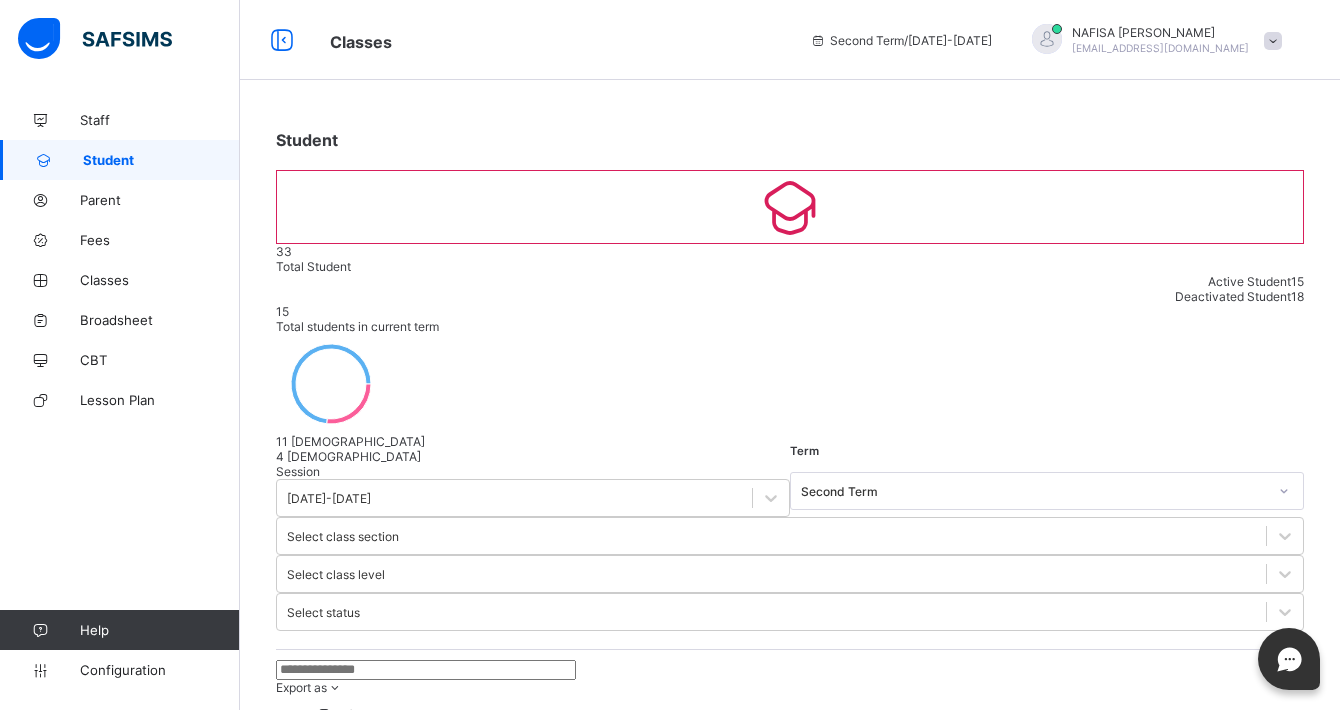 type on "**********" 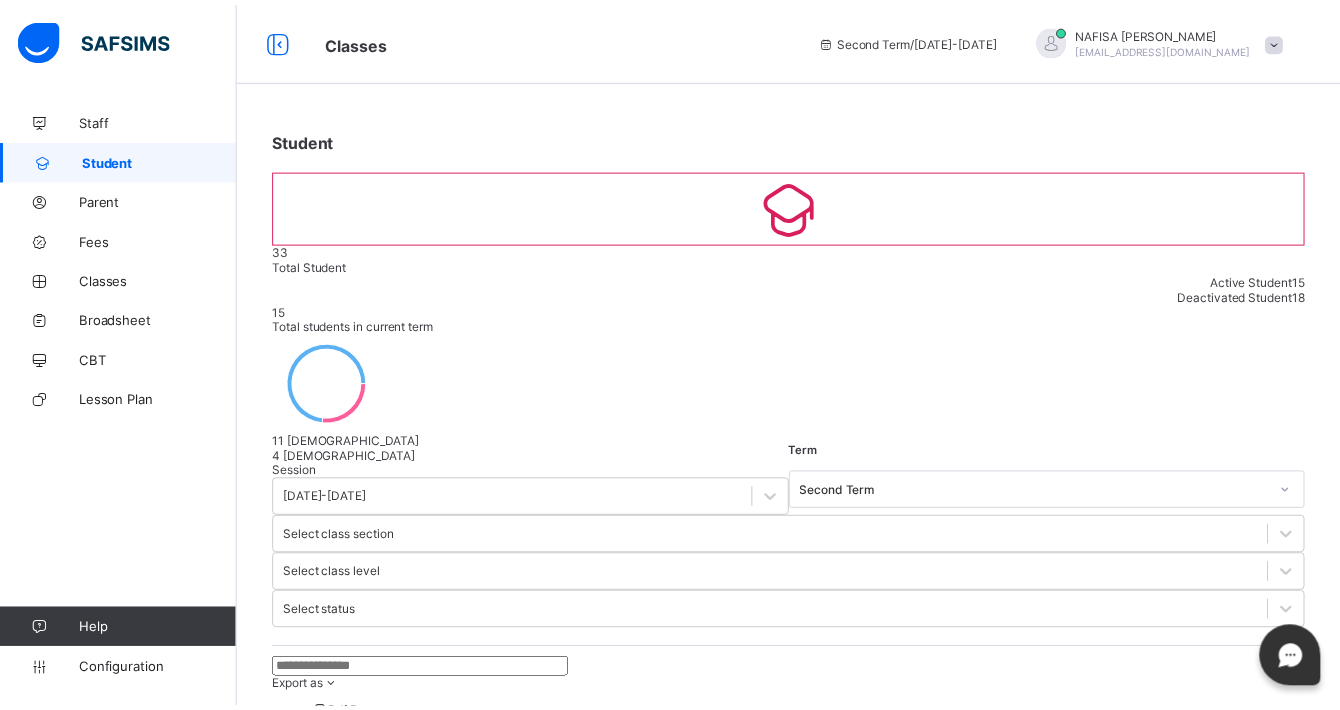 scroll, scrollTop: 261, scrollLeft: 0, axis: vertical 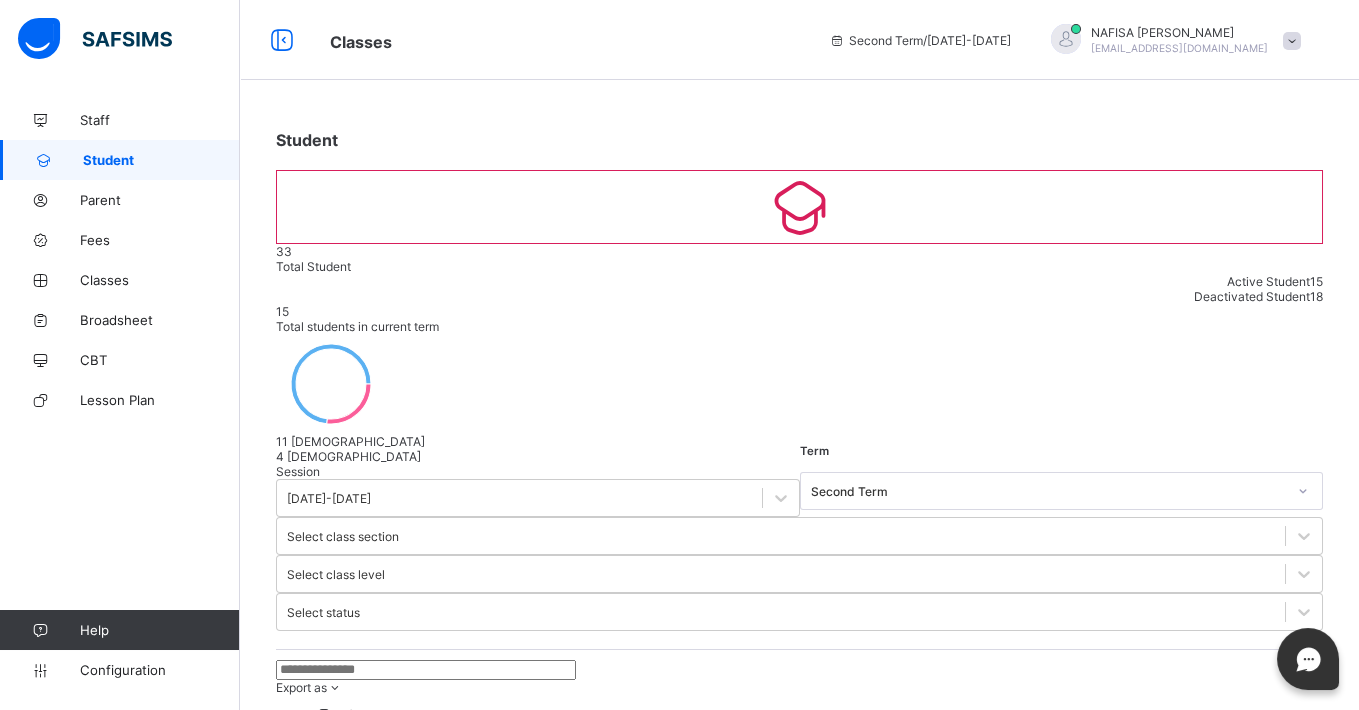 click on "Finish" at bounding box center (292, 4525) 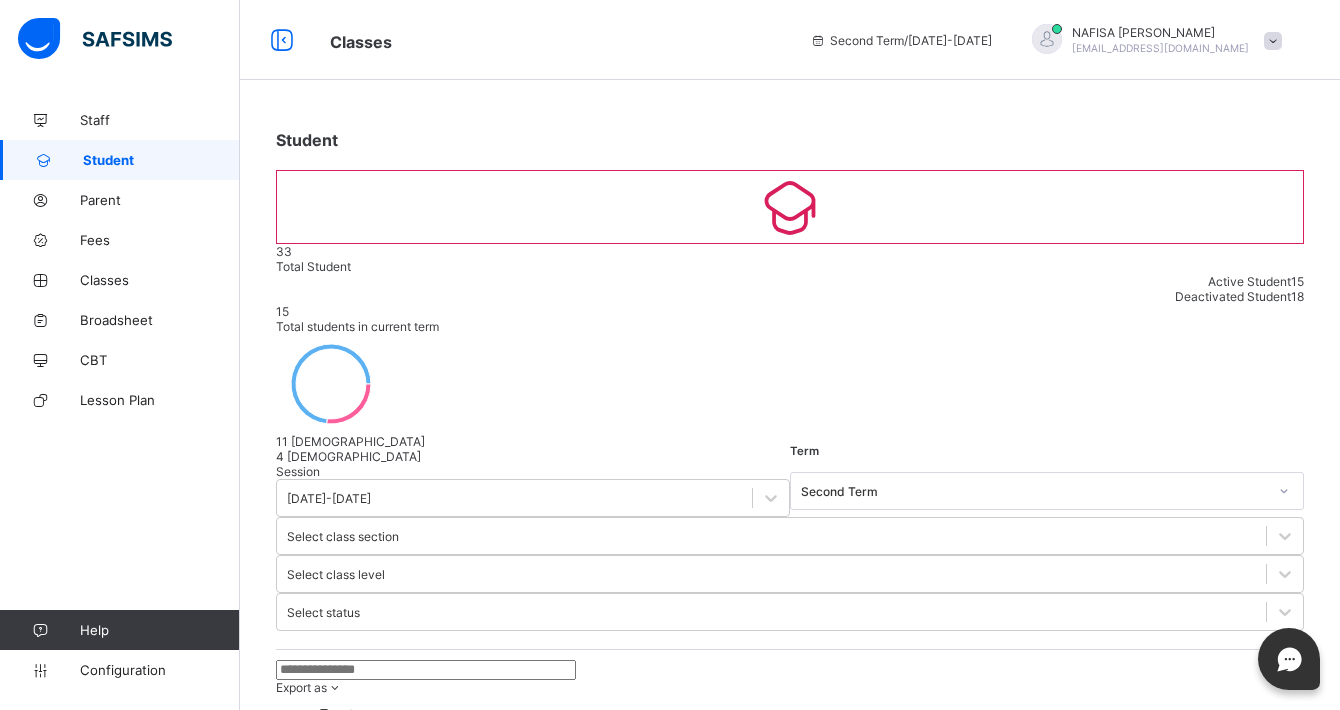 click on "Create Student" at bounding box center [333, 795] 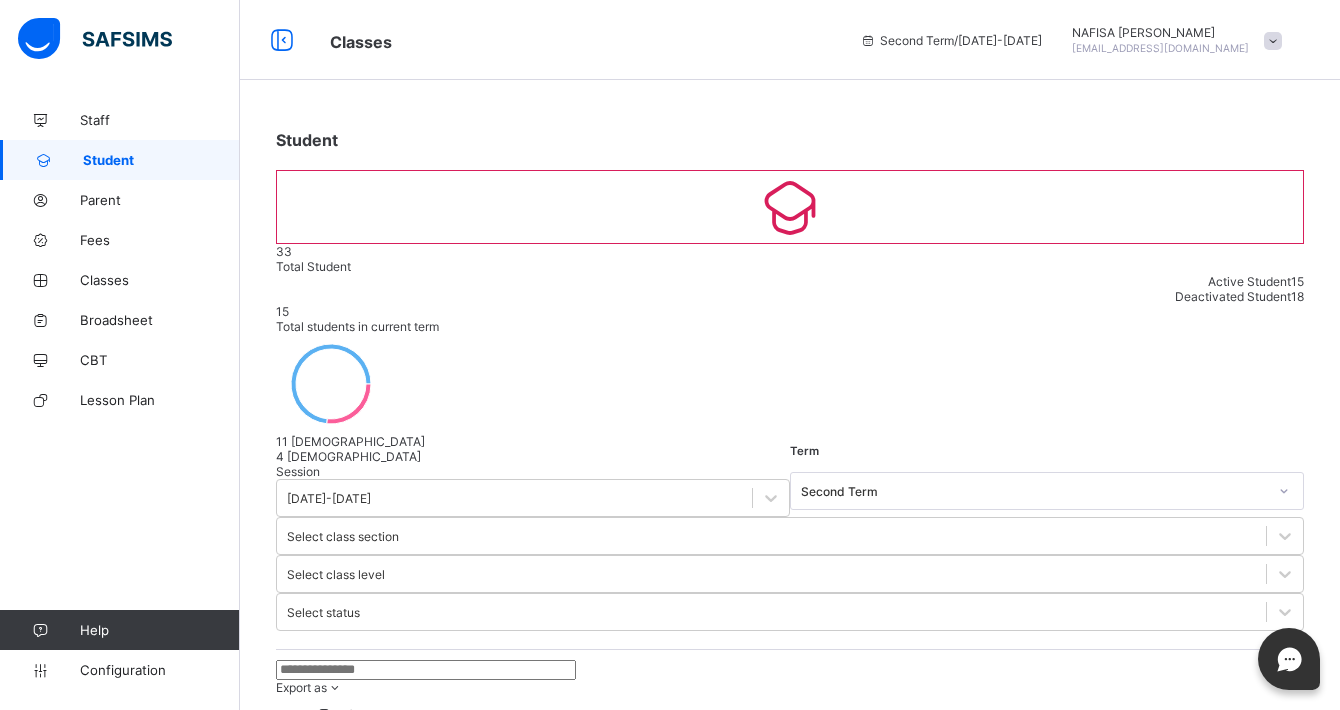 type on "**********" 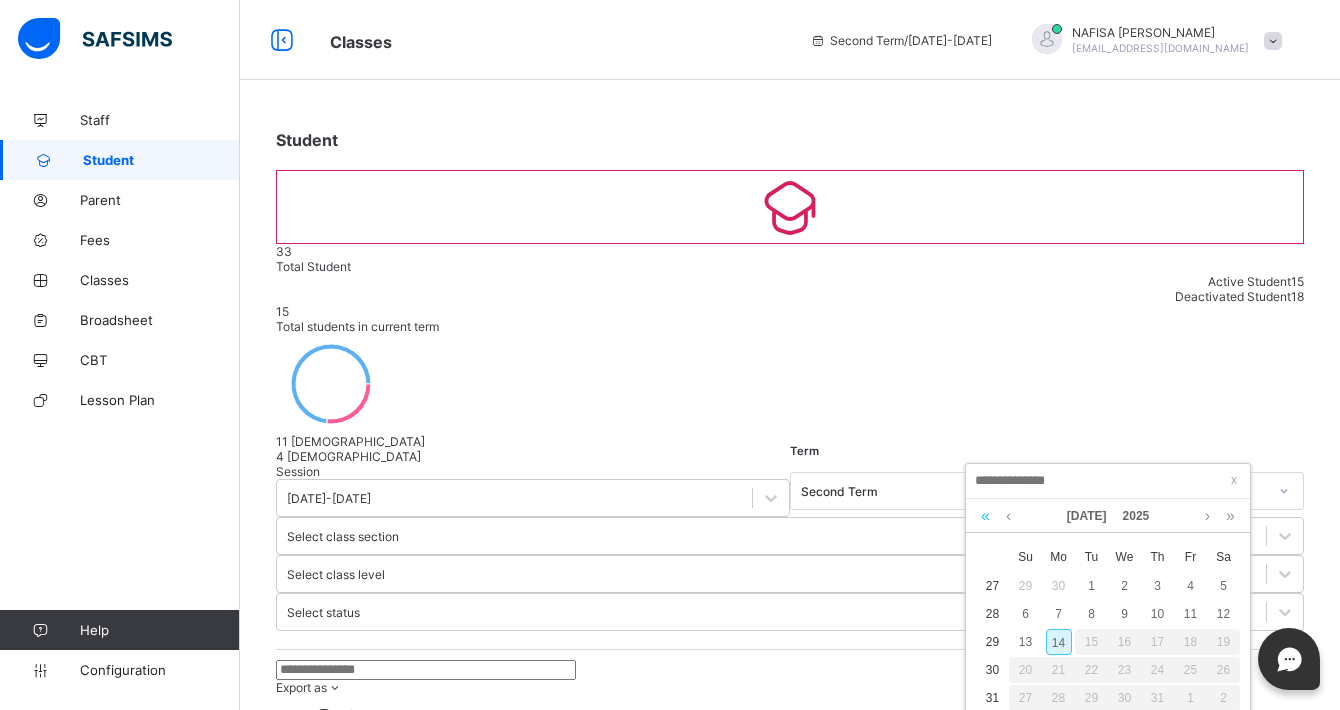 click at bounding box center [985, 516] 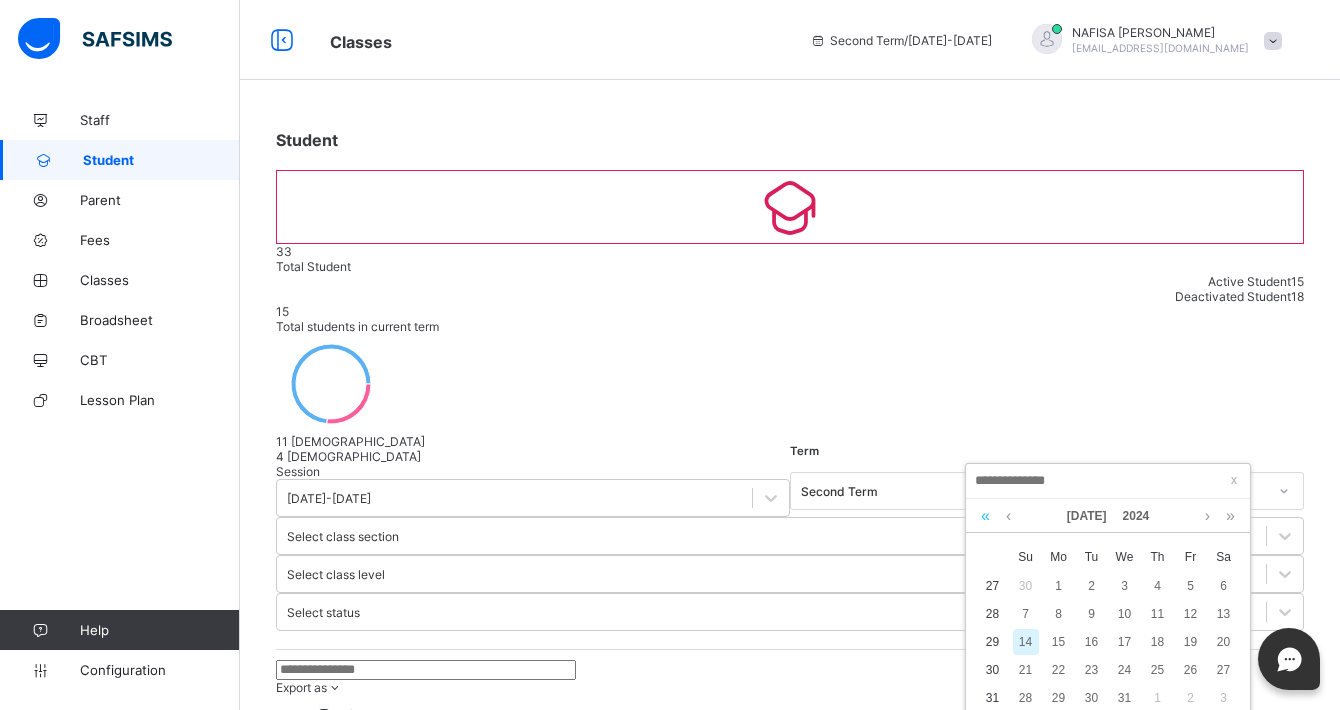 click at bounding box center [985, 516] 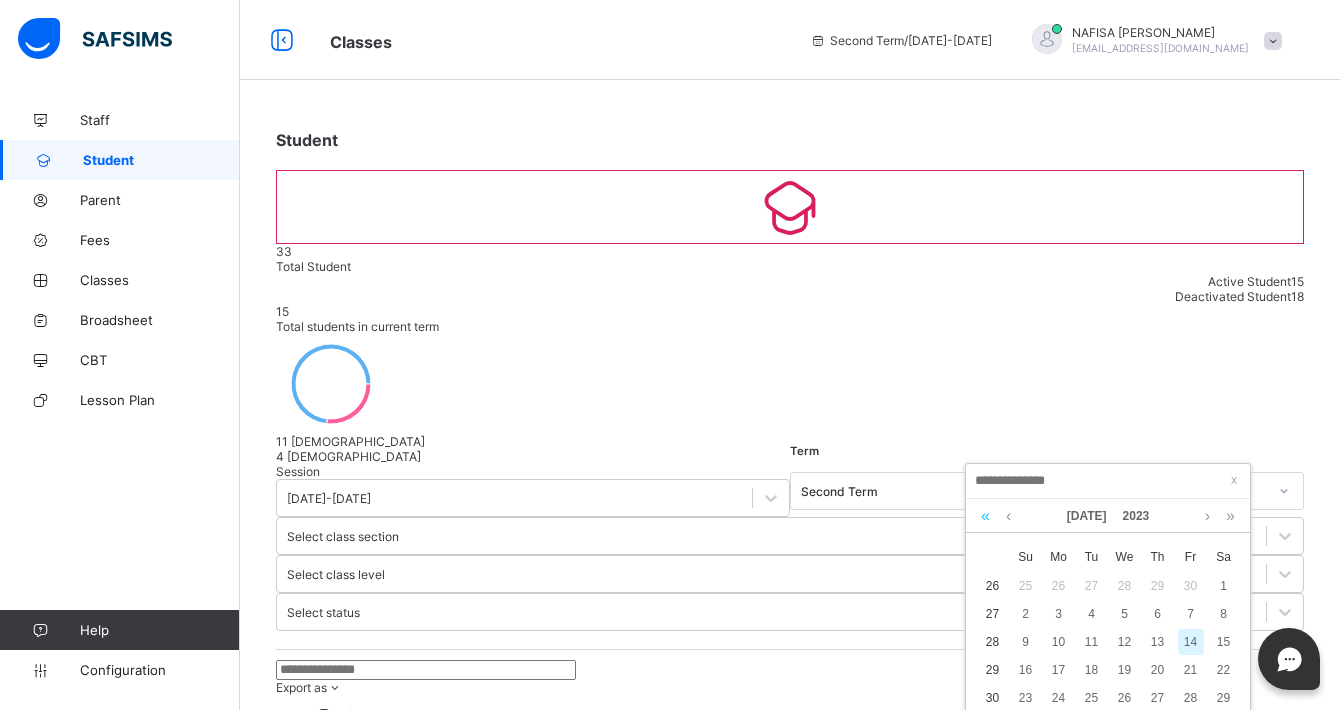 click at bounding box center [985, 516] 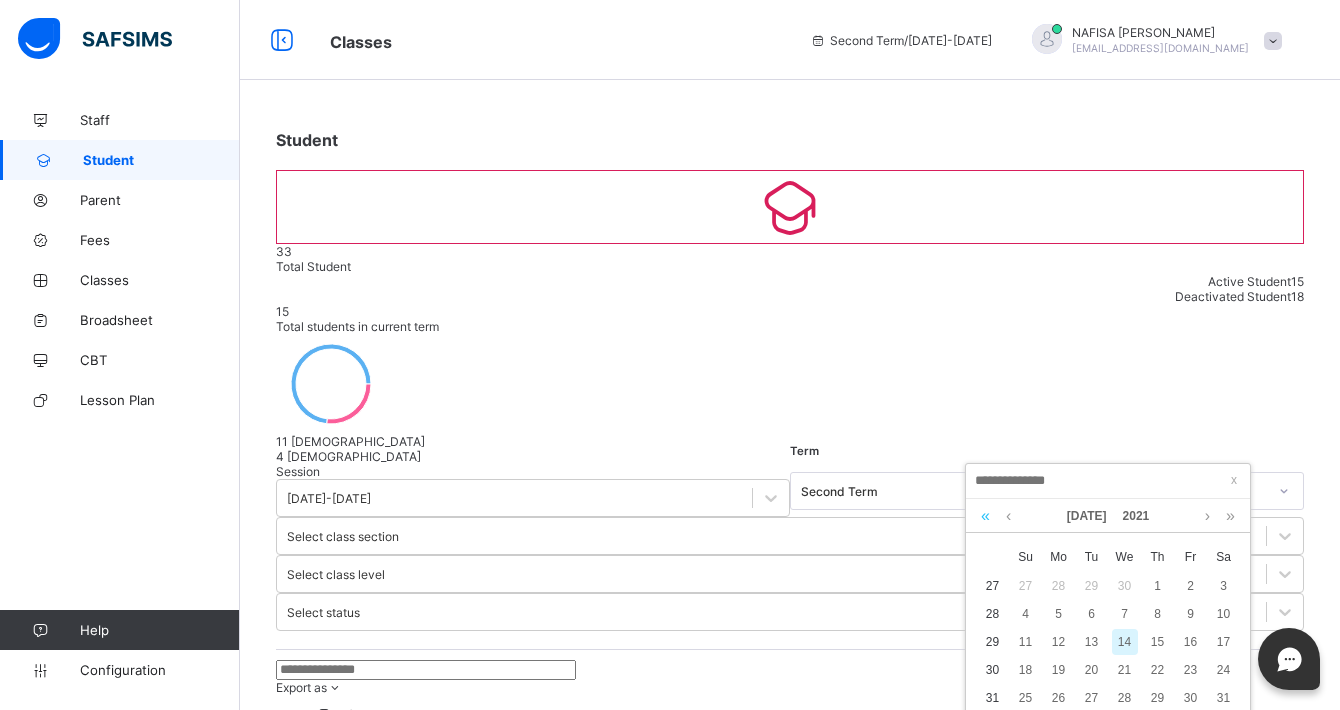 click at bounding box center (985, 516) 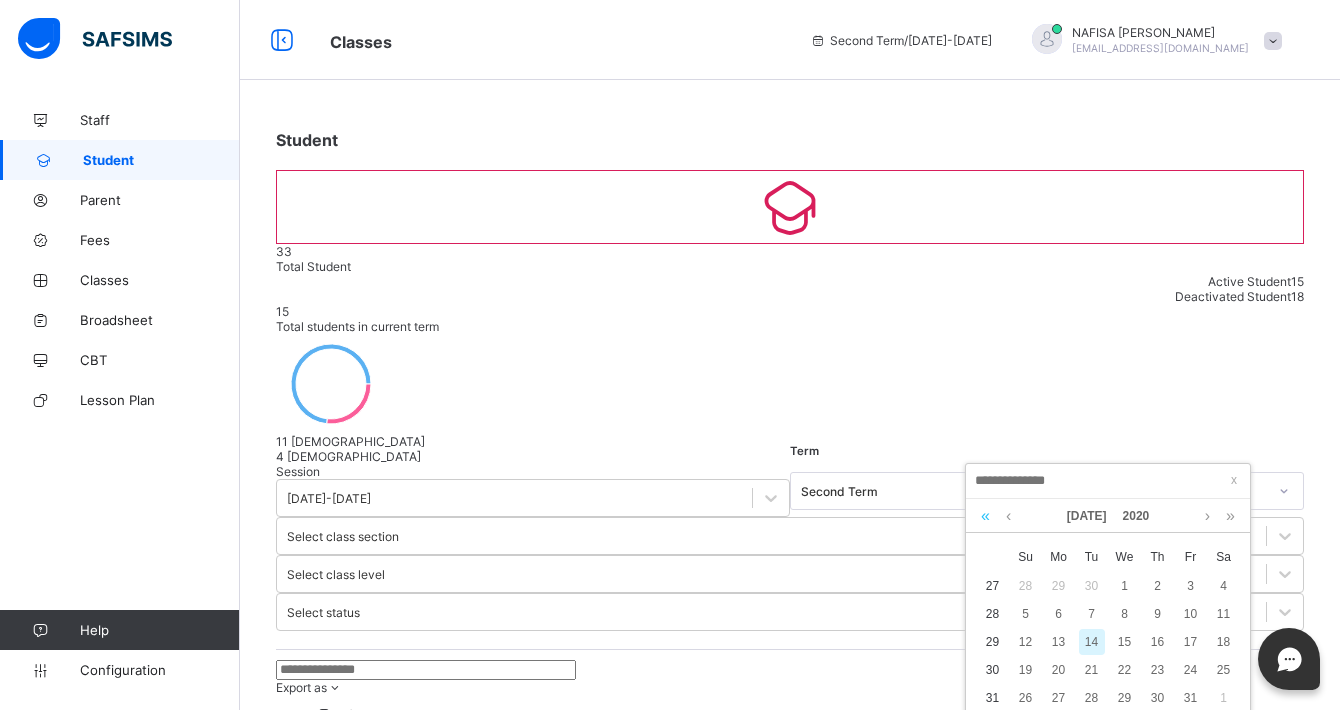 click at bounding box center (985, 516) 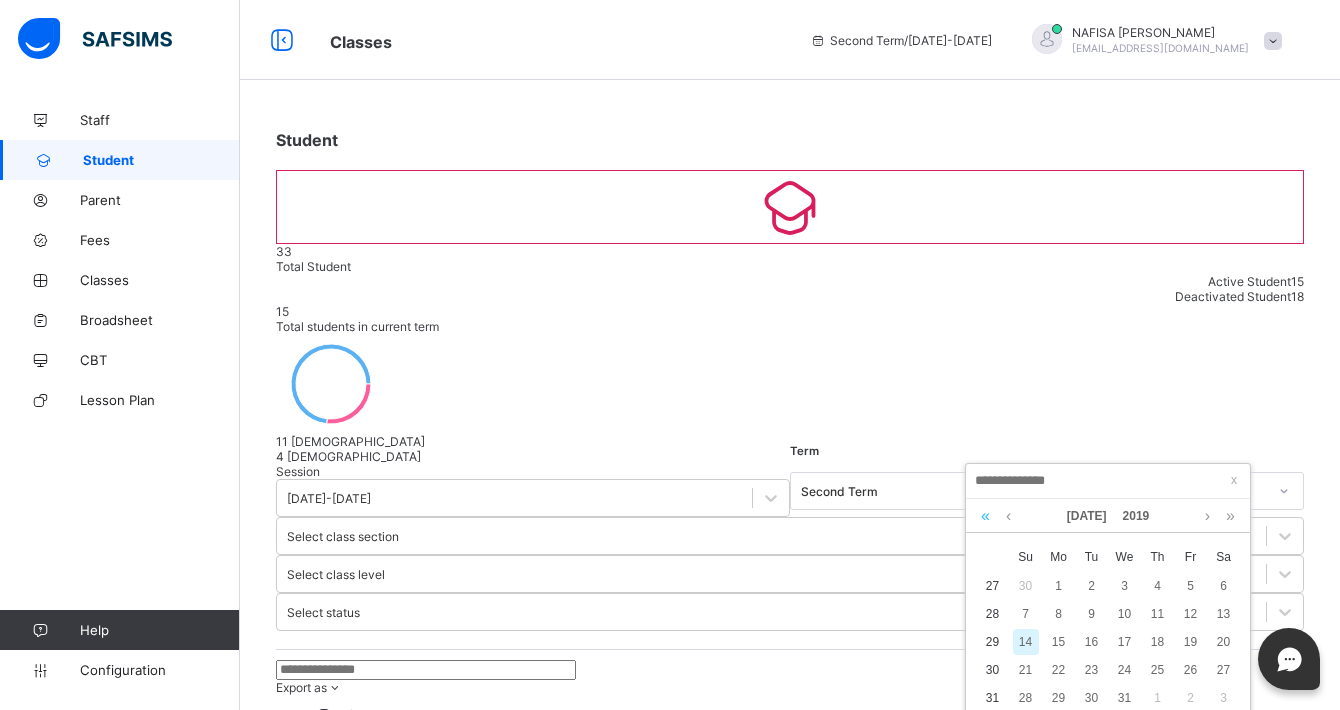 click at bounding box center [985, 516] 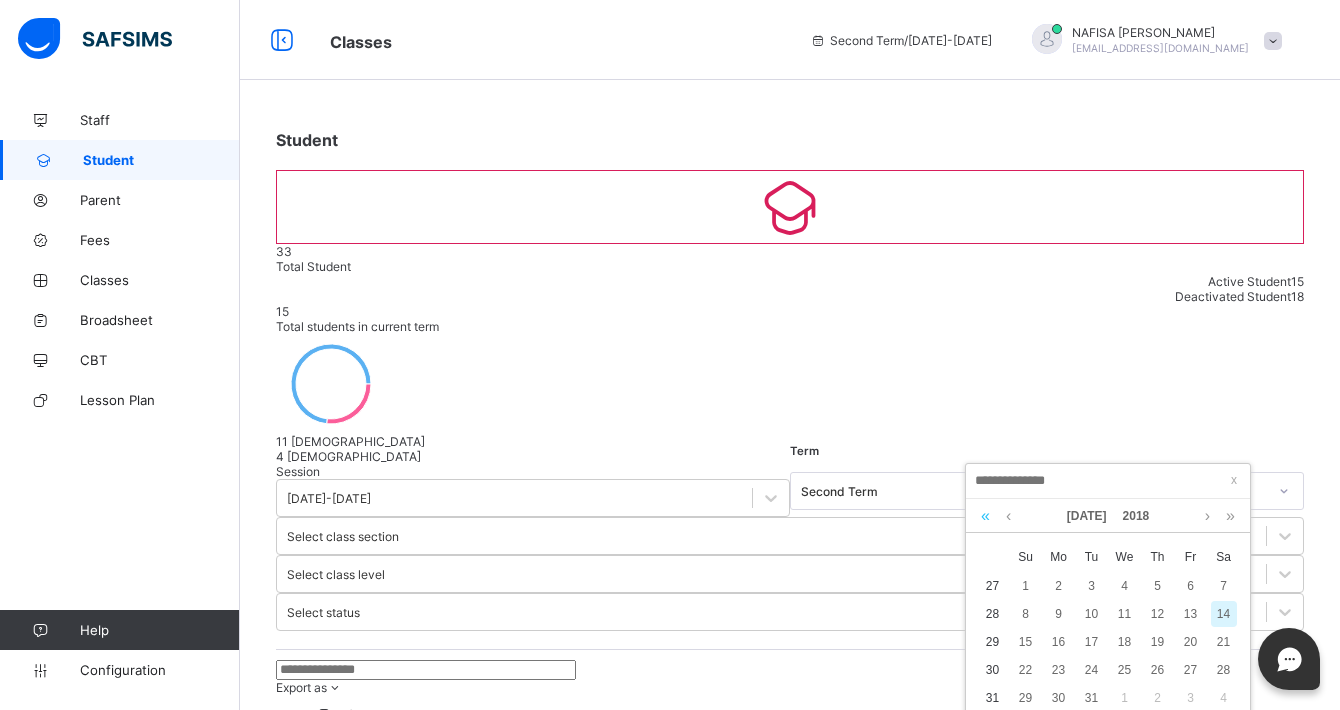 click at bounding box center [985, 516] 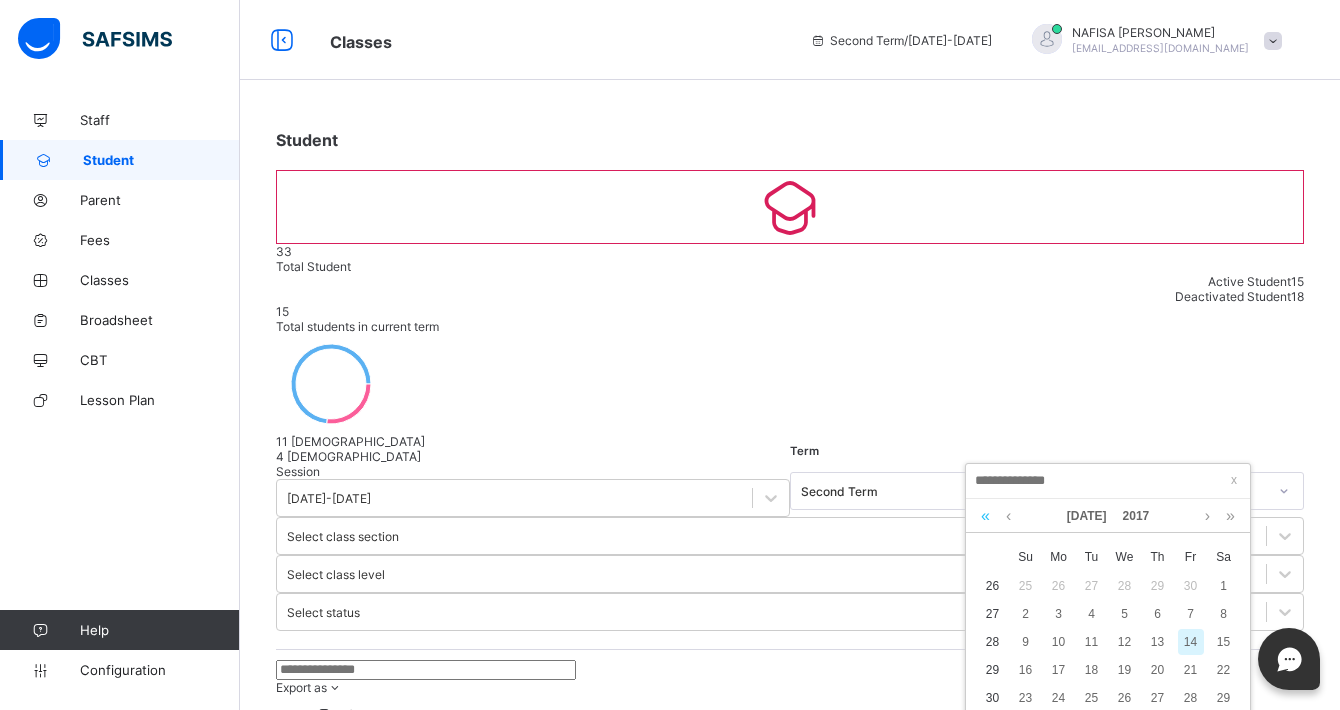 click at bounding box center [985, 516] 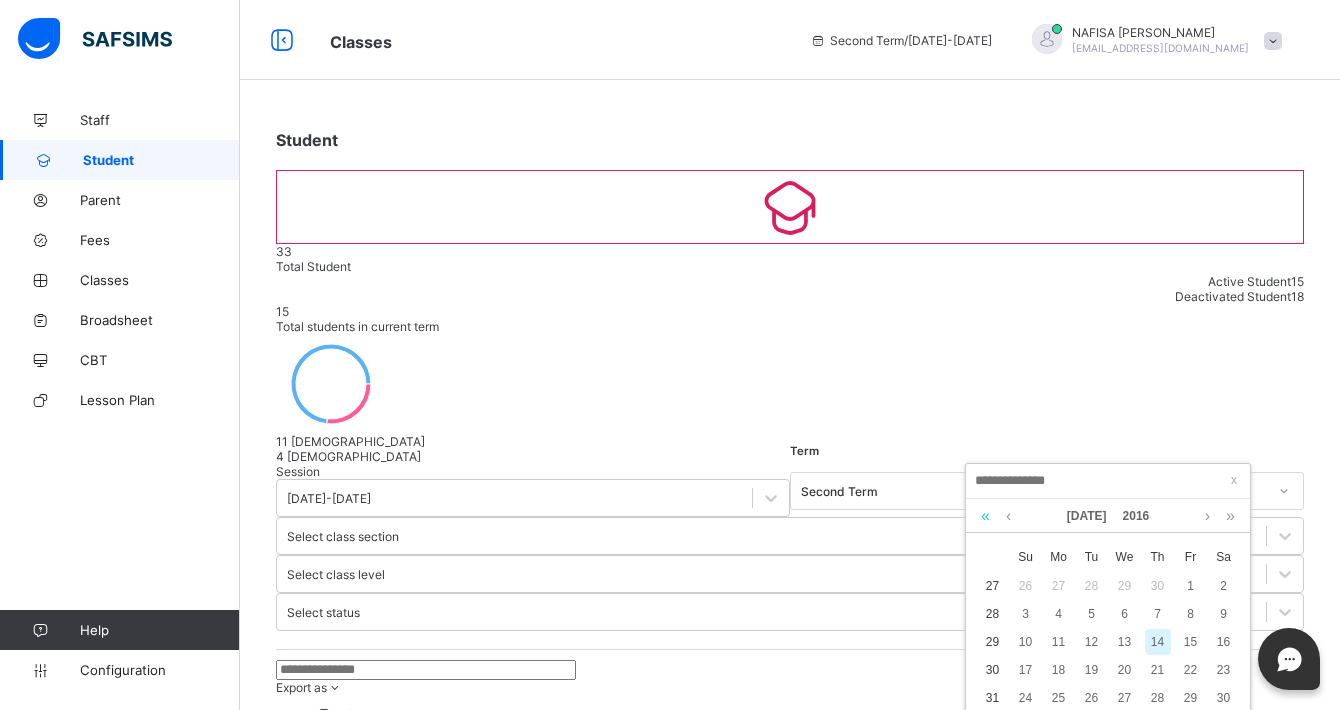 click at bounding box center (985, 516) 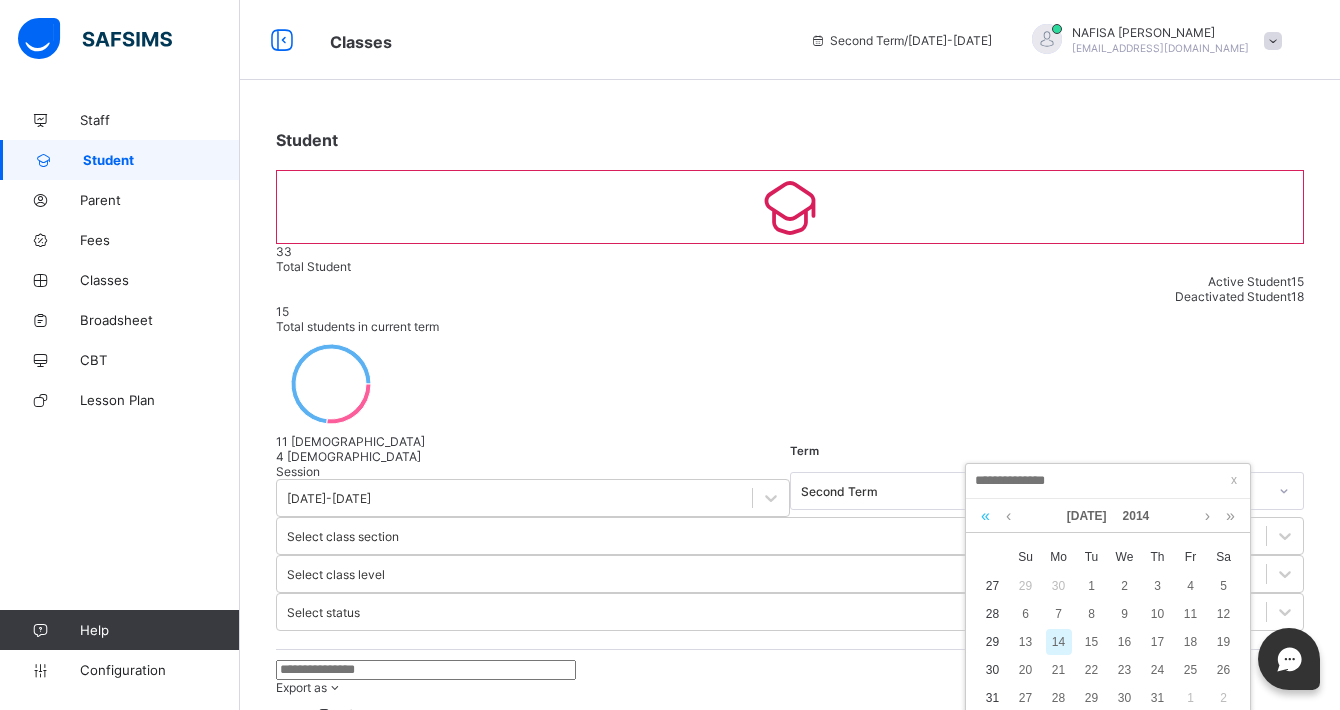 click at bounding box center (985, 516) 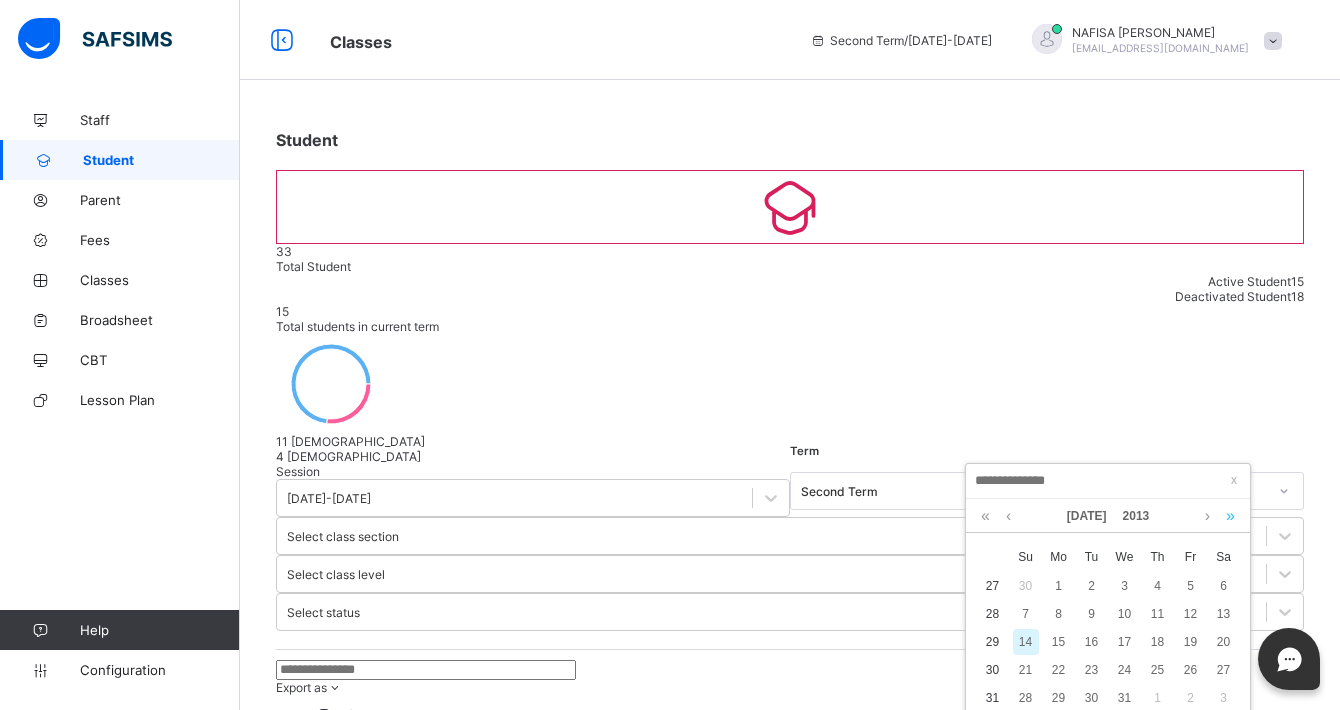click at bounding box center (1230, 516) 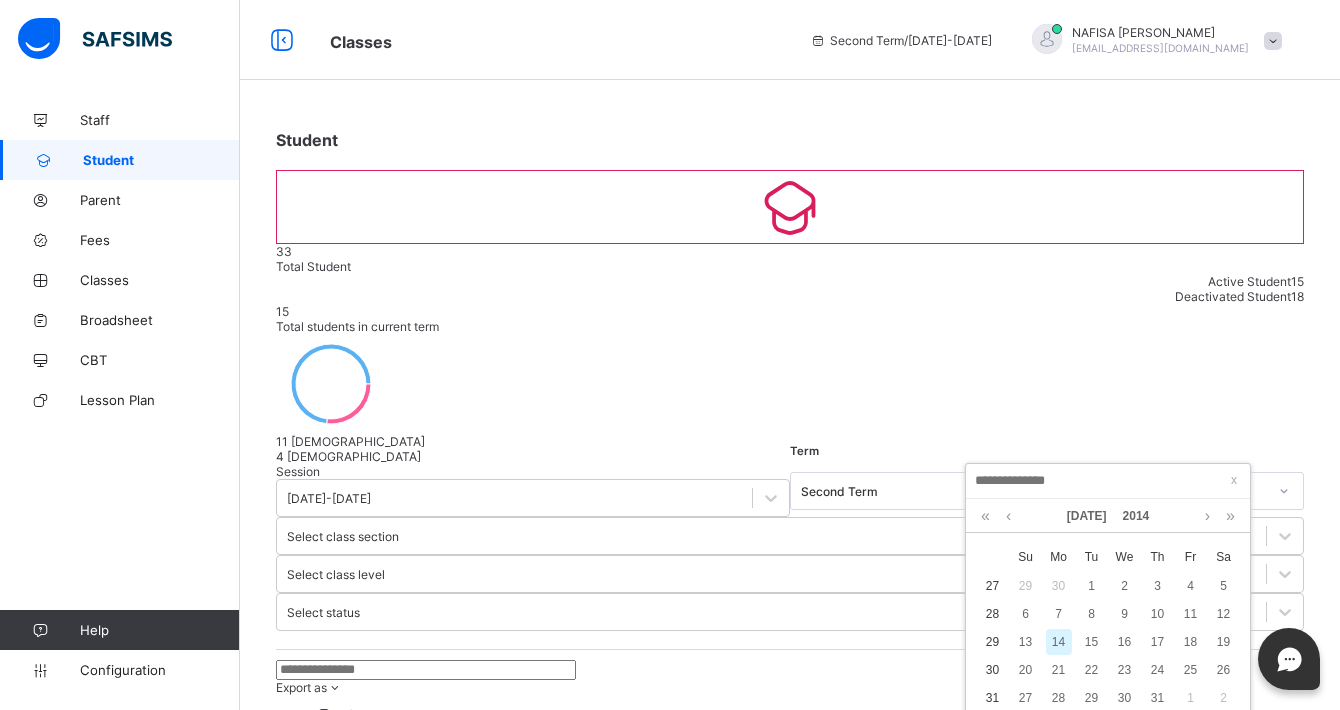 scroll, scrollTop: 321, scrollLeft: 0, axis: vertical 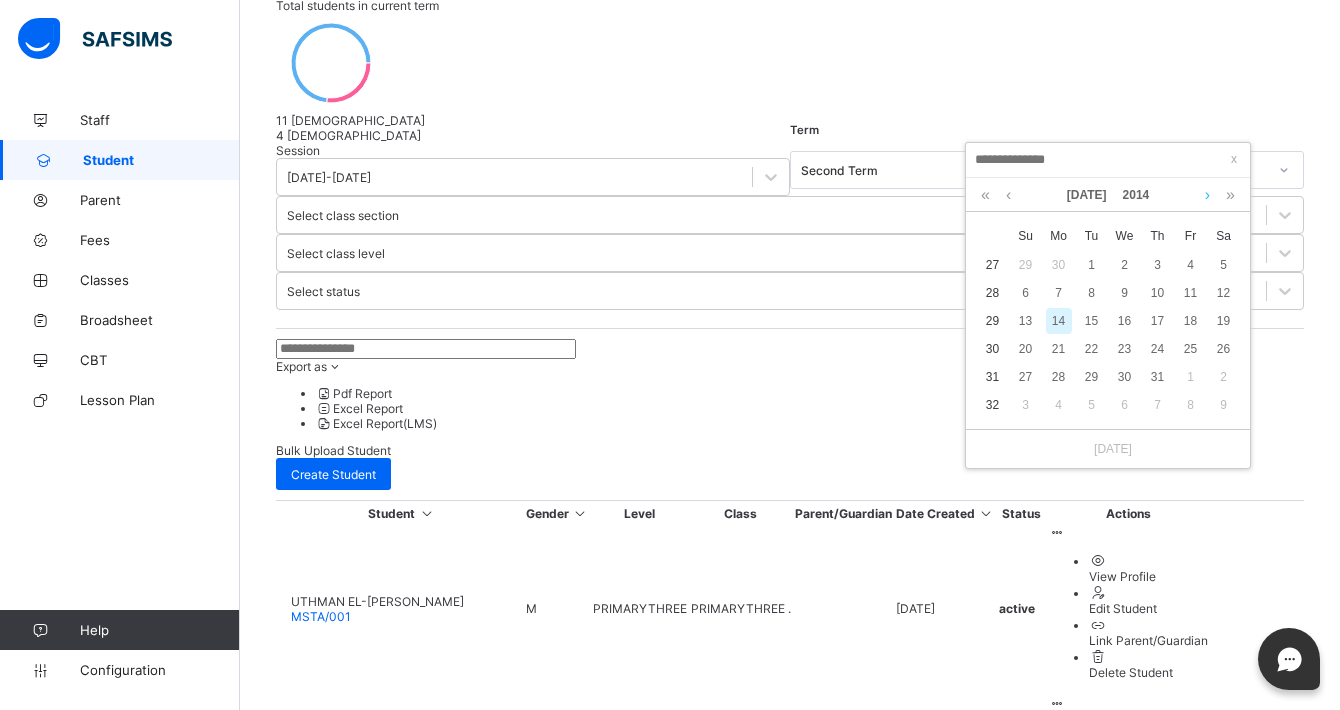 click at bounding box center (1207, 195) 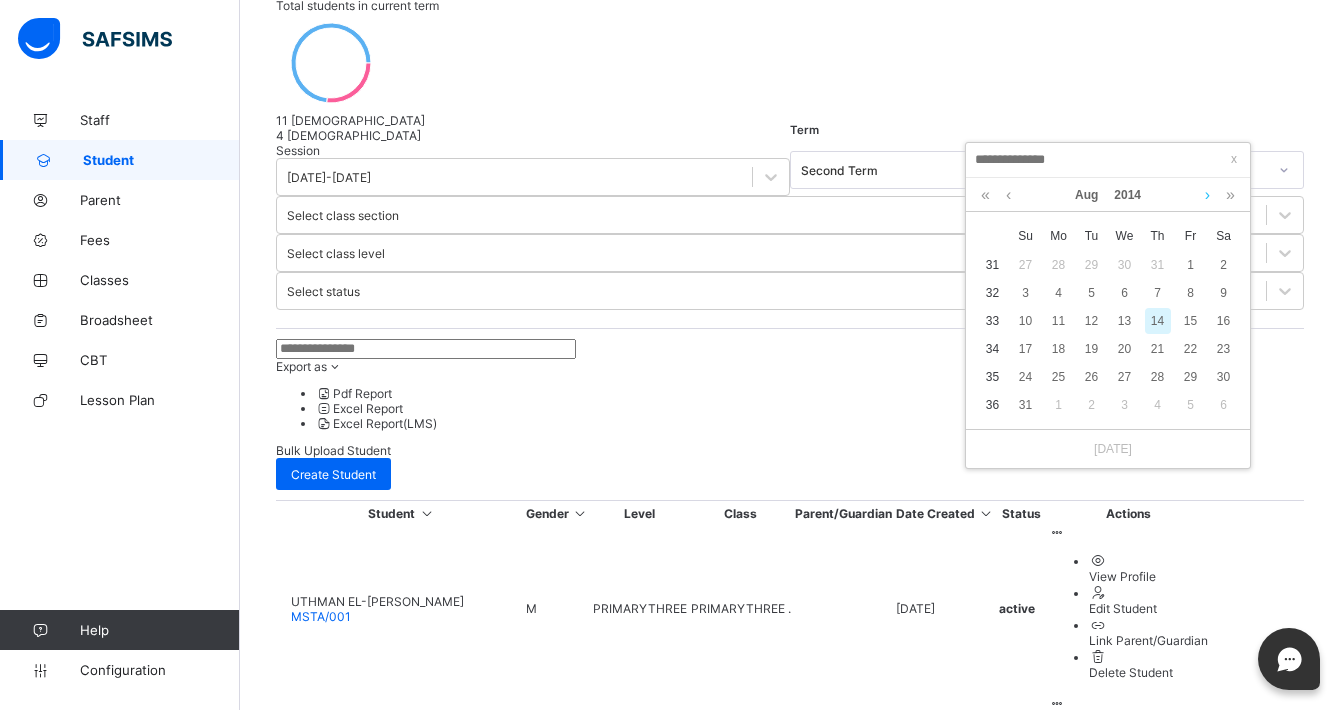 click at bounding box center [1207, 195] 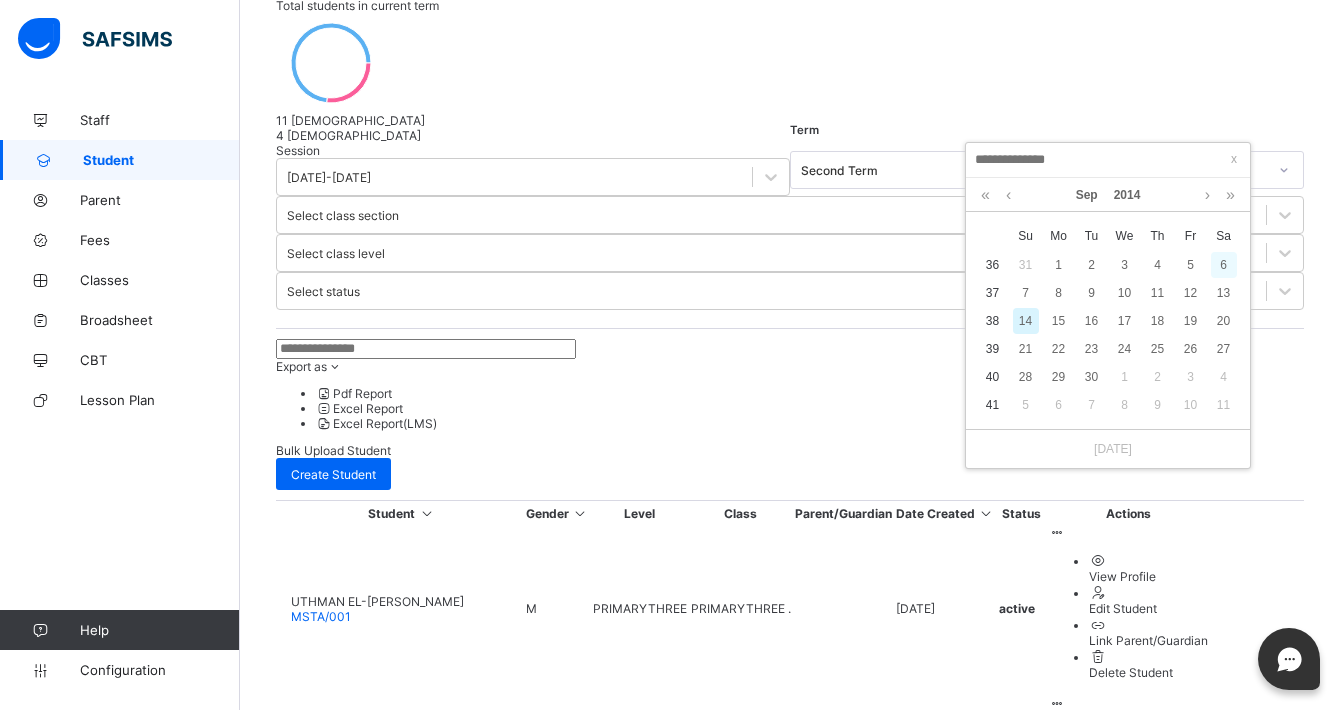 click on "6" at bounding box center (1224, 265) 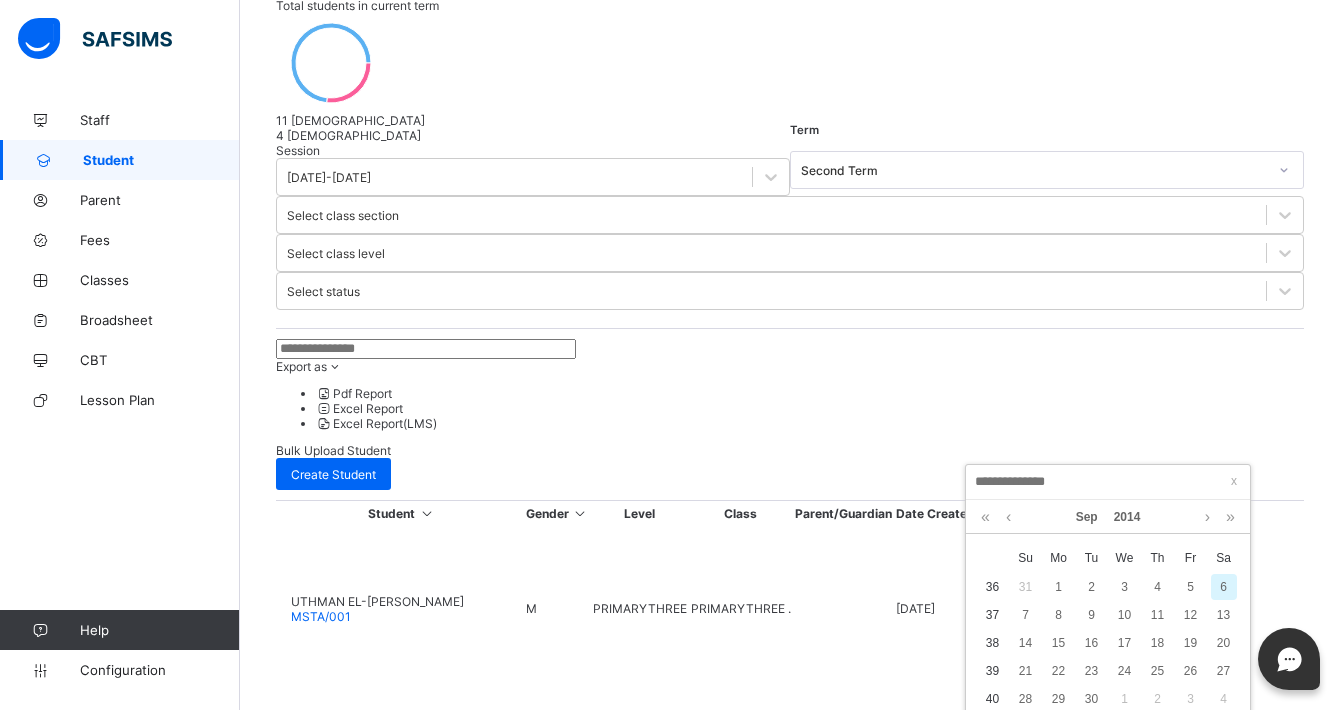 type on "**********" 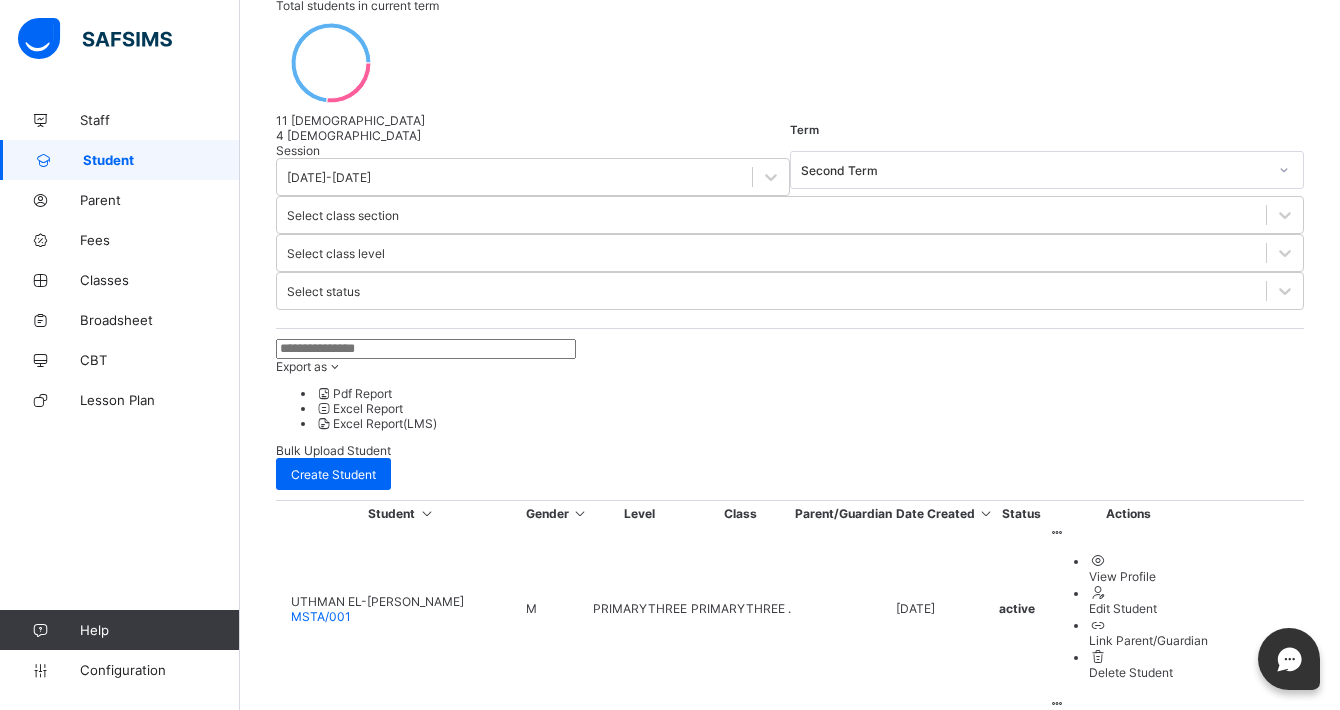 click on "Select state of origin" at bounding box center (790, 3105) 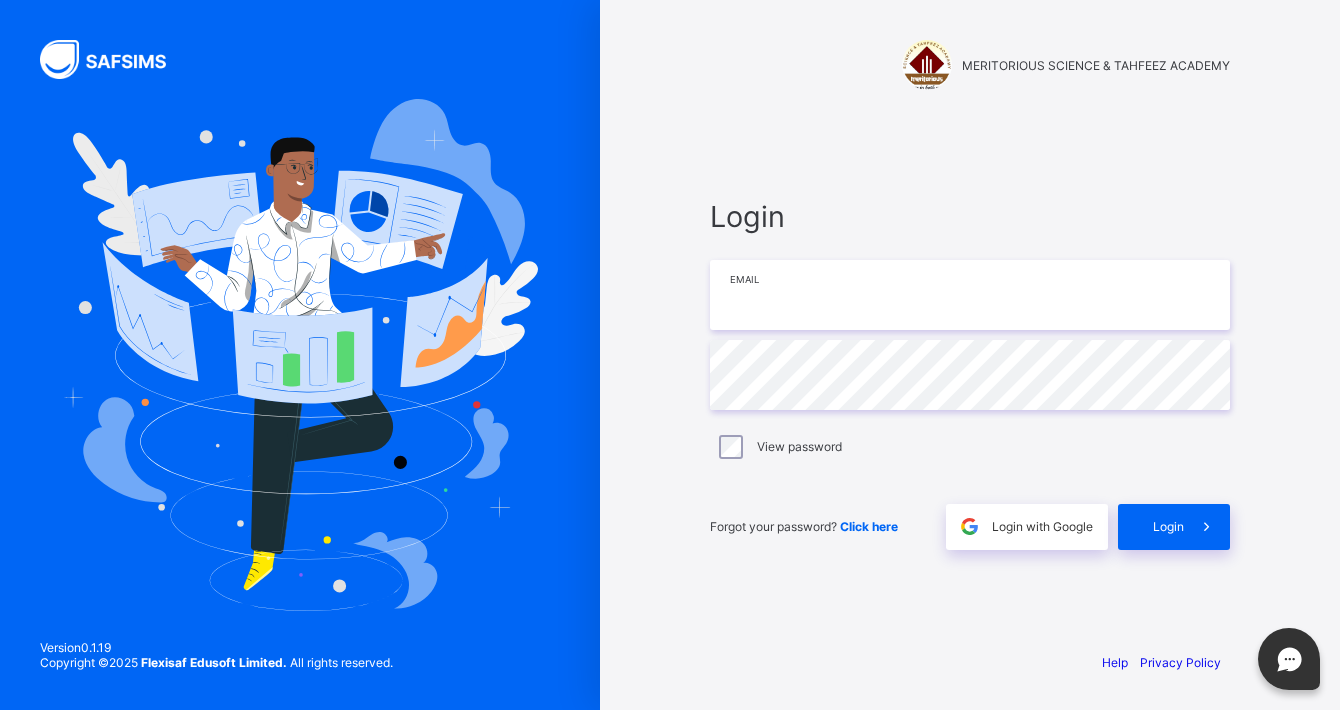 click at bounding box center [970, 295] 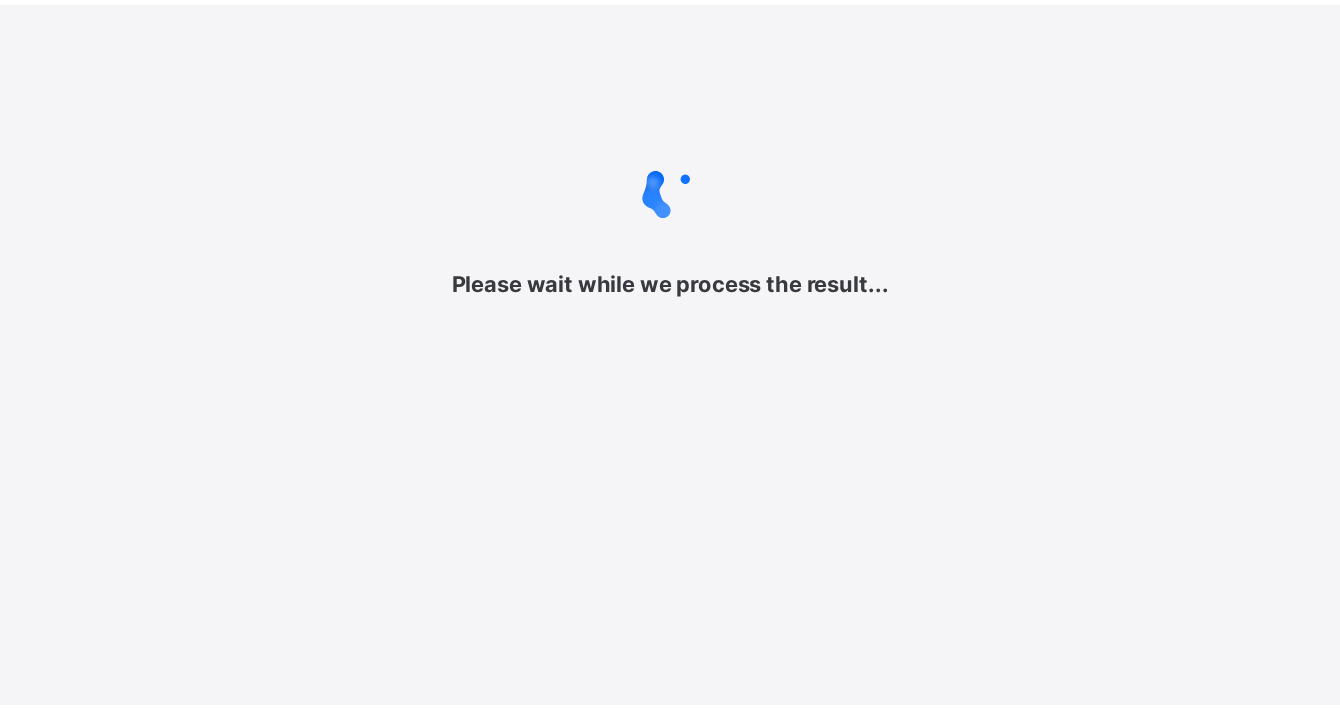 scroll, scrollTop: 0, scrollLeft: 0, axis: both 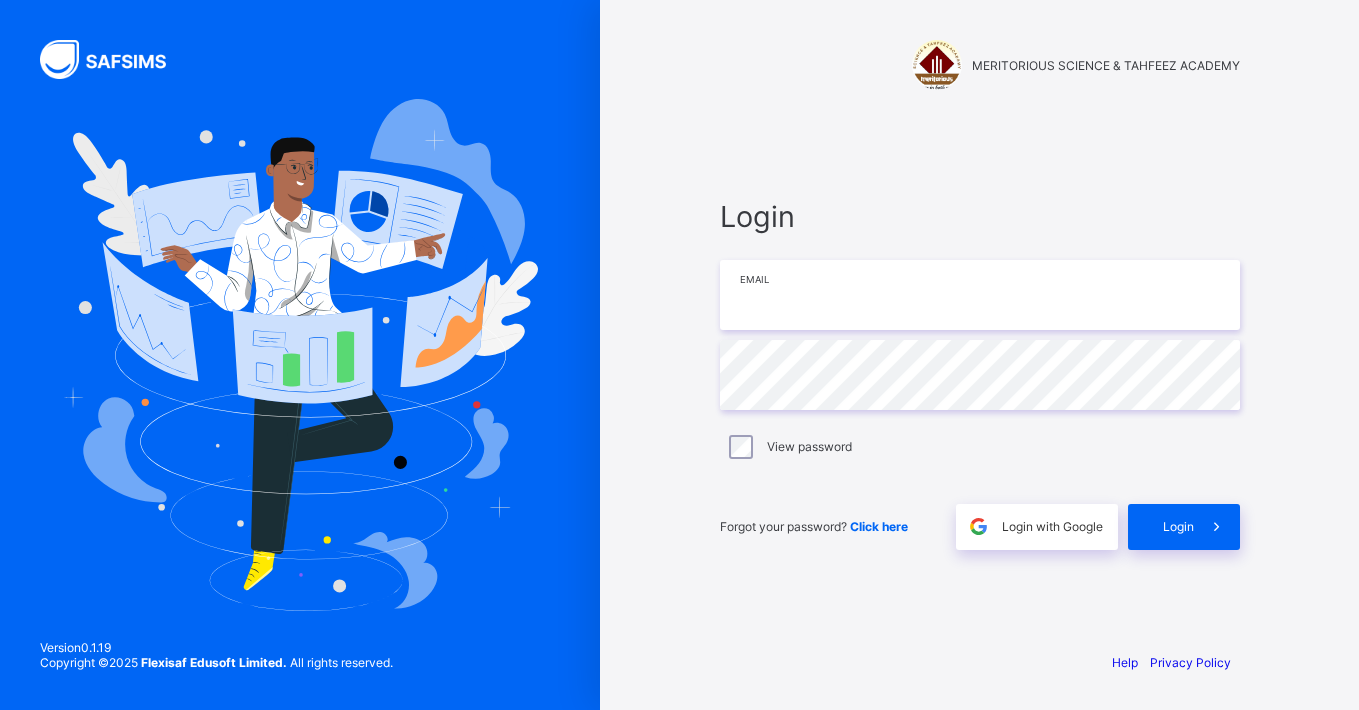 click at bounding box center [980, 295] 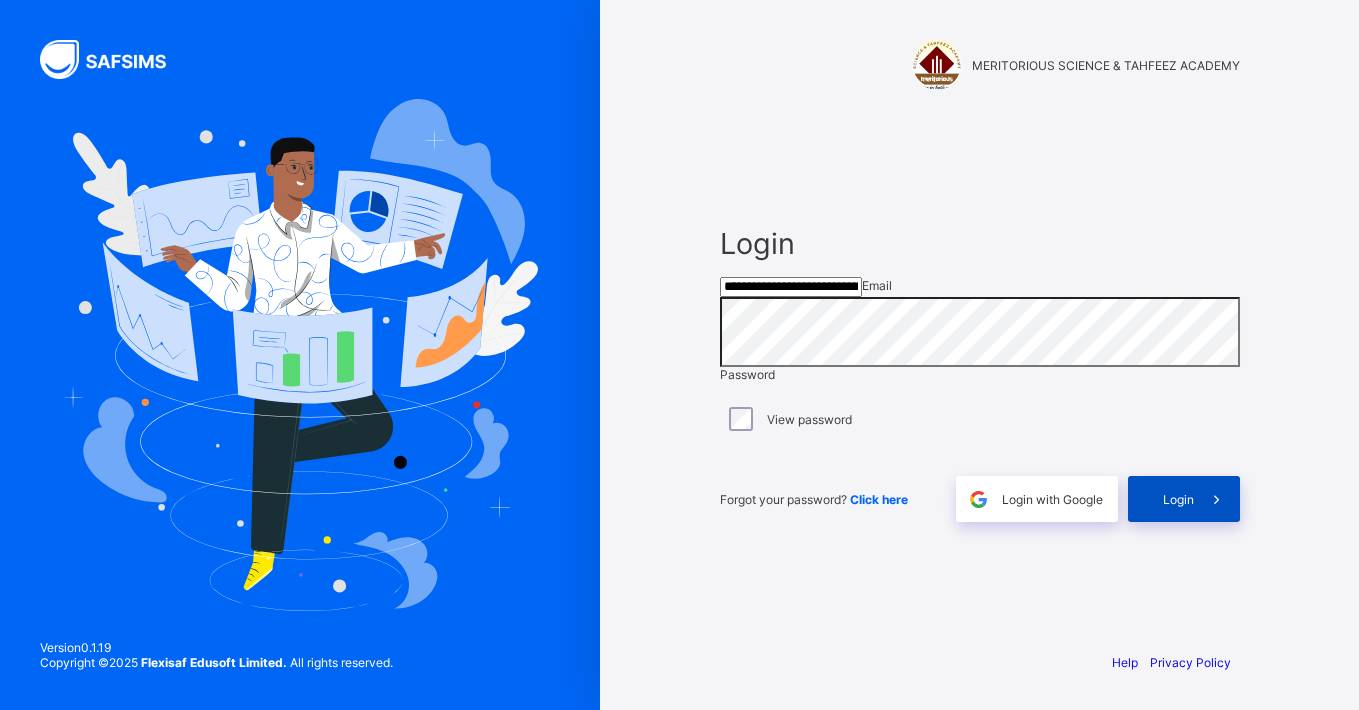 type on "**********" 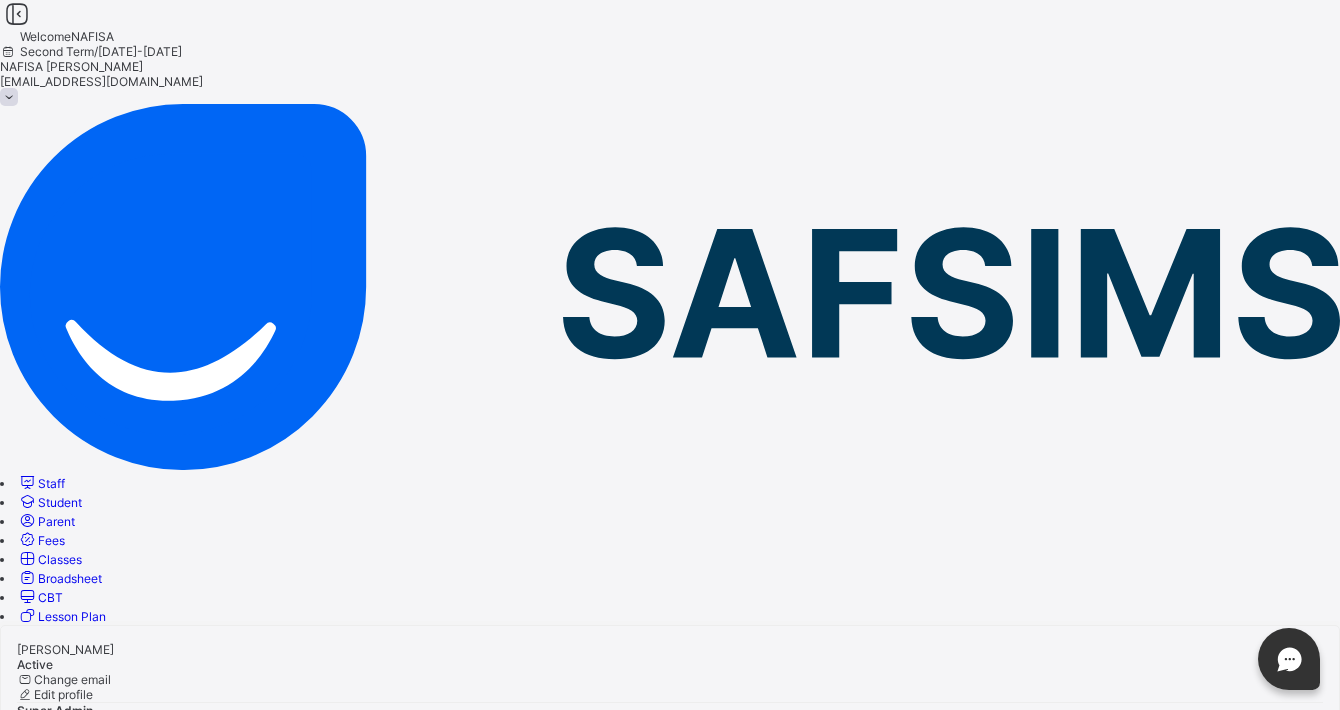 click on "Broadsheet" at bounding box center [59, 578] 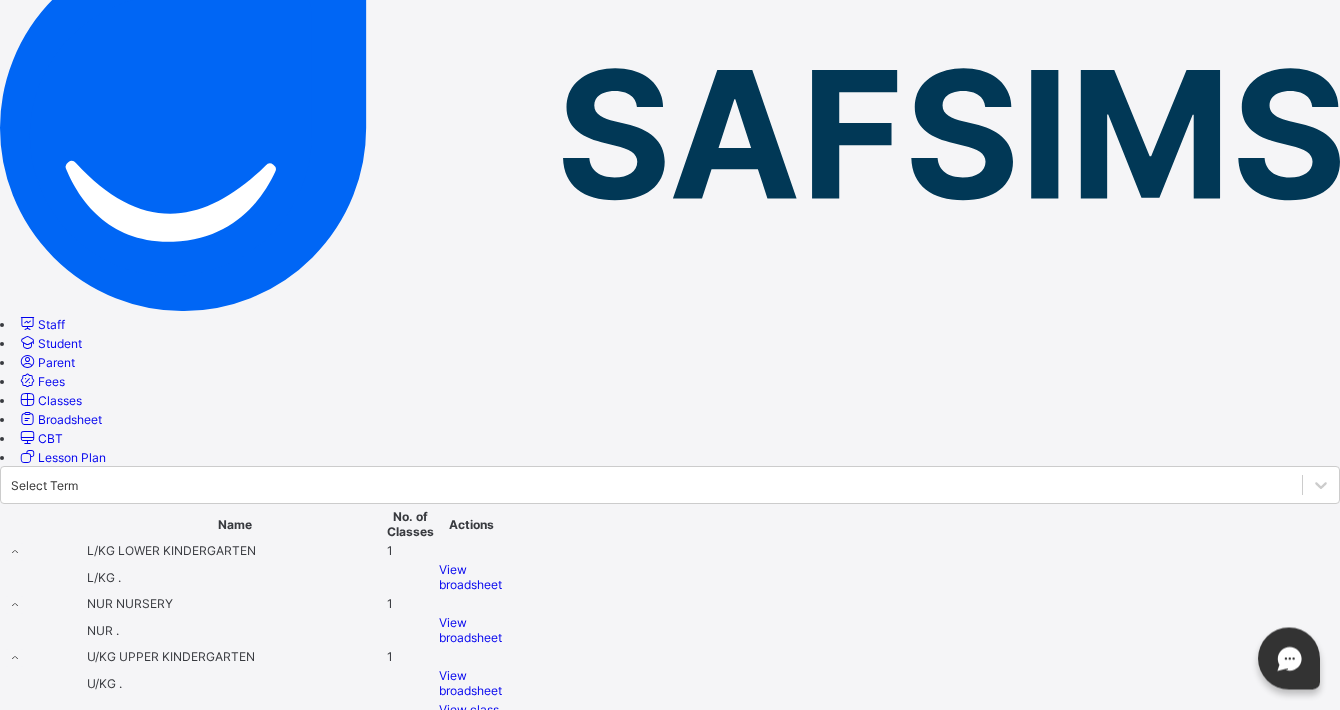 scroll, scrollTop: 160, scrollLeft: 0, axis: vertical 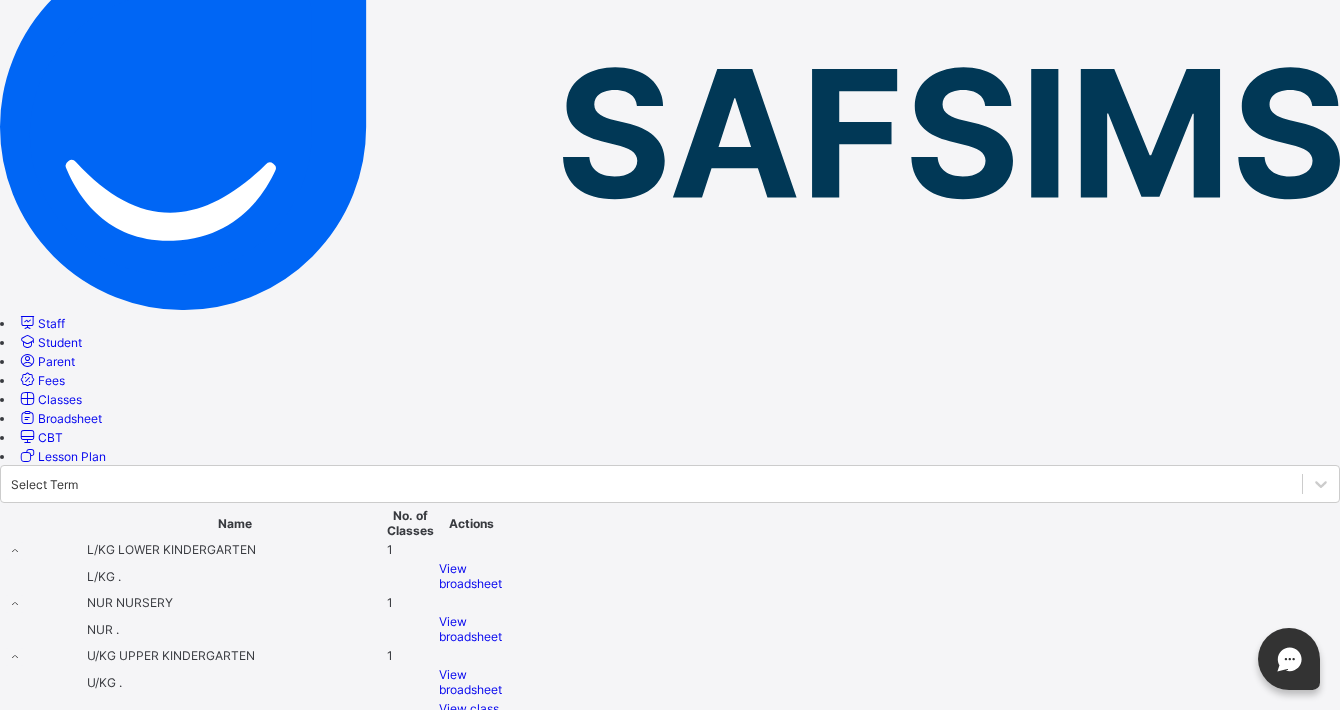 click on "View class level broadsheet" at bounding box center [470, 723] 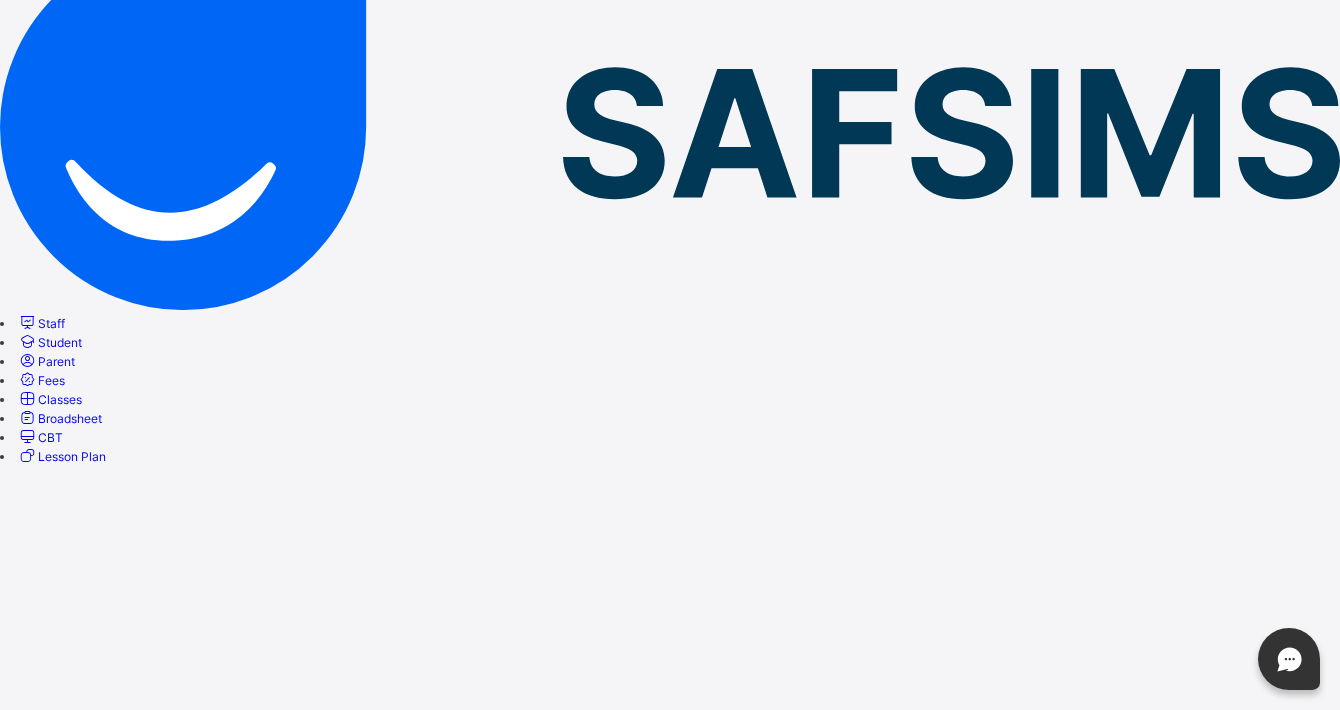 click at bounding box center [670, 820] 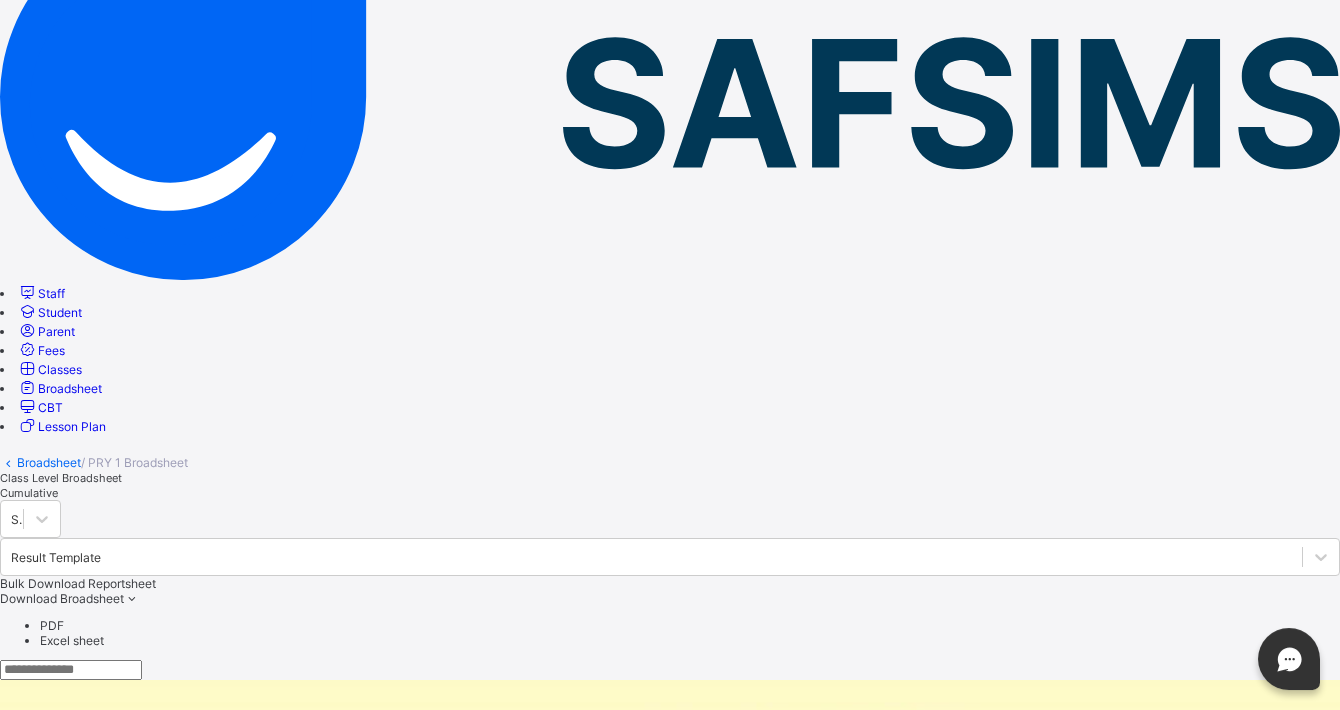 scroll, scrollTop: 221, scrollLeft: 0, axis: vertical 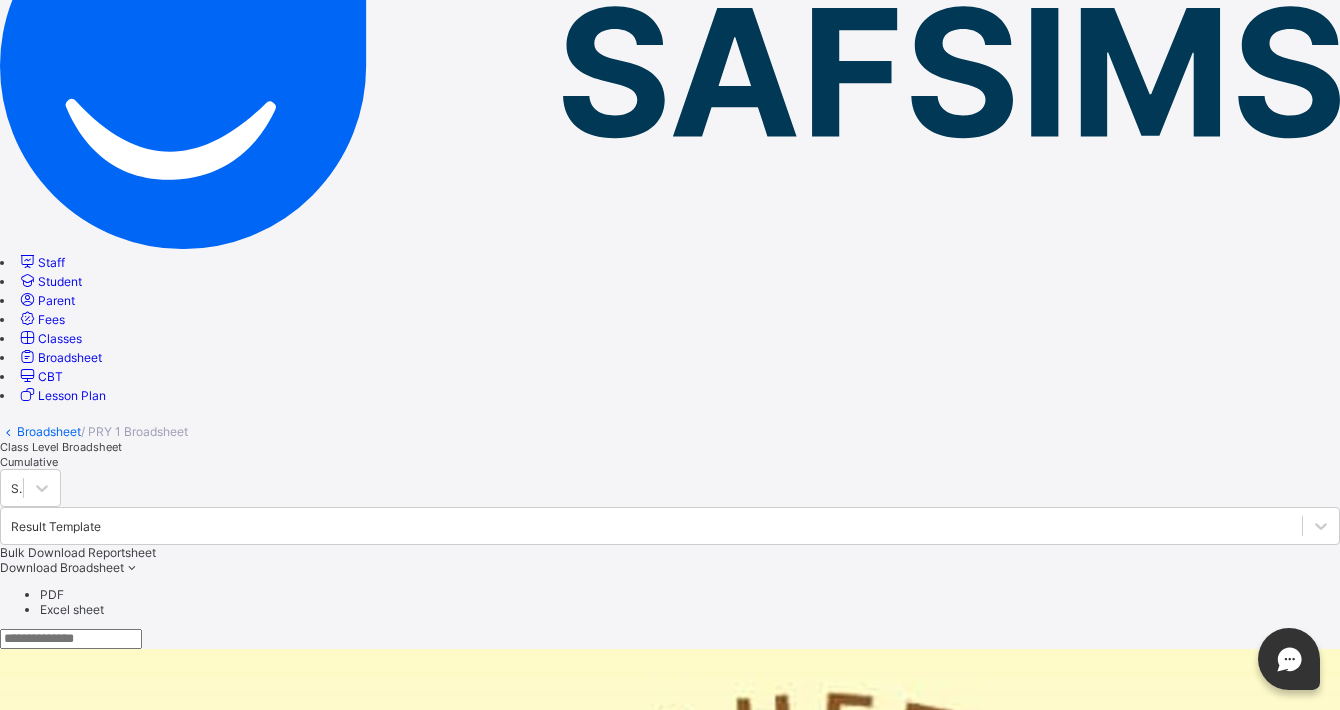 click on "PDF" at bounding box center (690, 594) 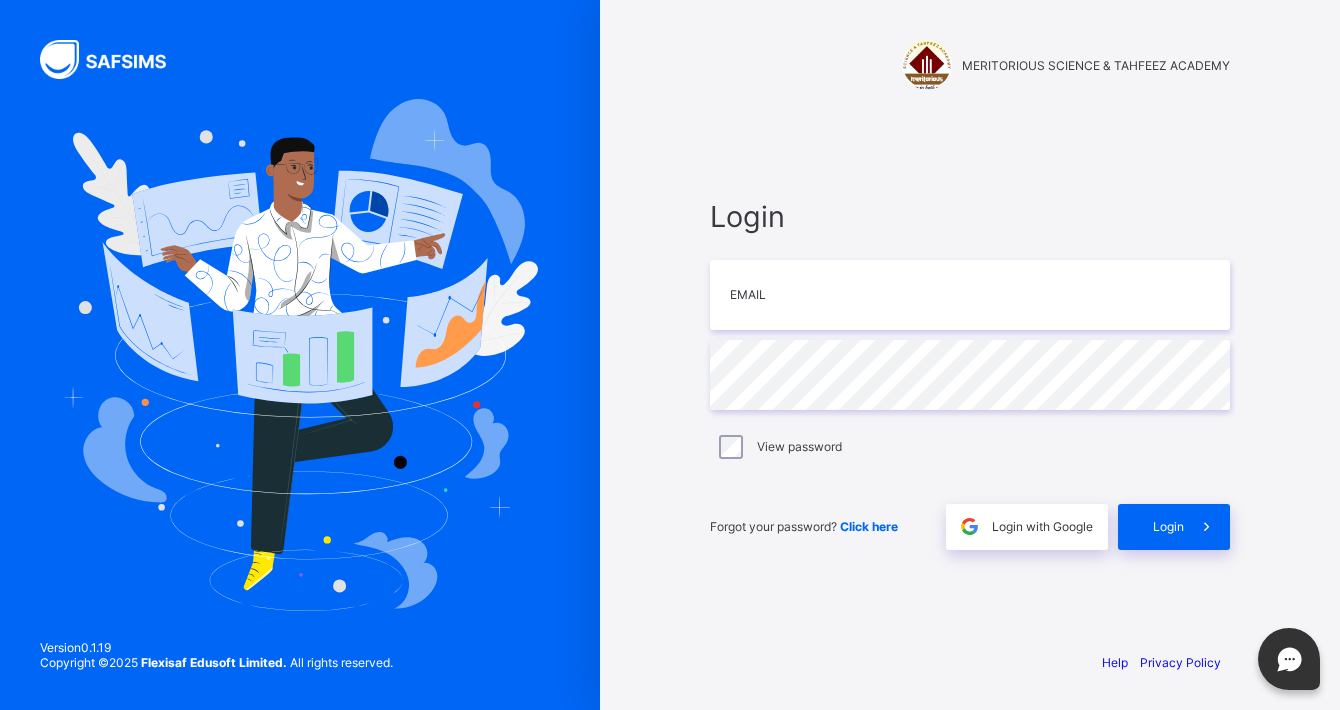 scroll, scrollTop: 0, scrollLeft: 0, axis: both 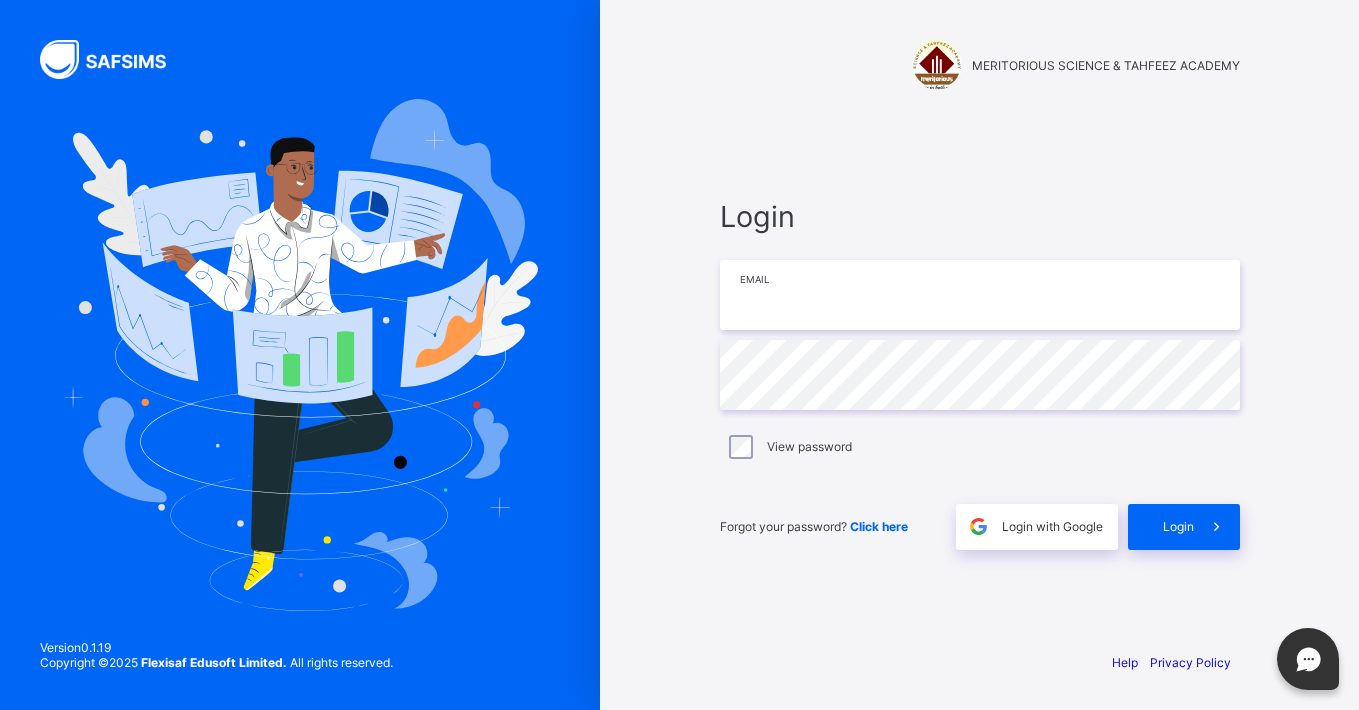 click at bounding box center (980, 295) 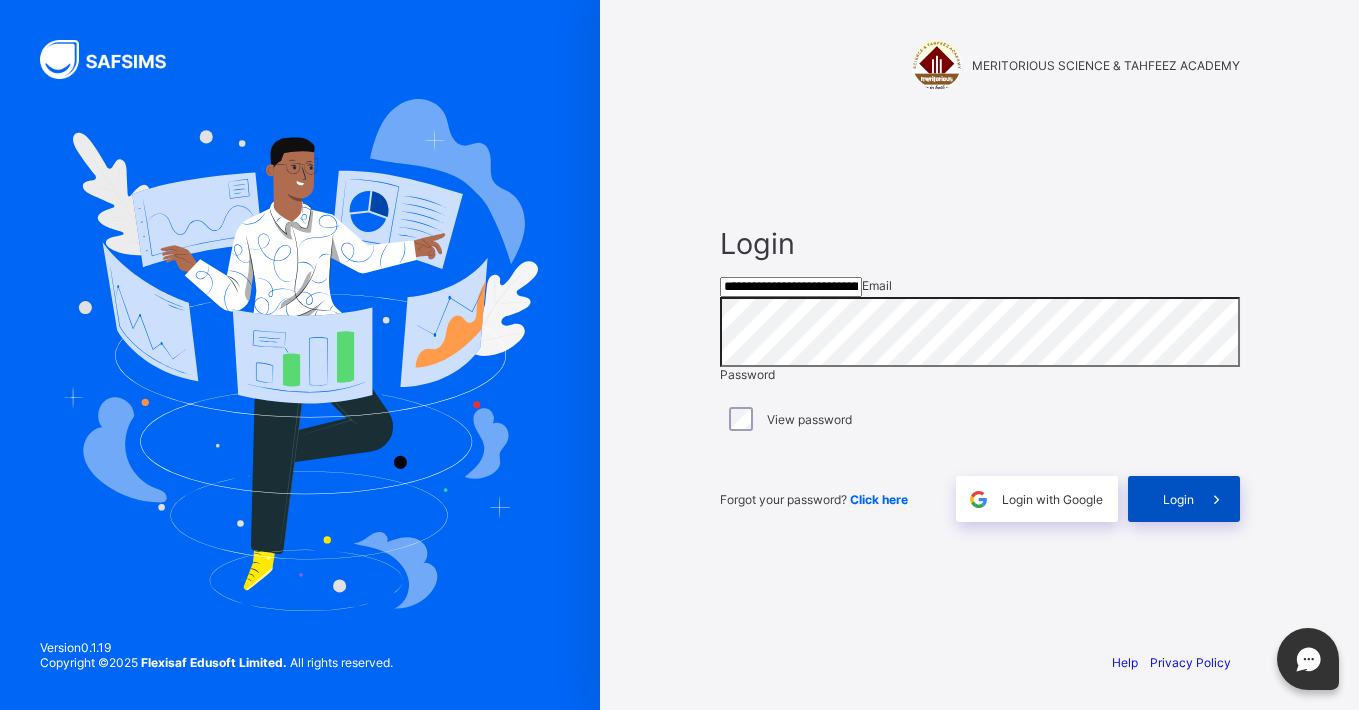 type on "**********" 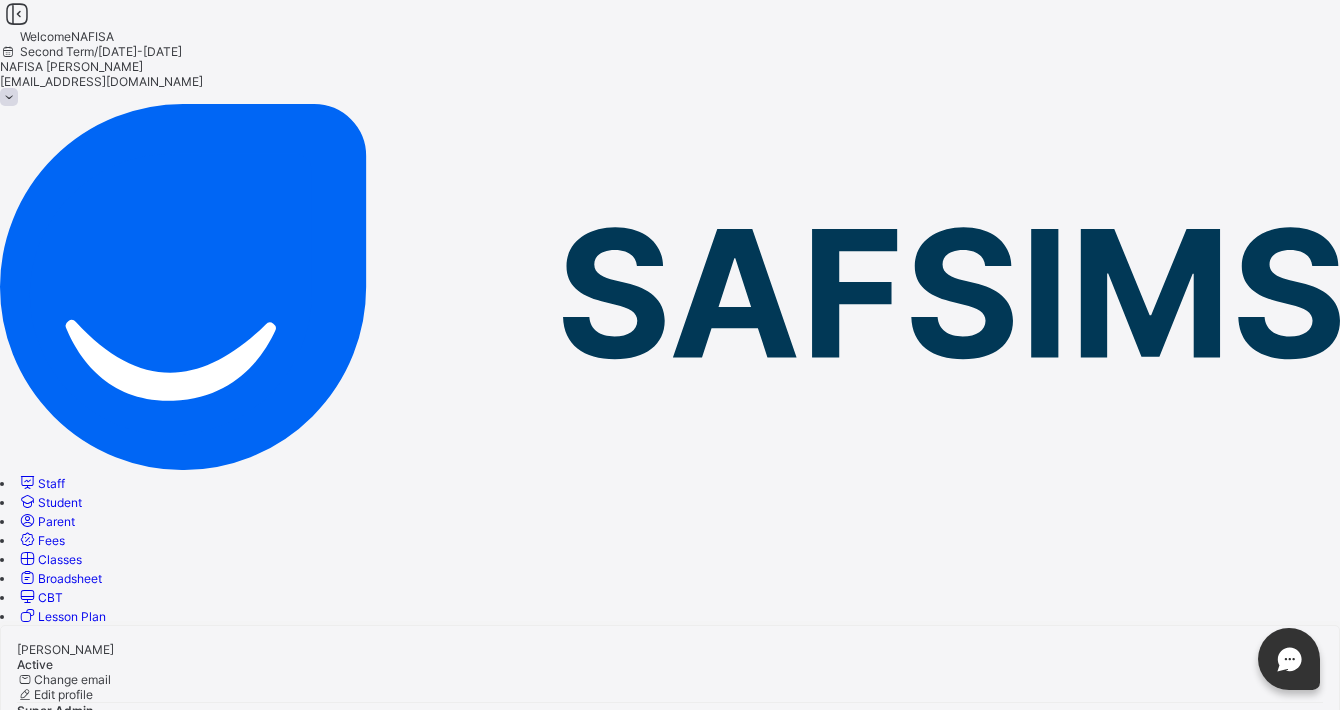 click on "Parent" at bounding box center [56, 521] 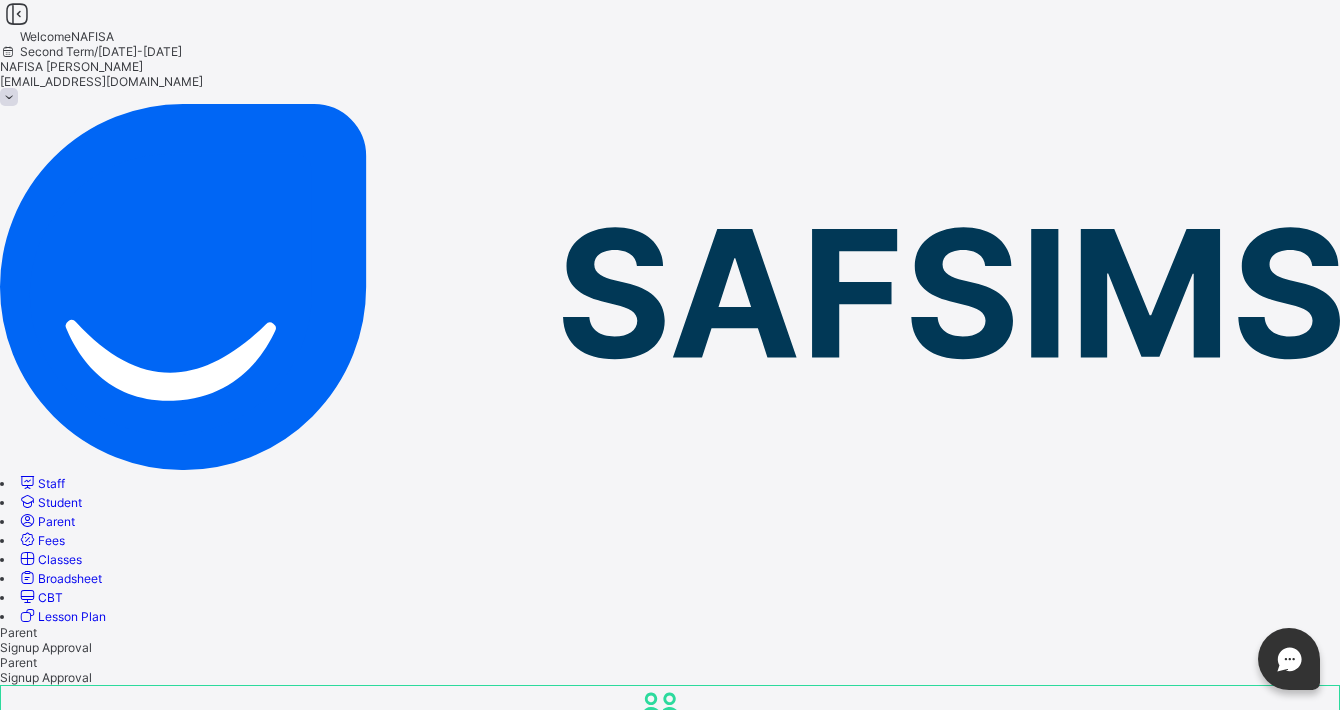 click on "6 Parents in current term 17 Total no. of Parents 29 Students Linked 6 Students Not-linked Select status Send Bulk Activation Export Pdf Report For All Parents Pdf Report For Parents in Current Term Excel Report For Parents in Current Term Excel Report For All Parents   Bulk Upload Parent Create Parent Parent Email Address Phone Number Occupation Children/Wards Status Actions TIJJANI AHMAD El-YAKUB telyakub@gmail.com 08033497248 Business active Edit Parent View Profile Reset Password Resend Activation Link Change Email Link Children Delete Parent MUAZU MAINASARA NASIR mainasaranasiru666@gmail.com 08033845724 Business active Edit Parent View Profile Reset Password Resend Activation Link Change Email Link Children Delete Parent MUHAMMED IDDE USMAN iddemuhd@gmail.com 08039724157 Public Servant inactive Edit Parent View Profile Reset Password Resend Activation Link Change Email Link Children Delete Parent Abdullahi Tanimu Muhammad abdullahi.tanimu@kdsg;gov-ng 08100343264 Public Servant active Edit Parent Academic" at bounding box center (670, 2268) 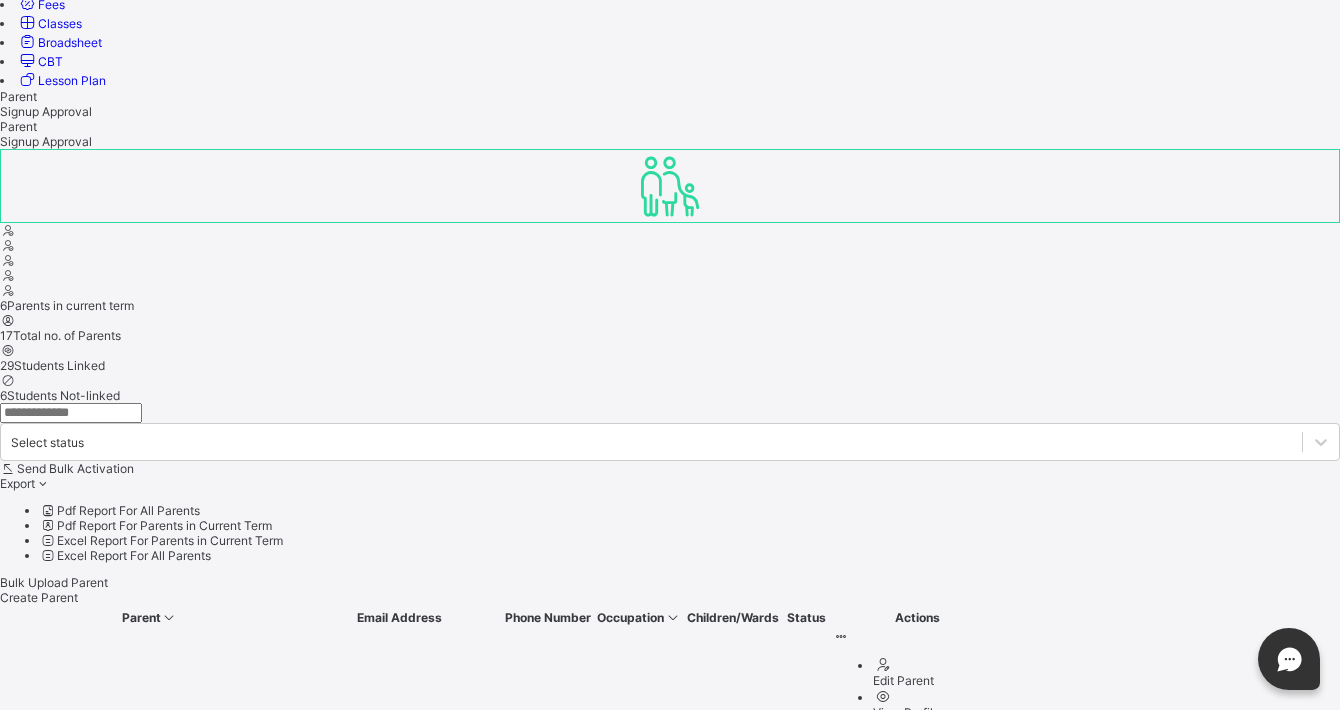 scroll, scrollTop: 543, scrollLeft: 0, axis: vertical 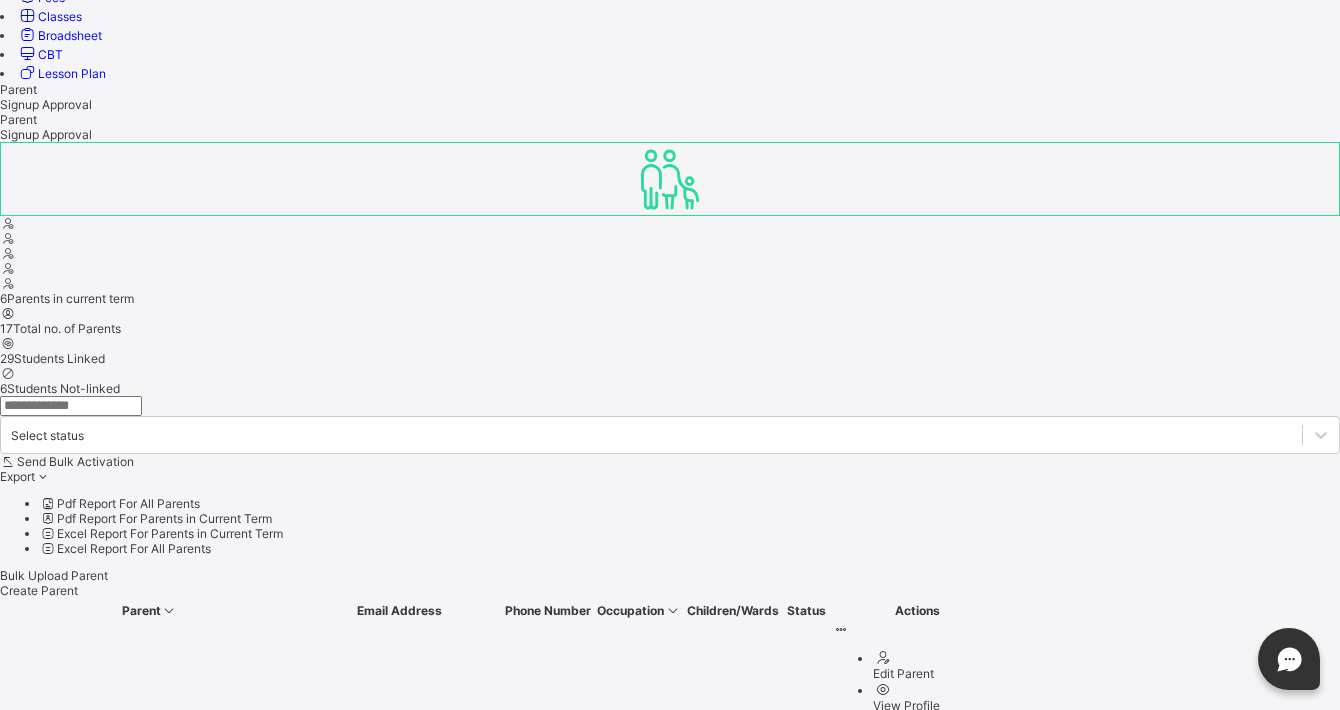 drag, startPoint x: 1009, startPoint y: 175, endPoint x: 1017, endPoint y: 201, distance: 27.202942 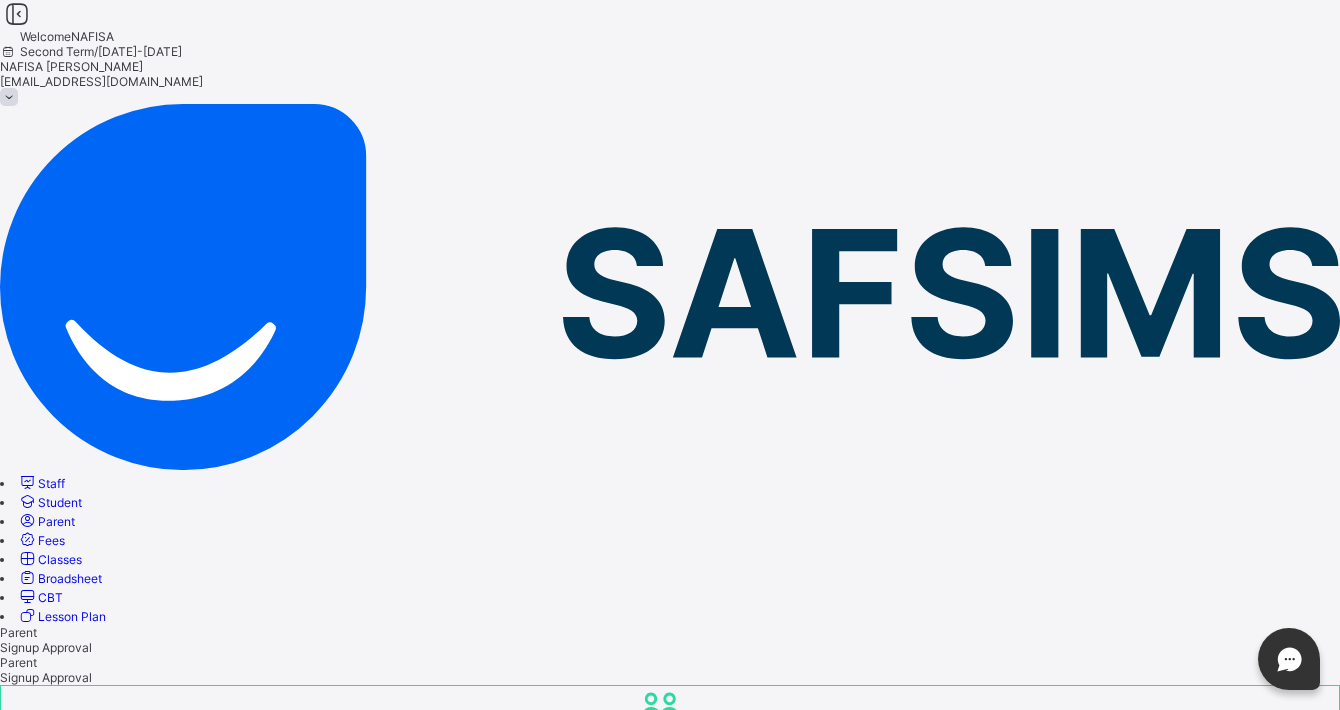 scroll, scrollTop: 359, scrollLeft: 0, axis: vertical 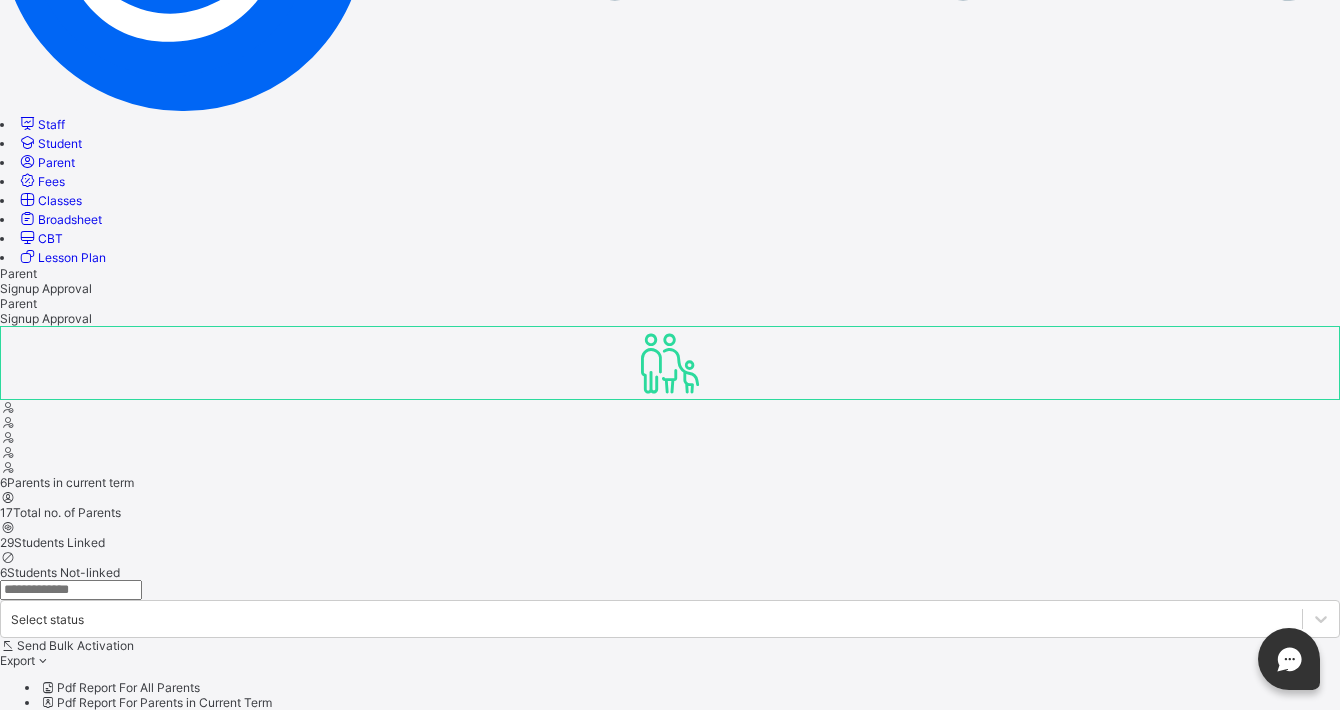 click on "1" at bounding box center [234, 2678] 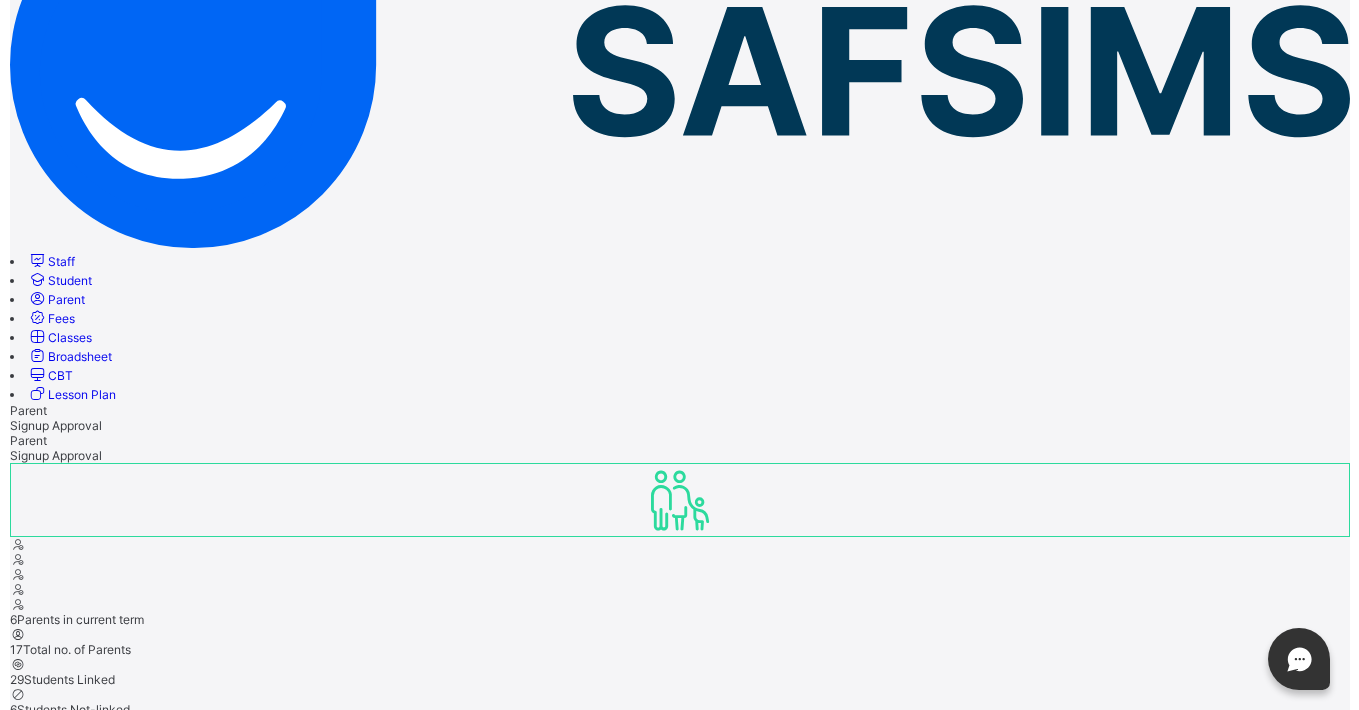 scroll, scrollTop: 0, scrollLeft: 0, axis: both 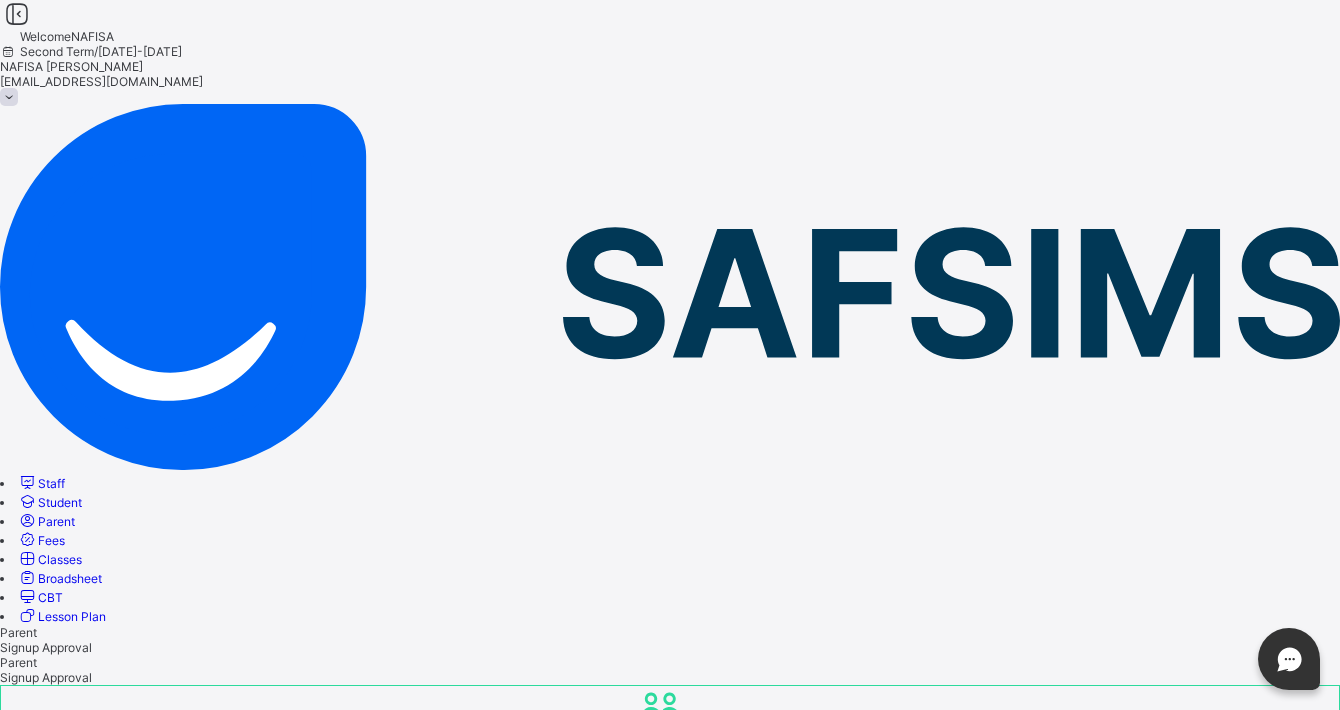 click on "Create Parent" at bounding box center (39, 1133) 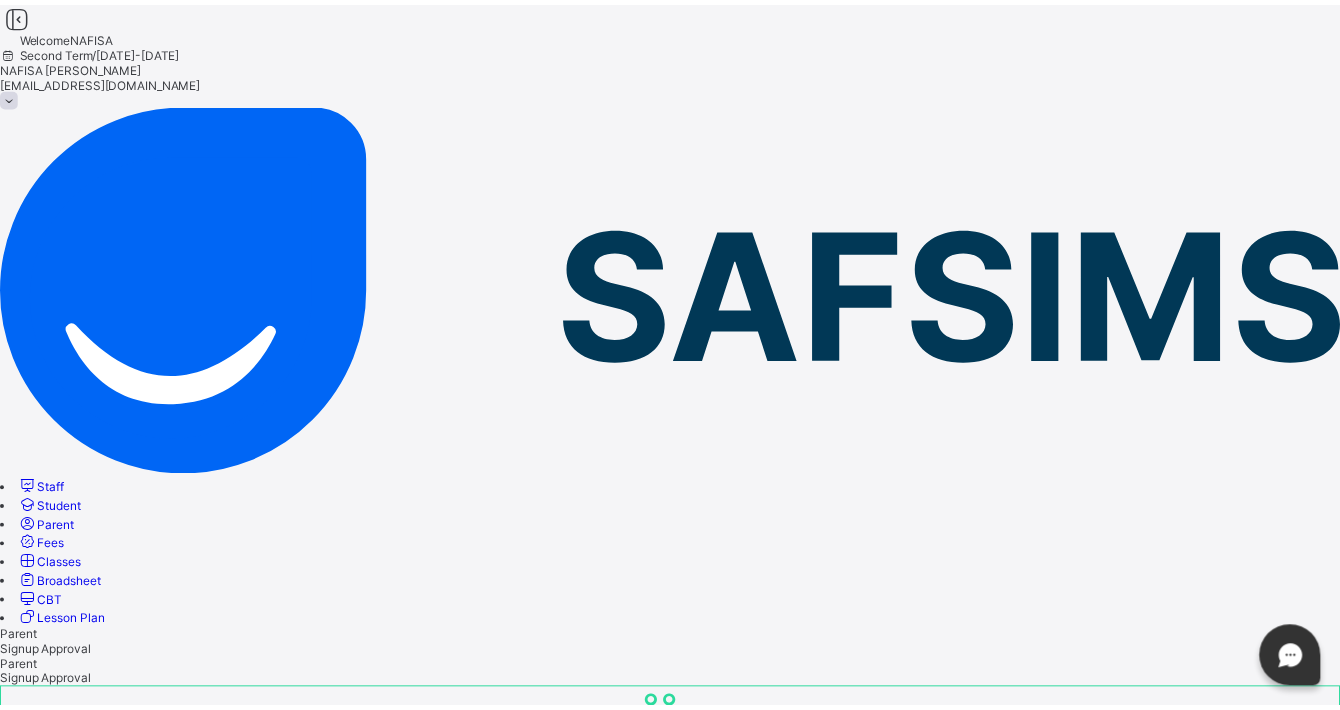 scroll, scrollTop: 0, scrollLeft: 0, axis: both 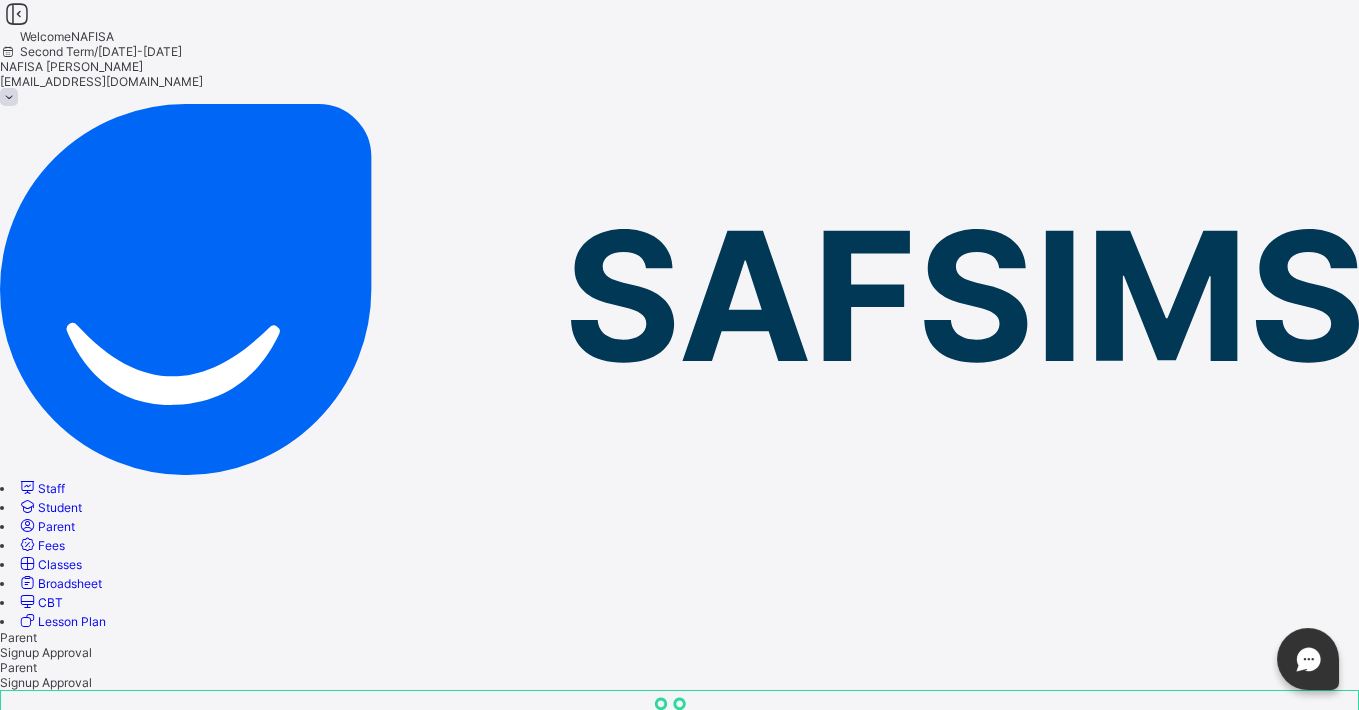 click on "×" at bounding box center [679, 3864] 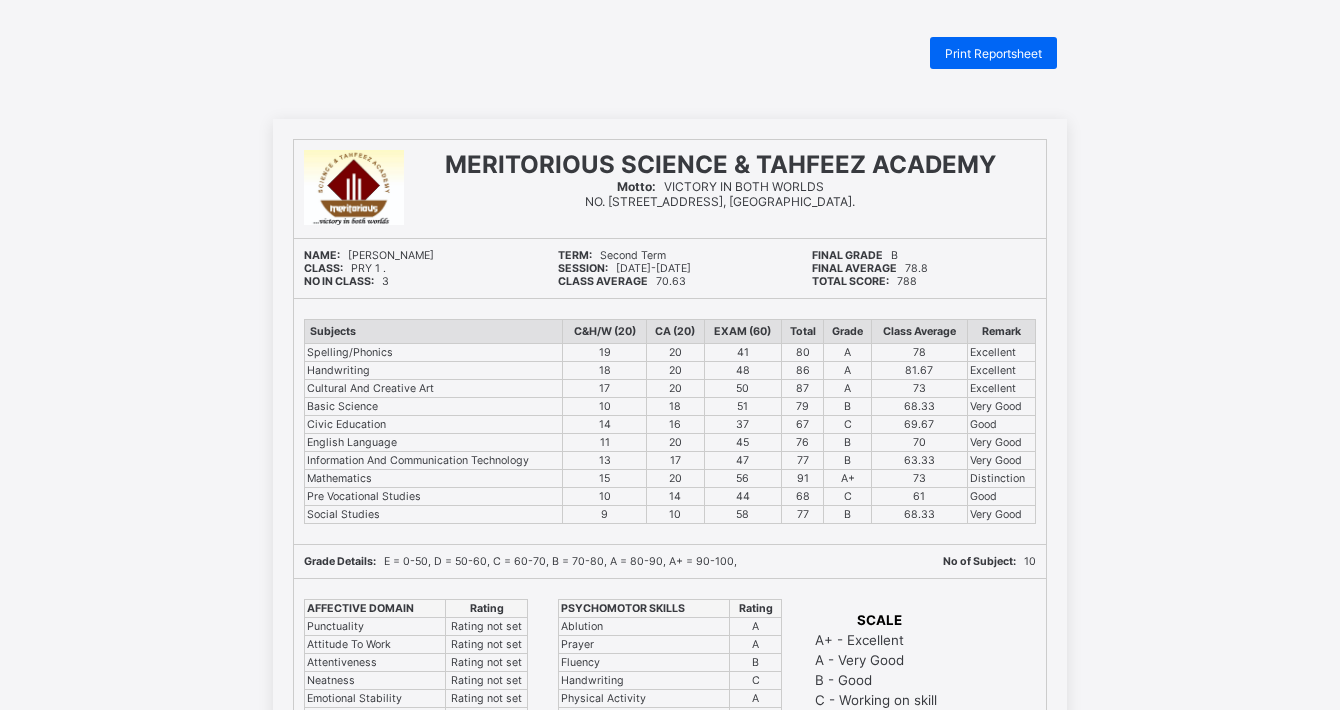 scroll, scrollTop: 0, scrollLeft: 0, axis: both 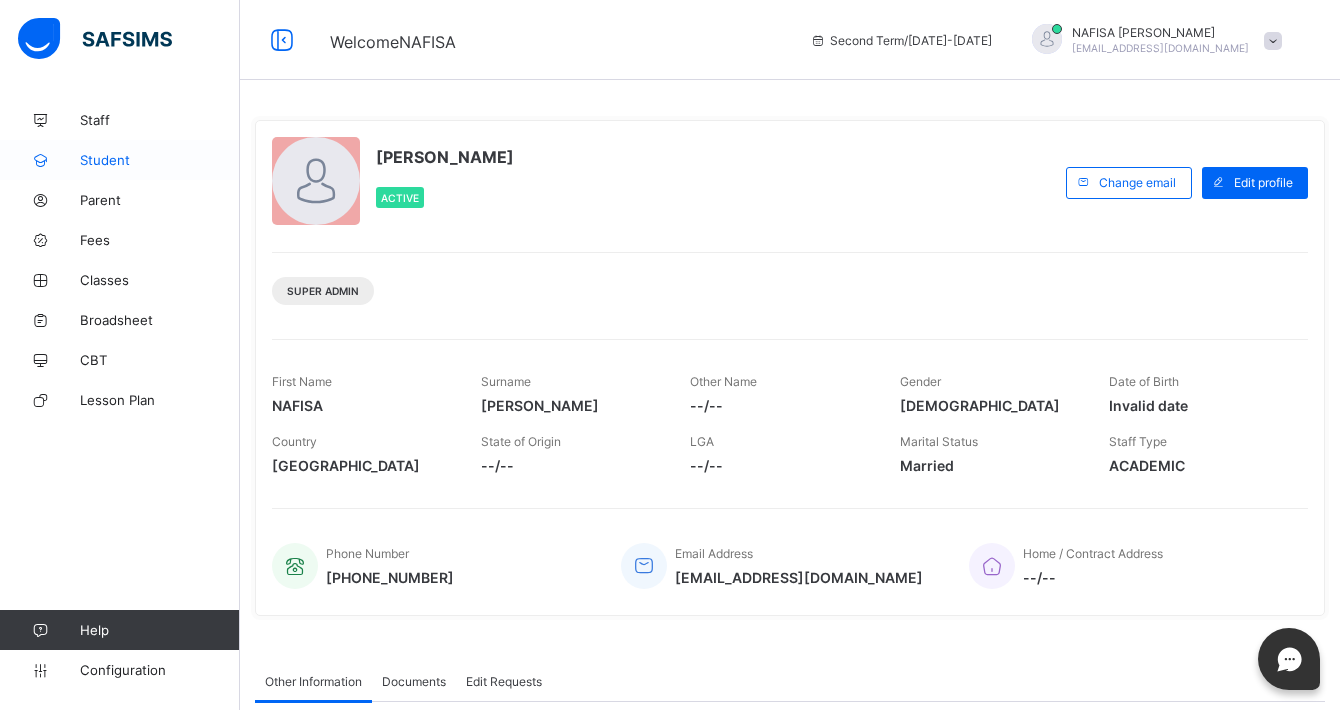 click on "Student" at bounding box center [160, 160] 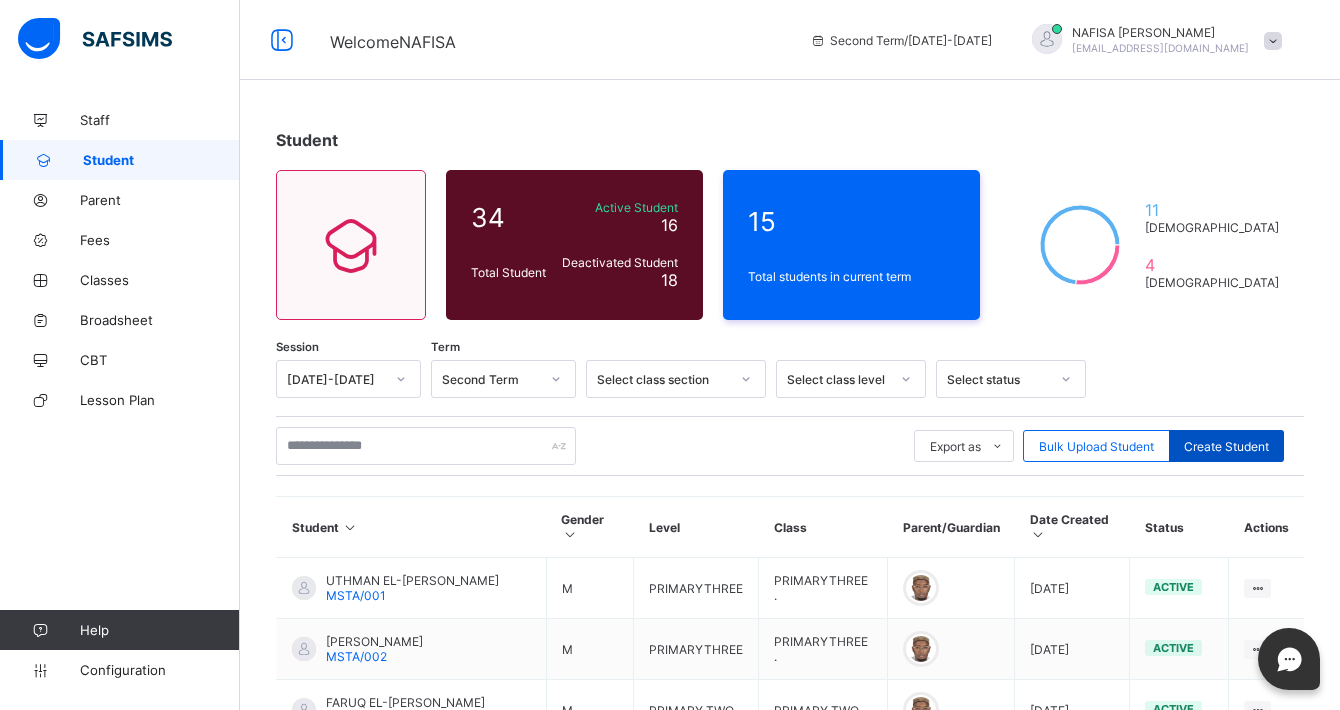 click on "Create Student" at bounding box center (1226, 446) 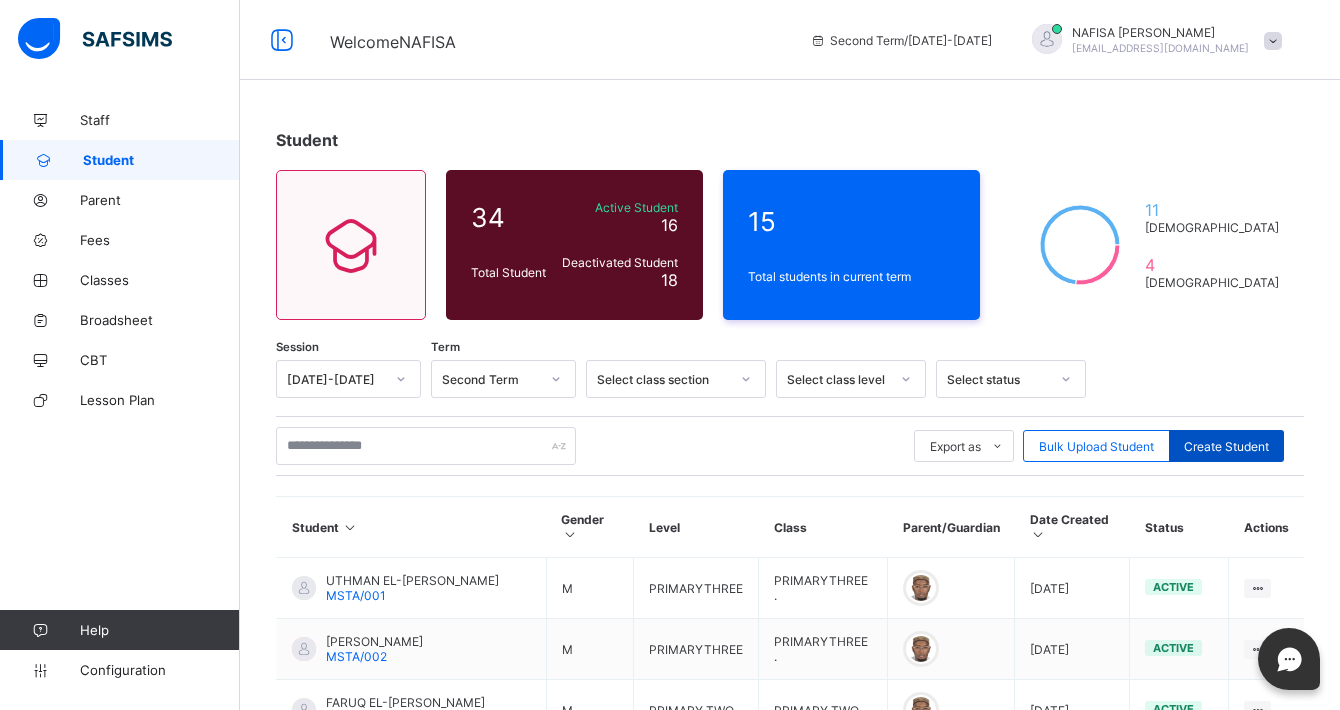 select on "**" 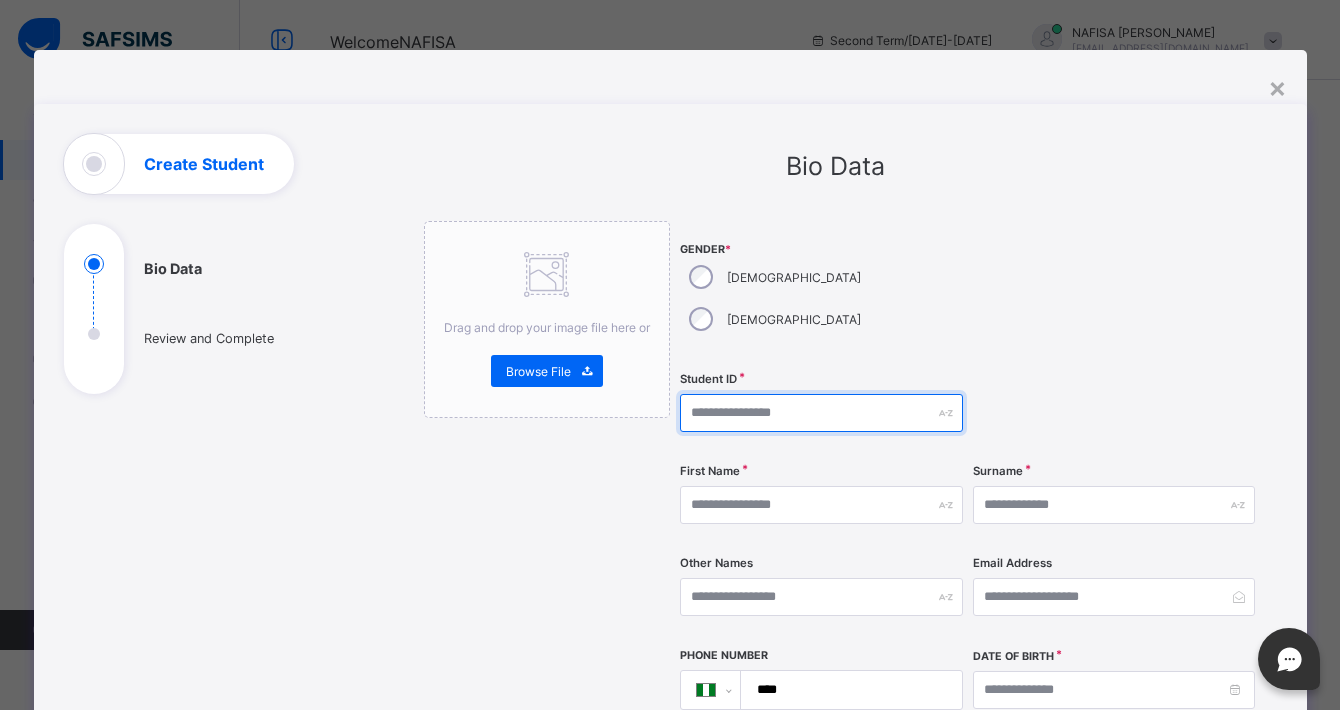 click at bounding box center [821, 413] 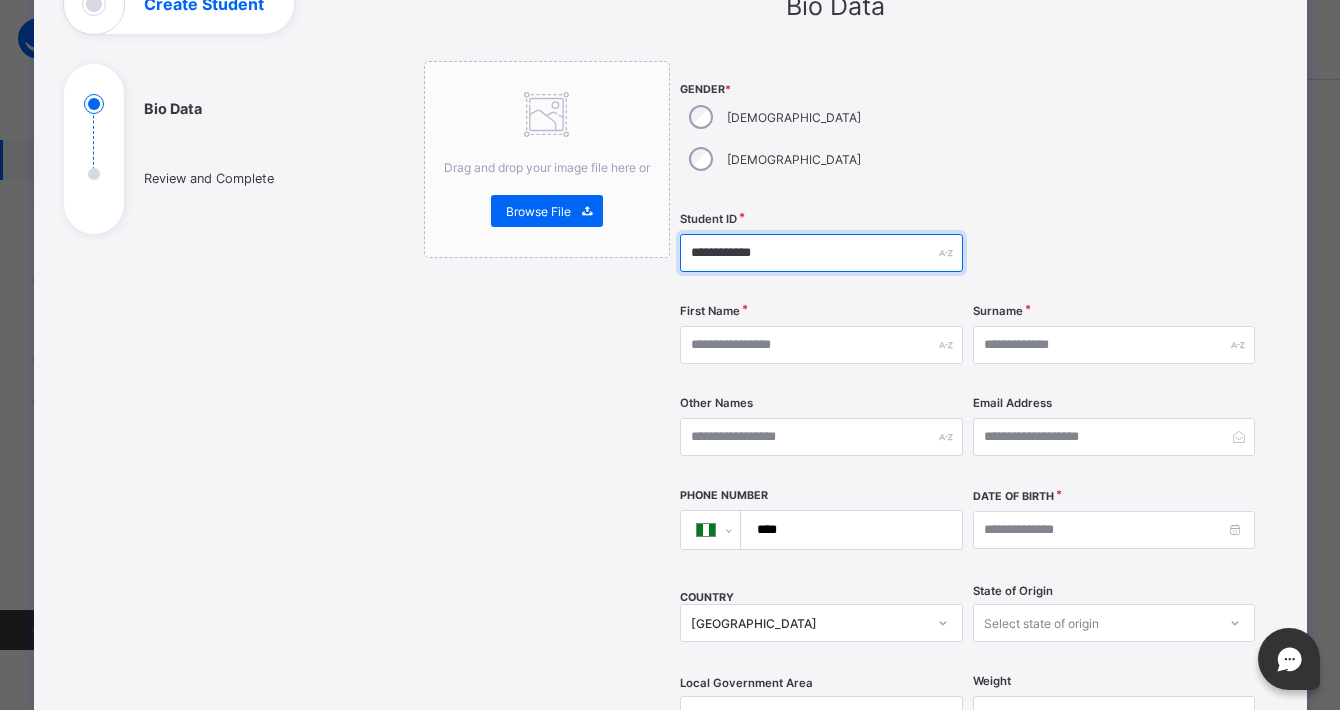 scroll, scrollTop: 174, scrollLeft: 0, axis: vertical 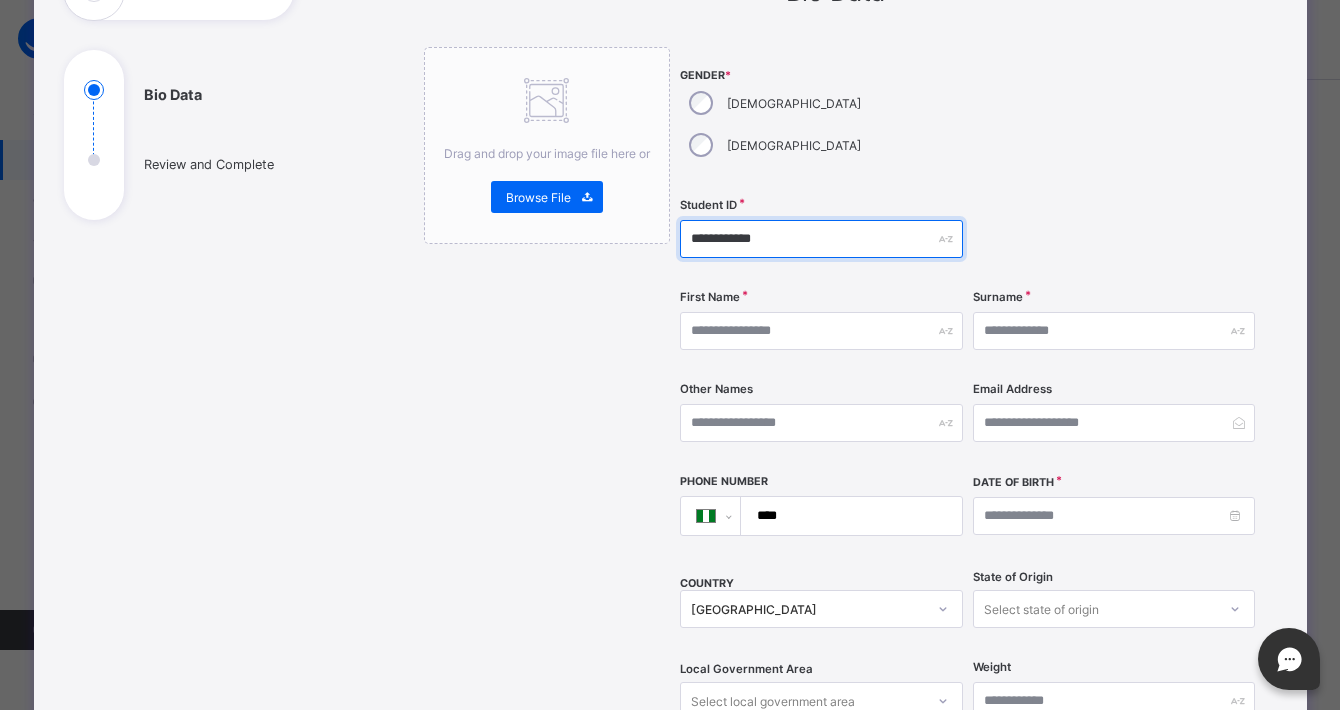 type on "**********" 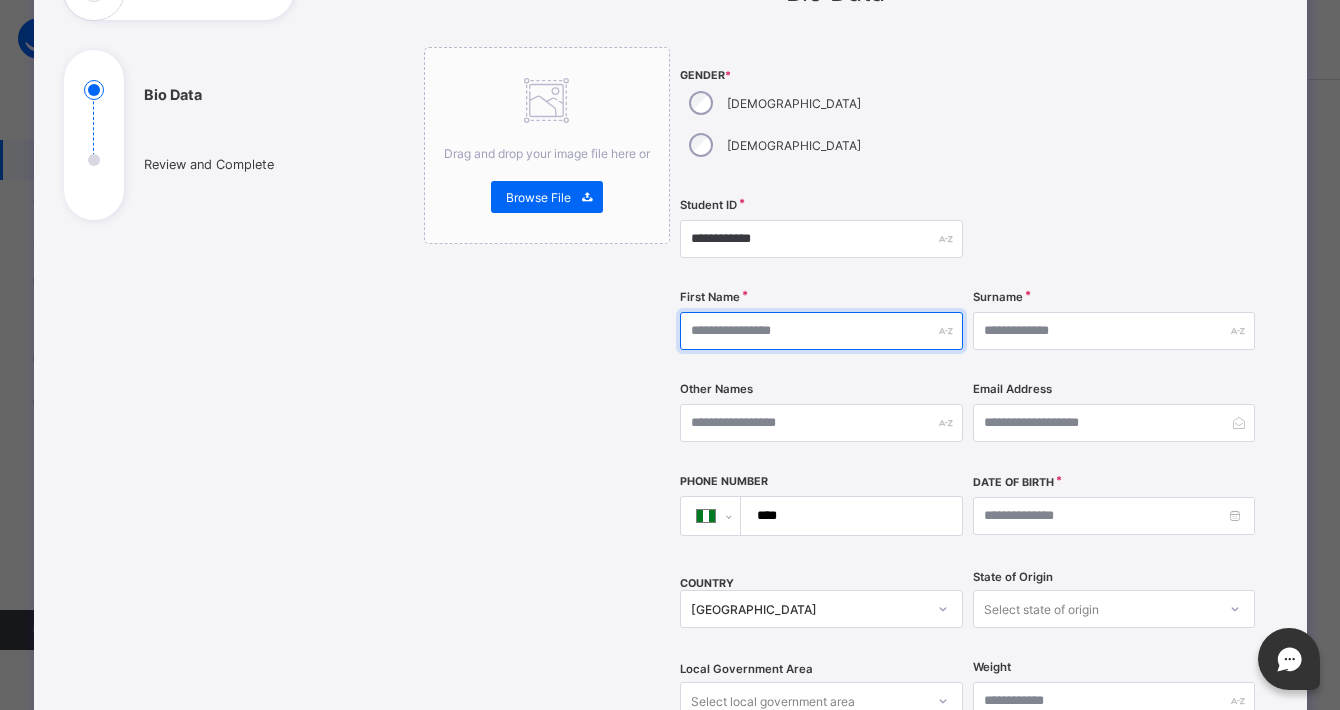 click at bounding box center [821, 331] 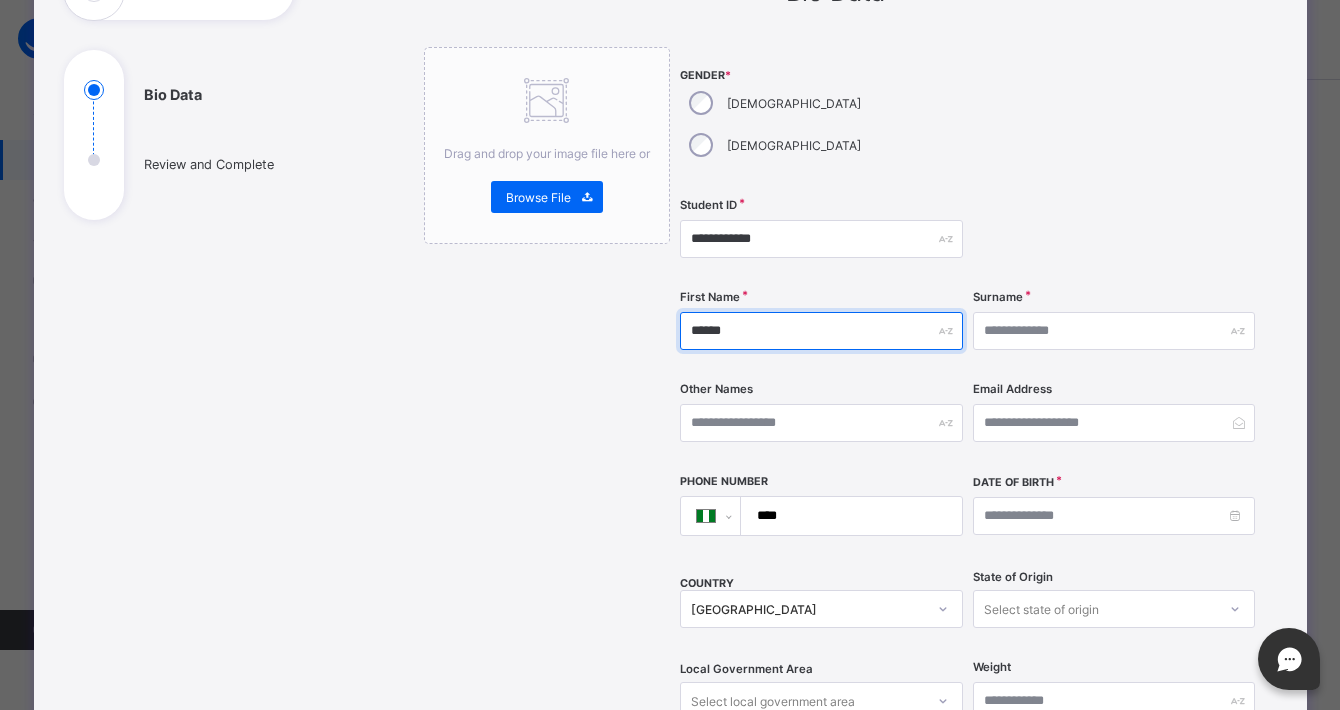 type on "******" 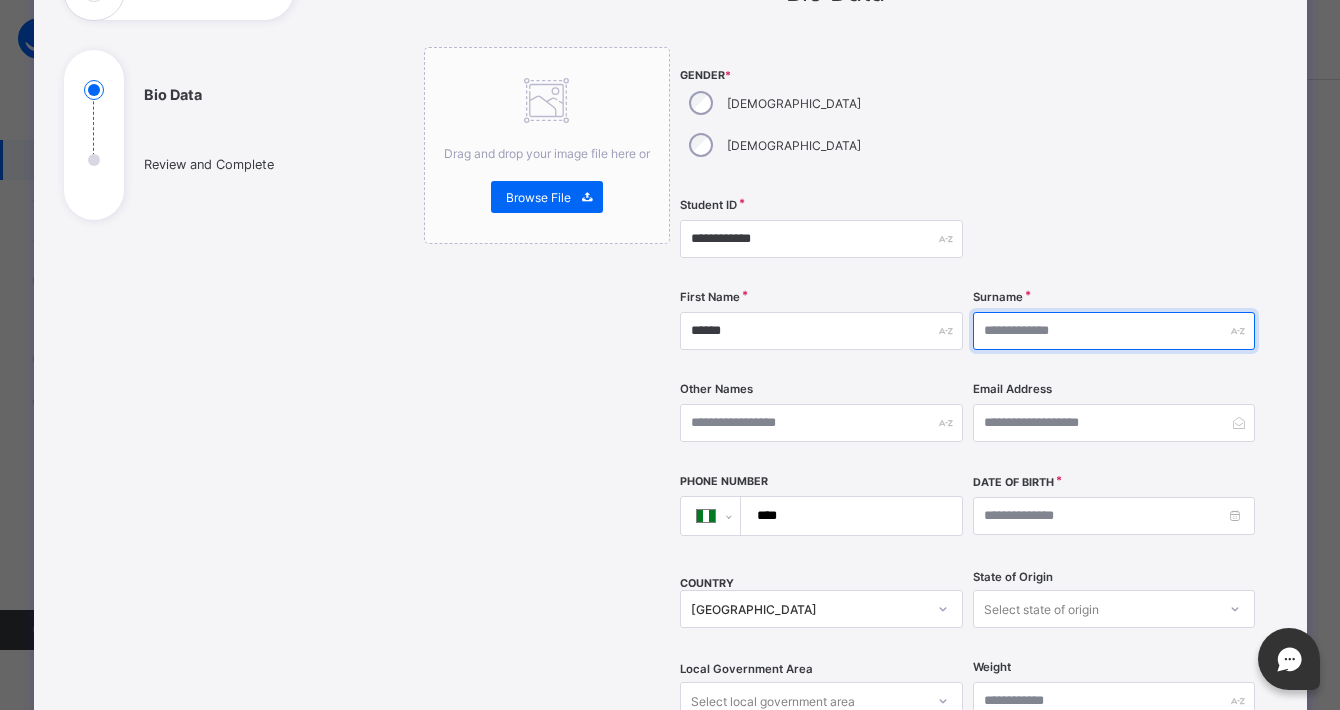 click at bounding box center (1114, 331) 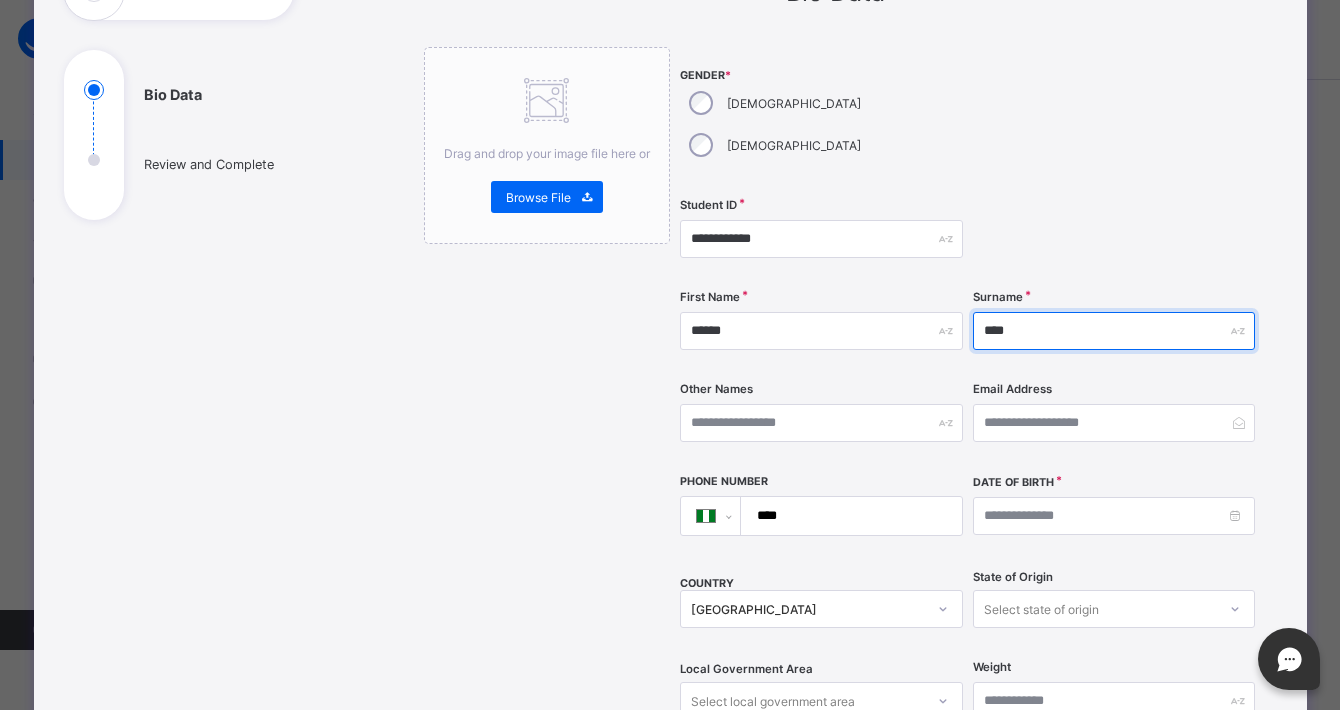 type on "****" 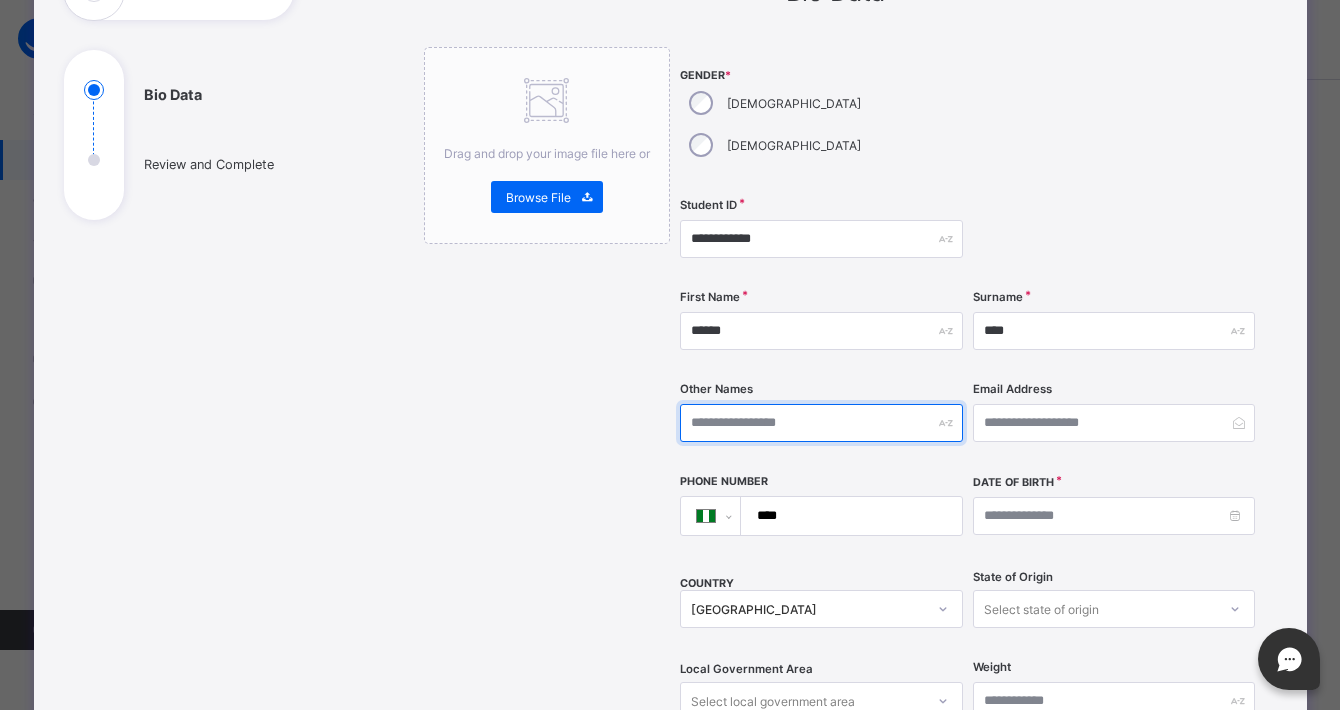 click at bounding box center [821, 423] 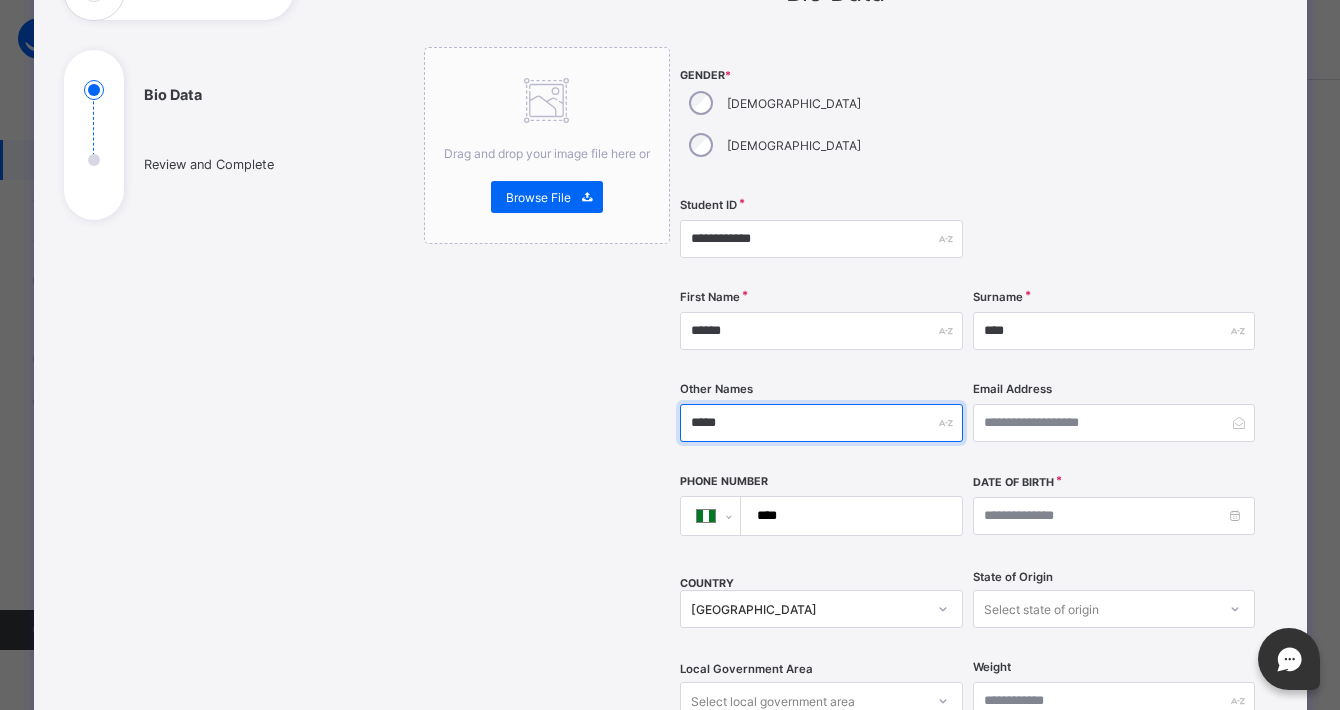 type on "*****" 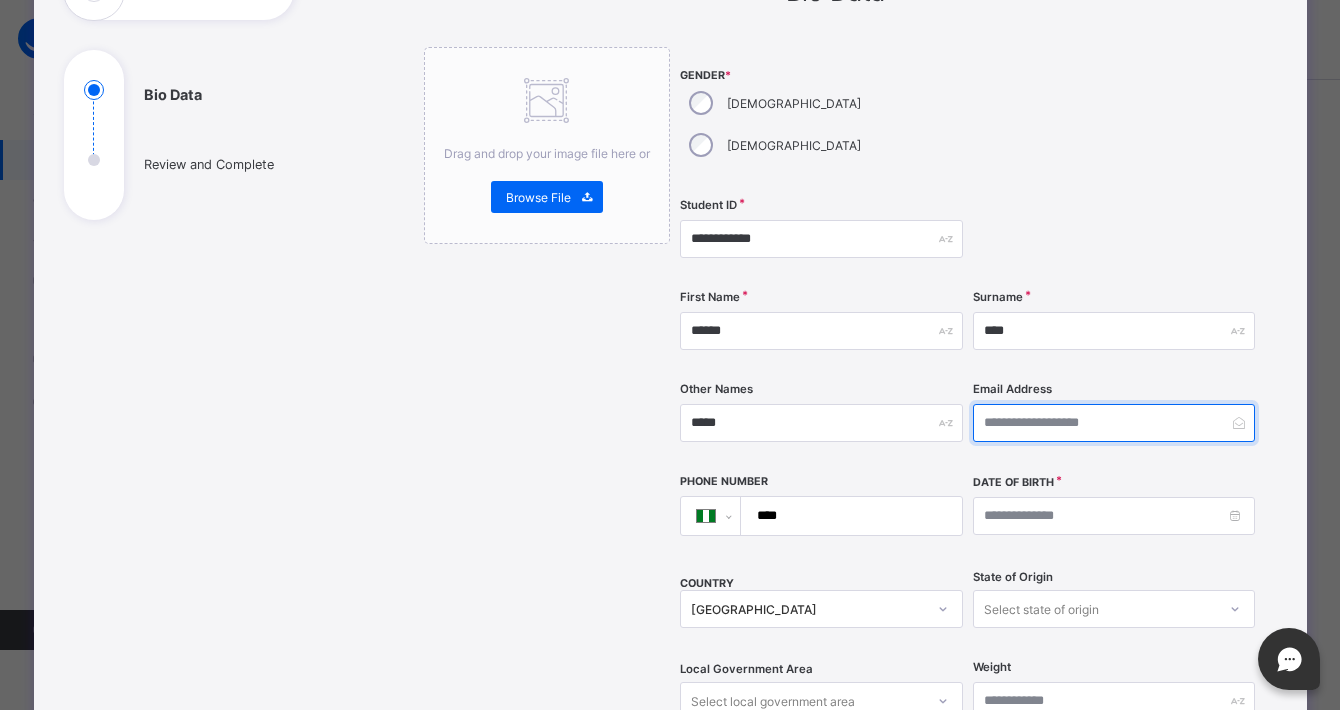 click at bounding box center [1114, 423] 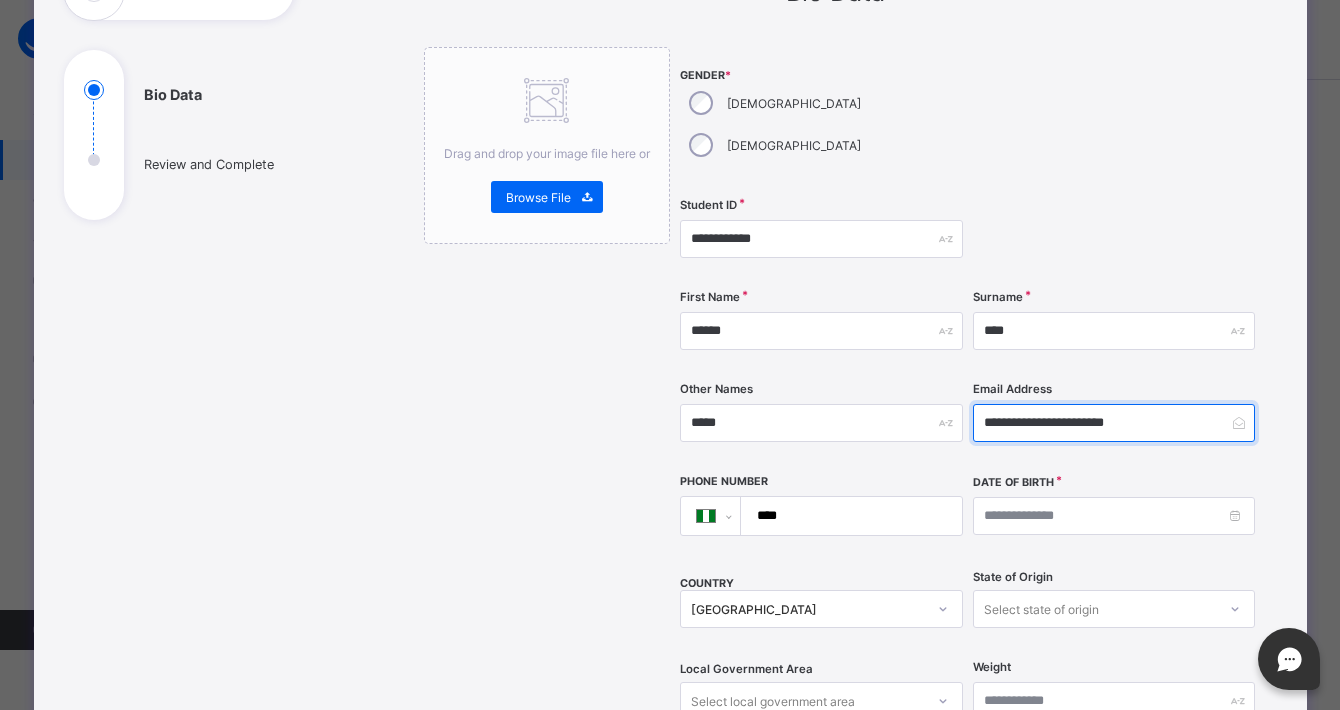 type on "**********" 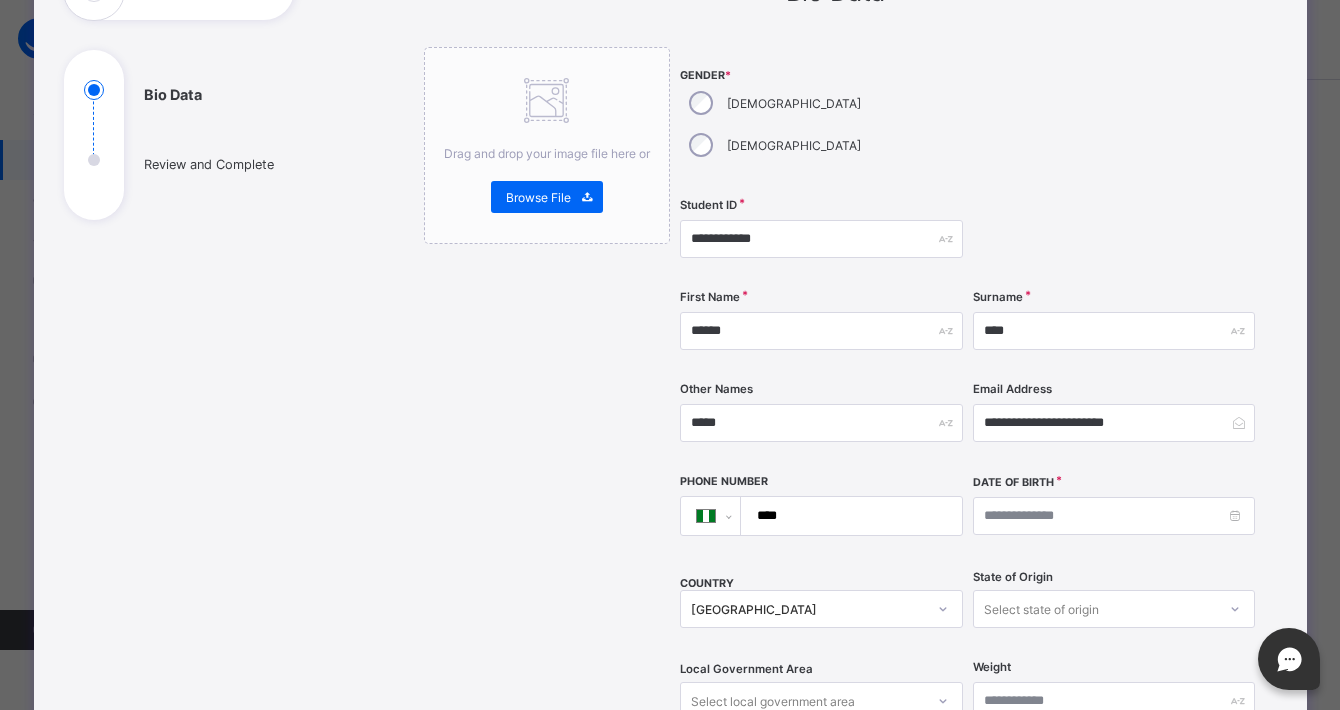 click on "****" at bounding box center [847, 516] 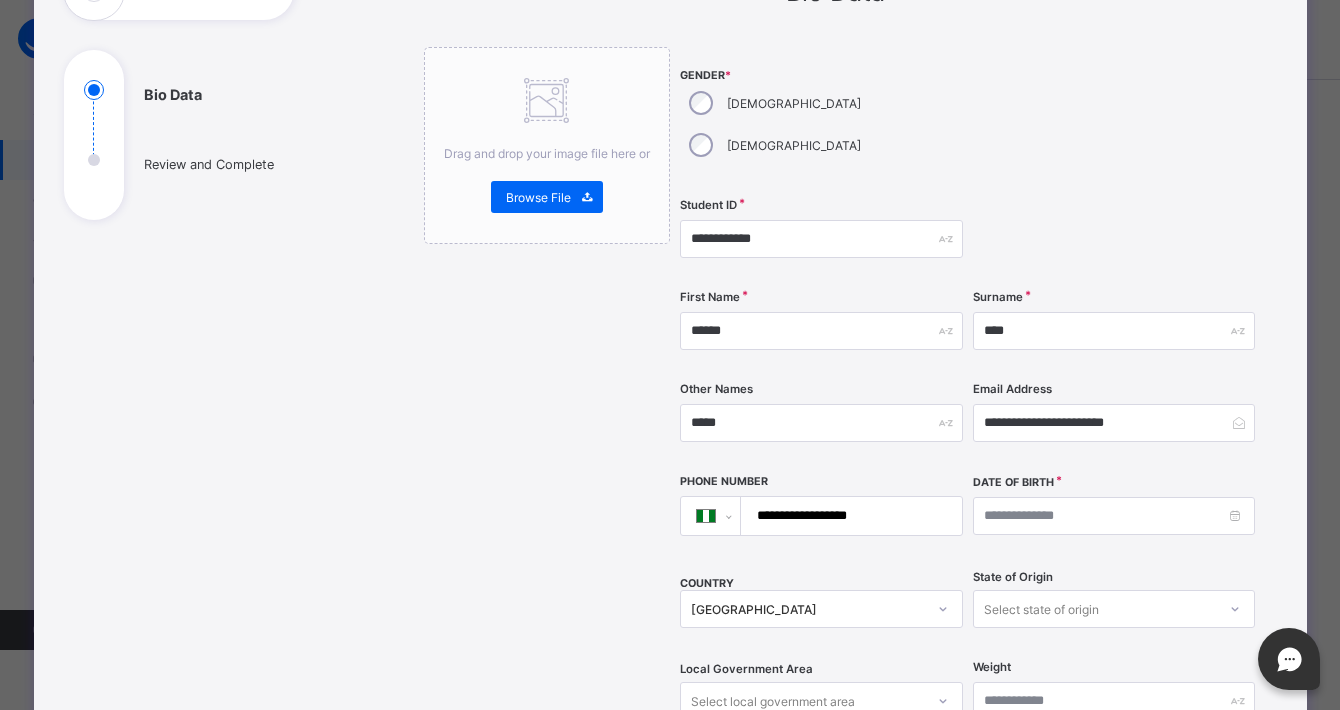 type on "**********" 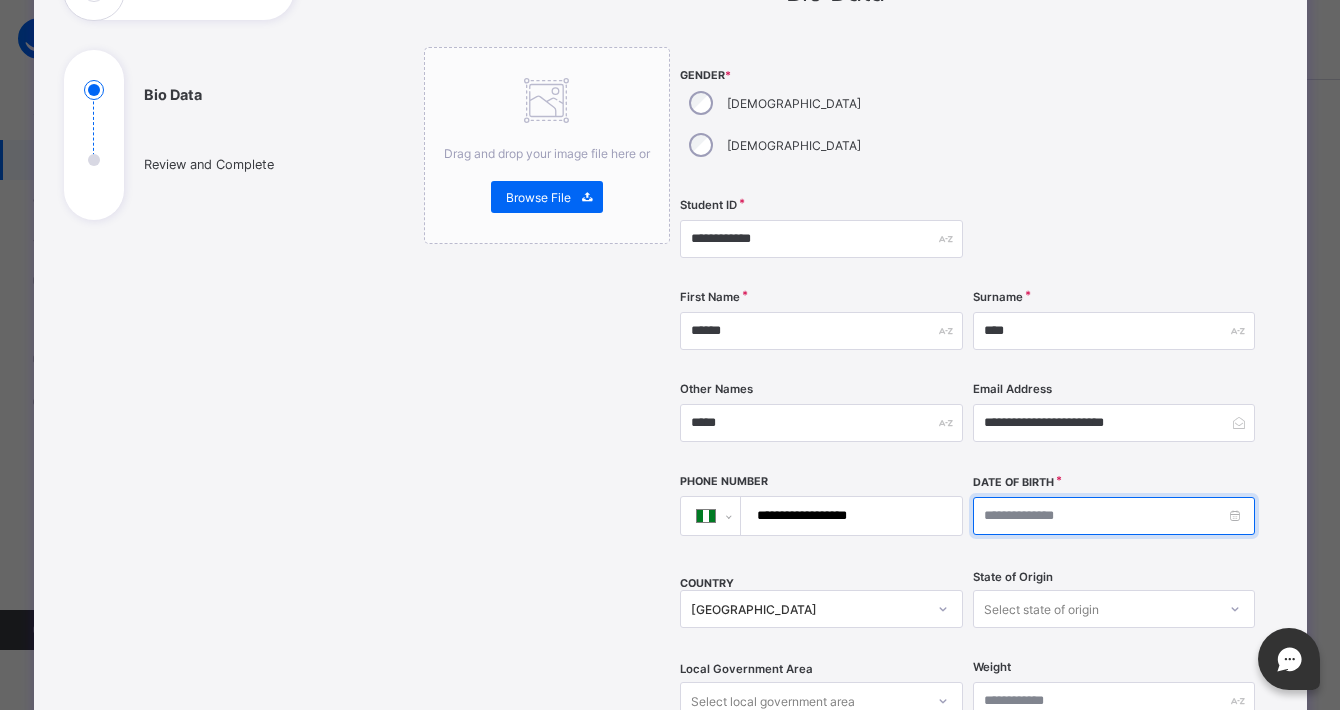 click at bounding box center (1114, 516) 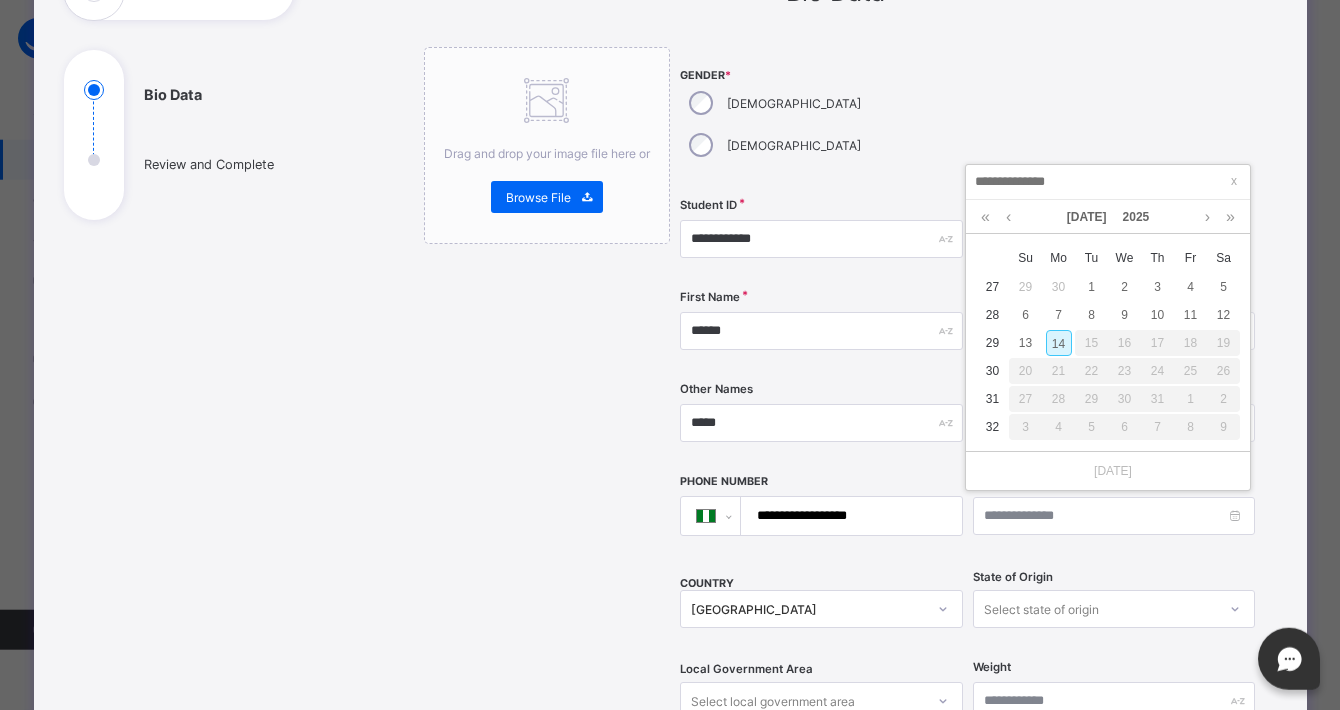 scroll, scrollTop: 321, scrollLeft: 0, axis: vertical 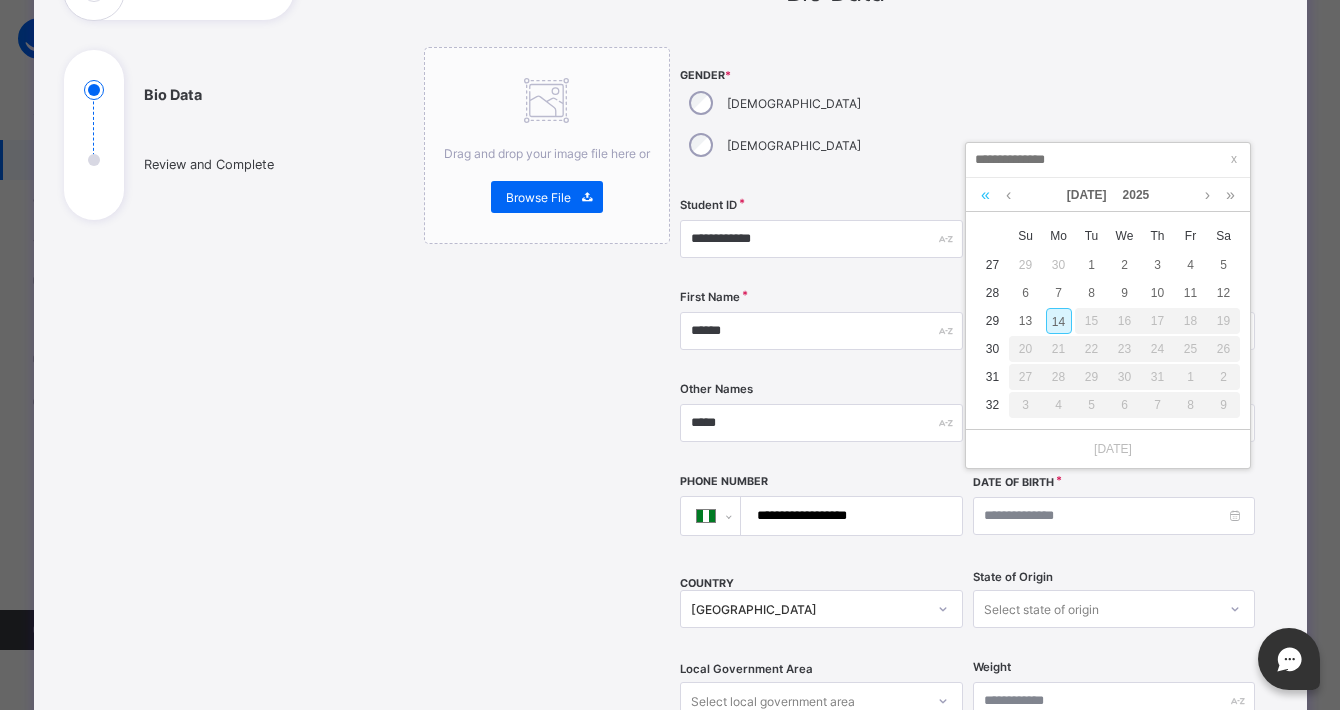 click at bounding box center (985, 195) 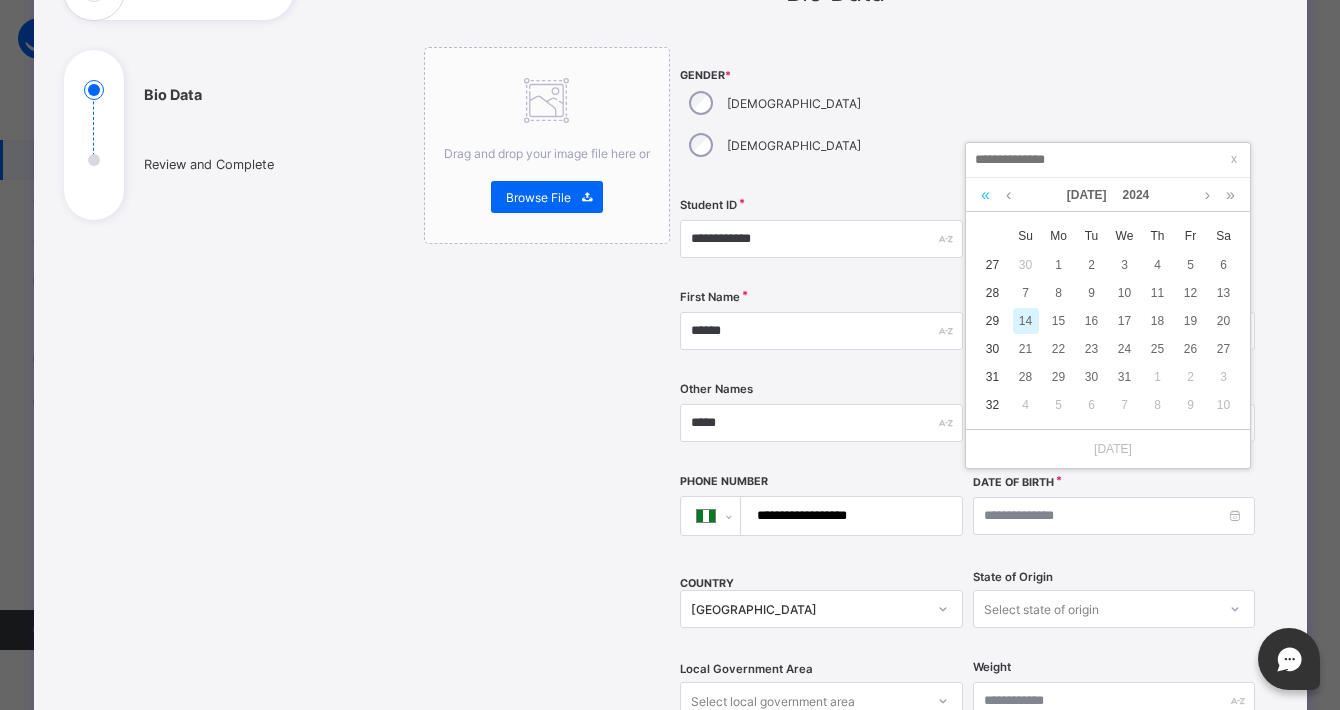 click at bounding box center [985, 195] 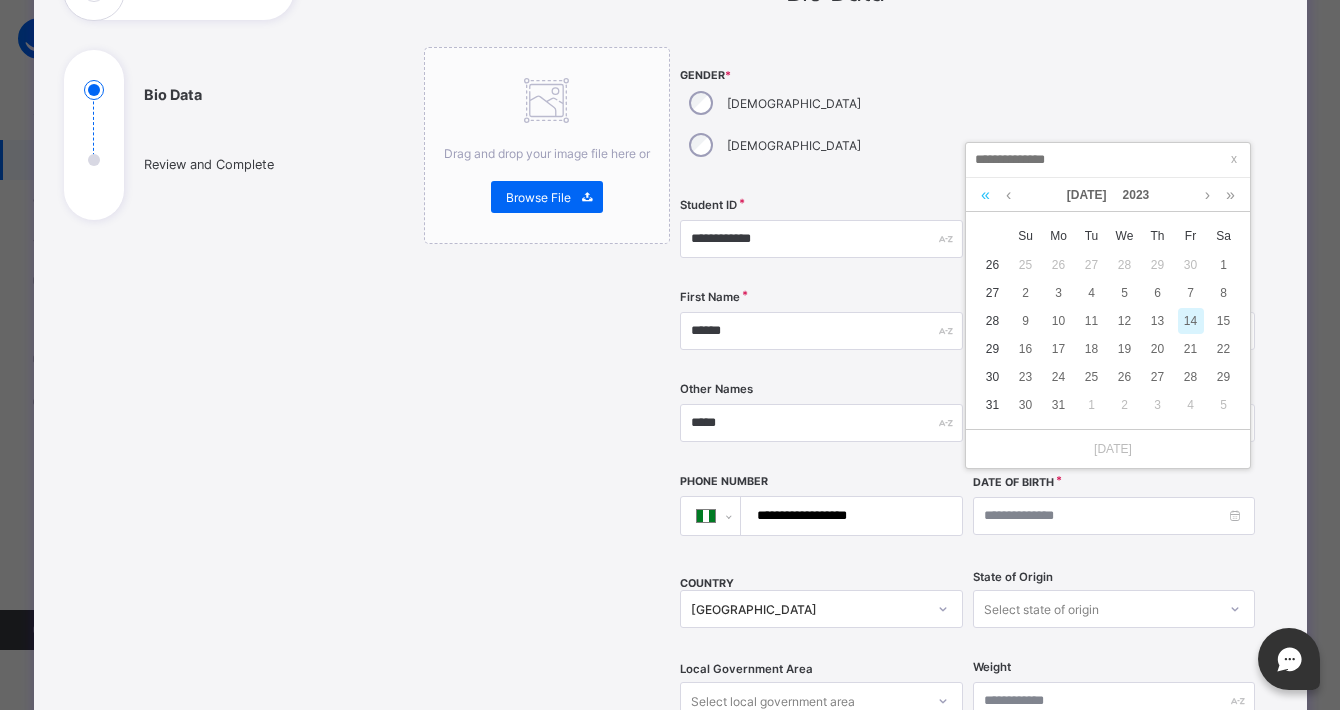 click at bounding box center [985, 195] 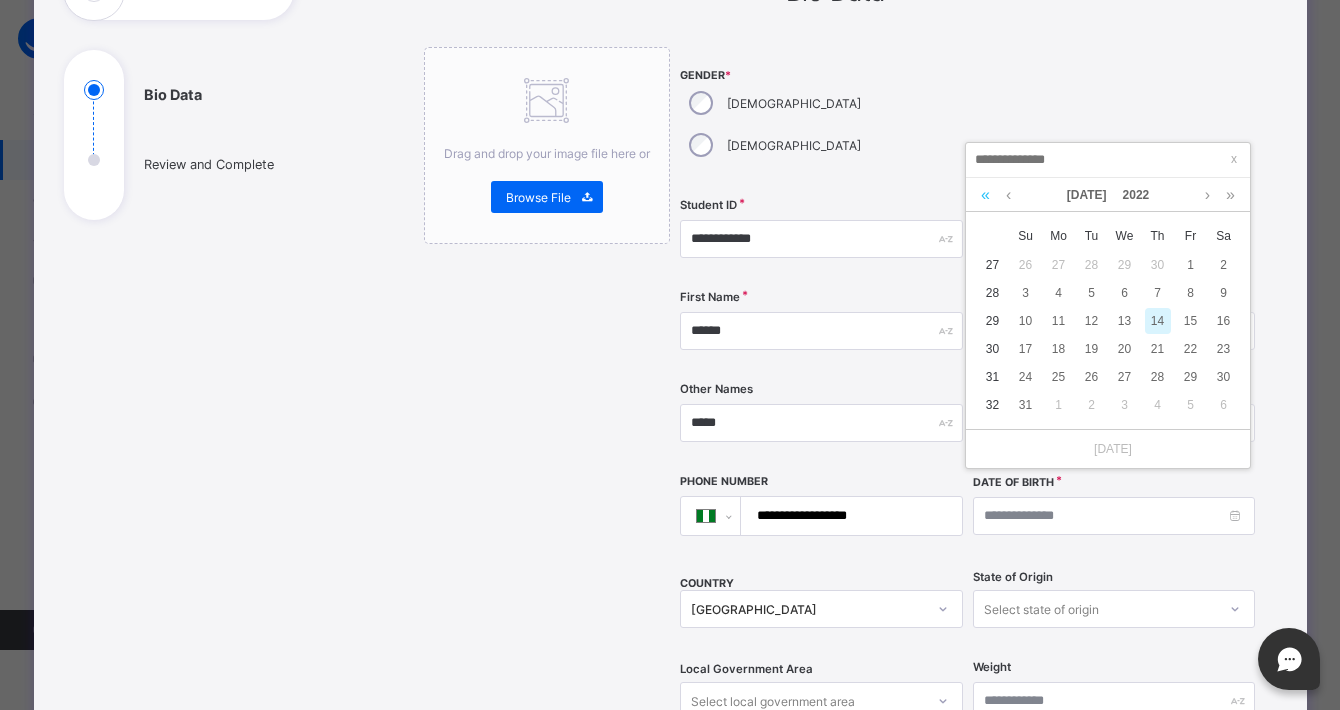 click at bounding box center [985, 195] 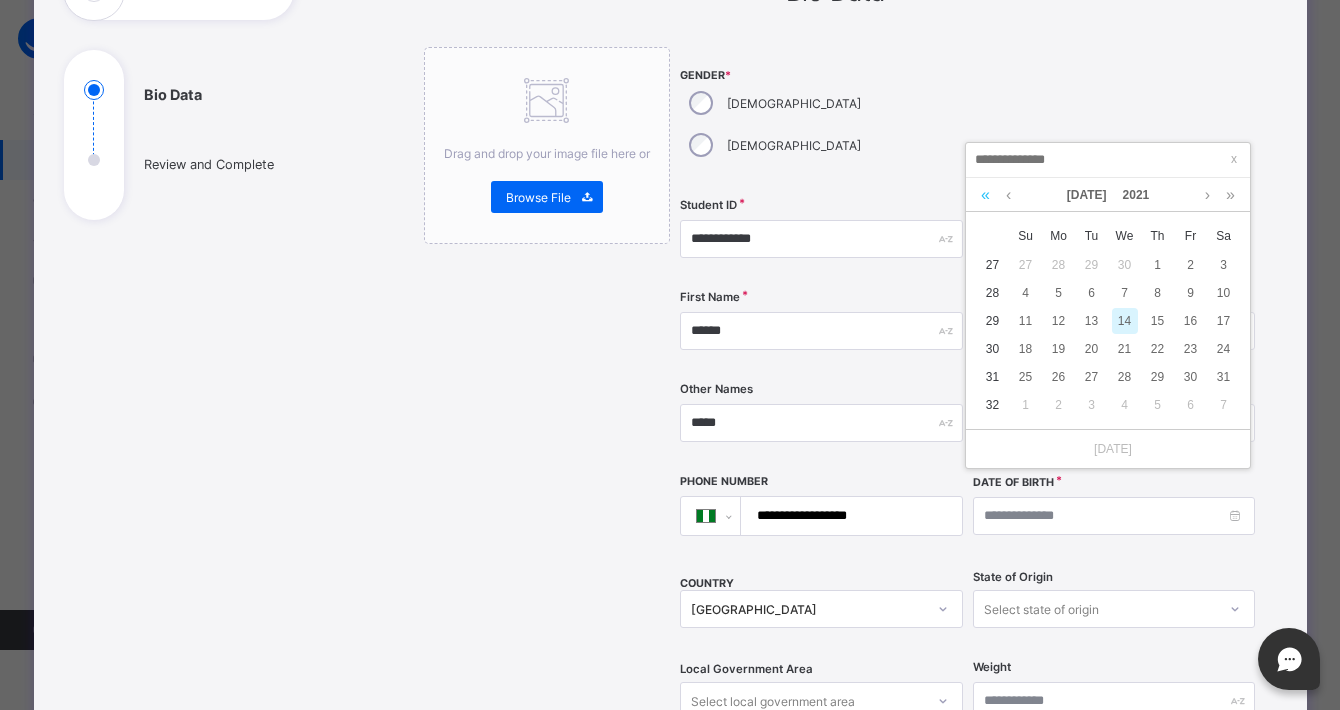 click at bounding box center [985, 195] 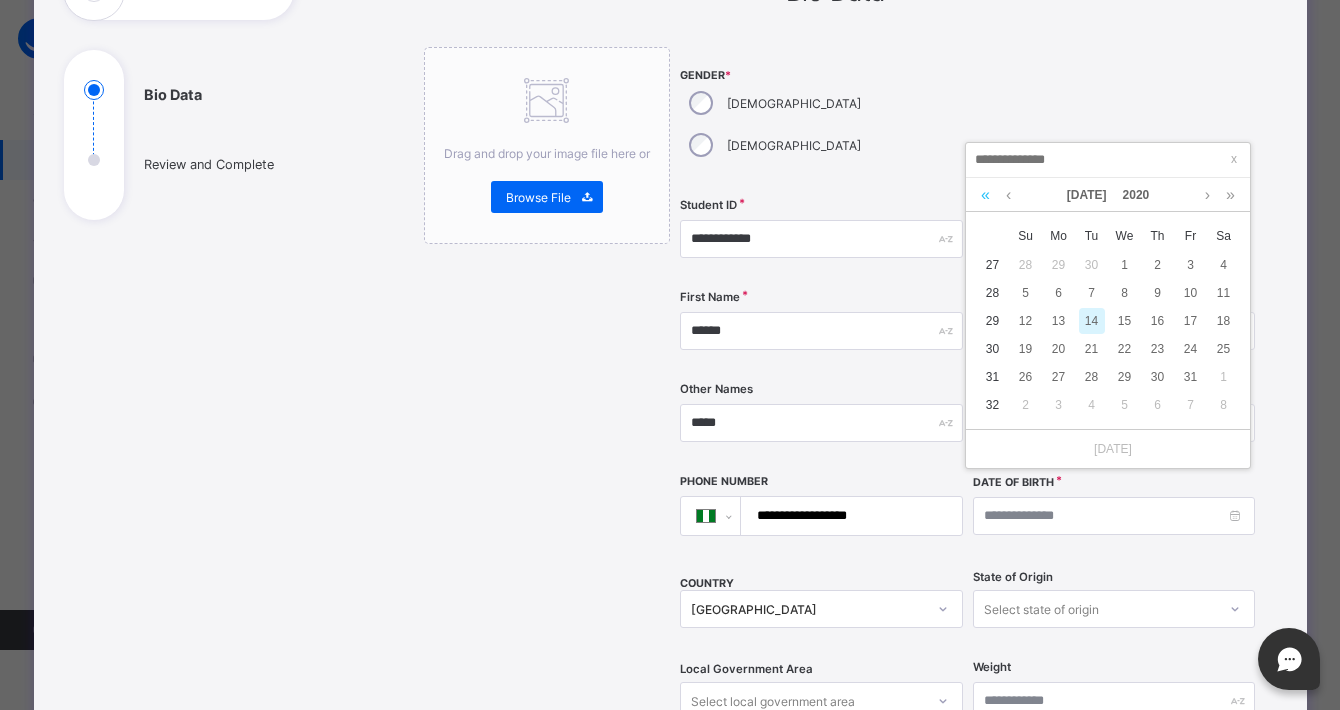 click at bounding box center (985, 195) 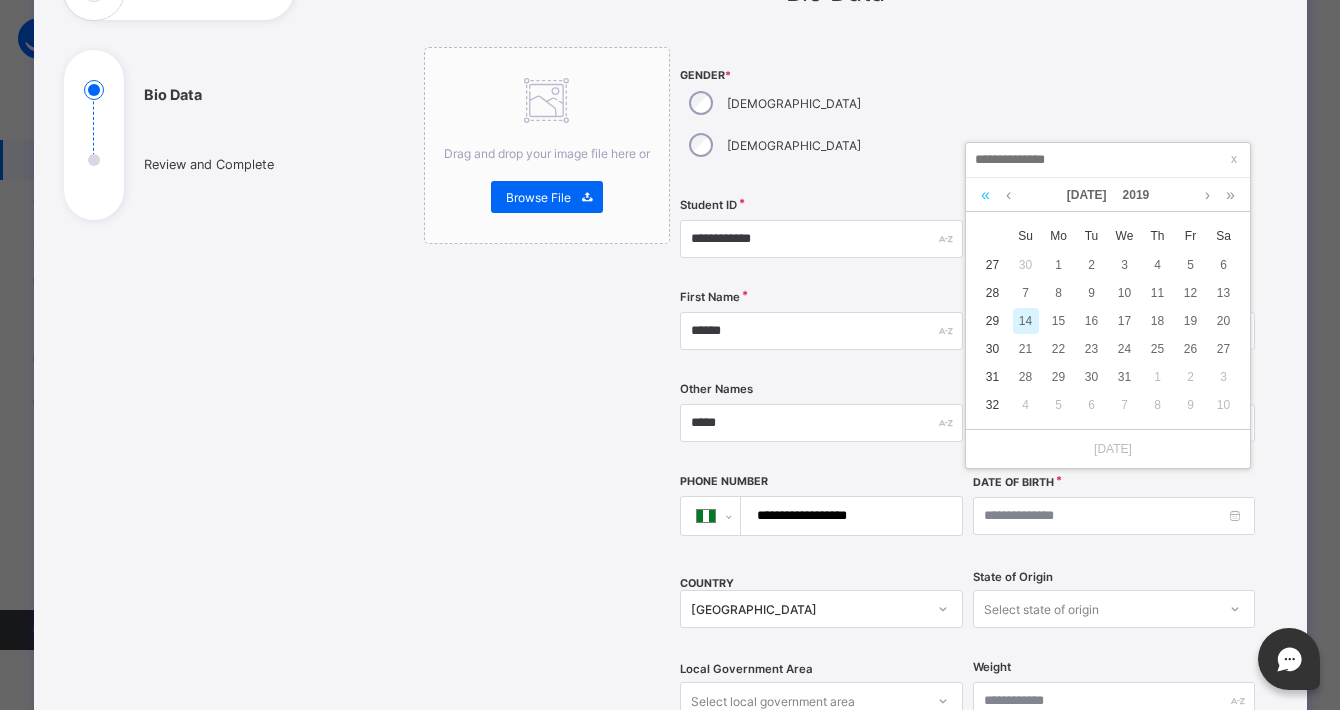 click at bounding box center (985, 195) 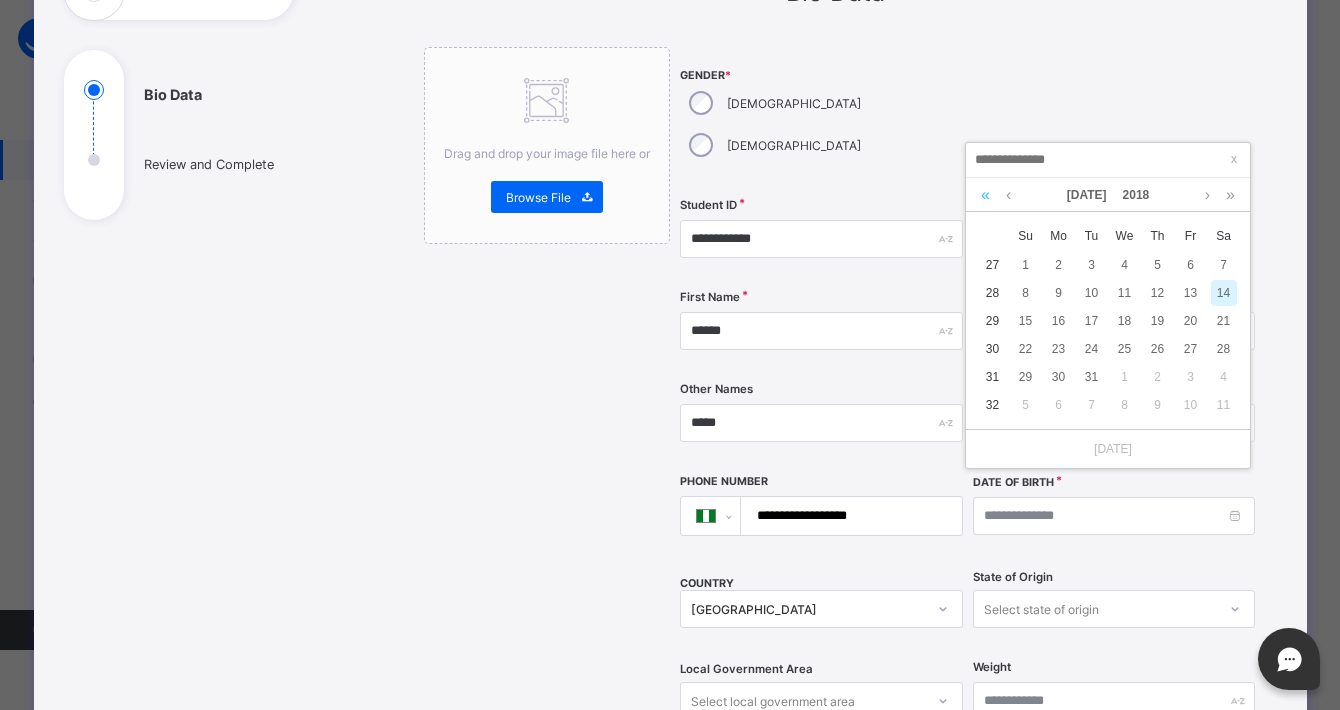 click at bounding box center (985, 195) 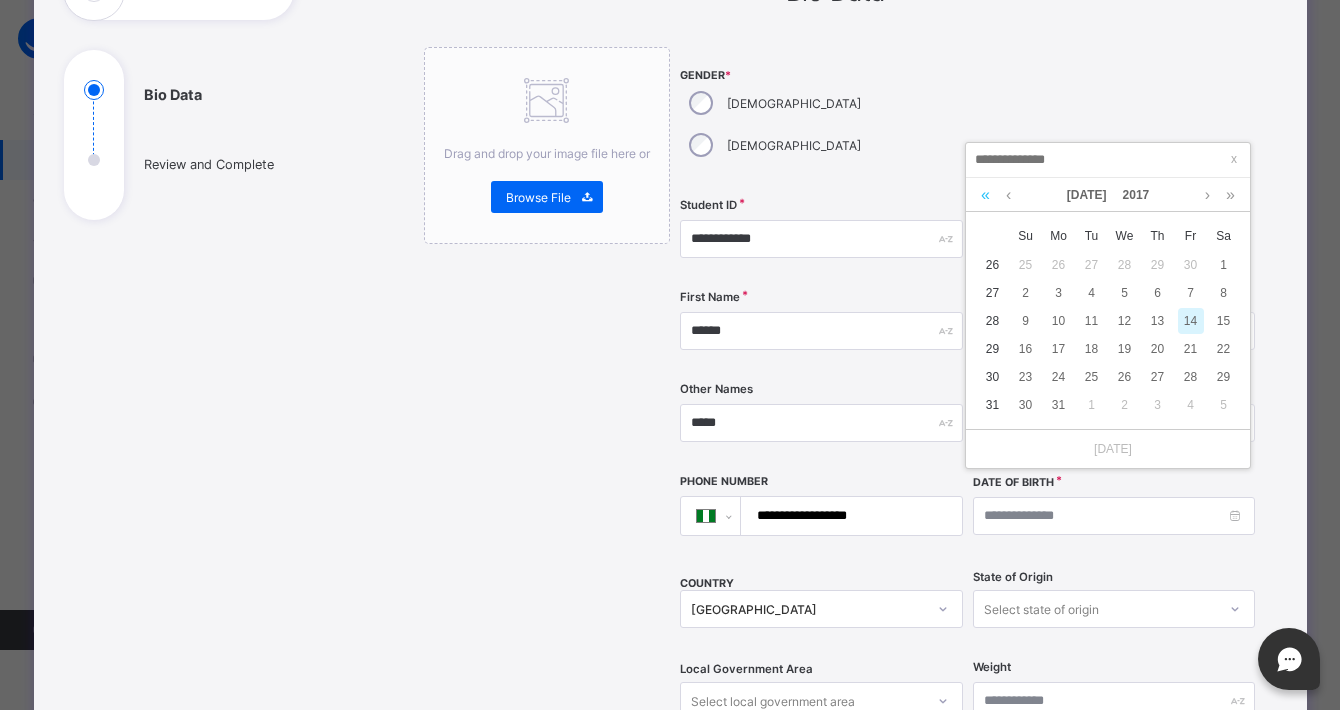 click at bounding box center (985, 195) 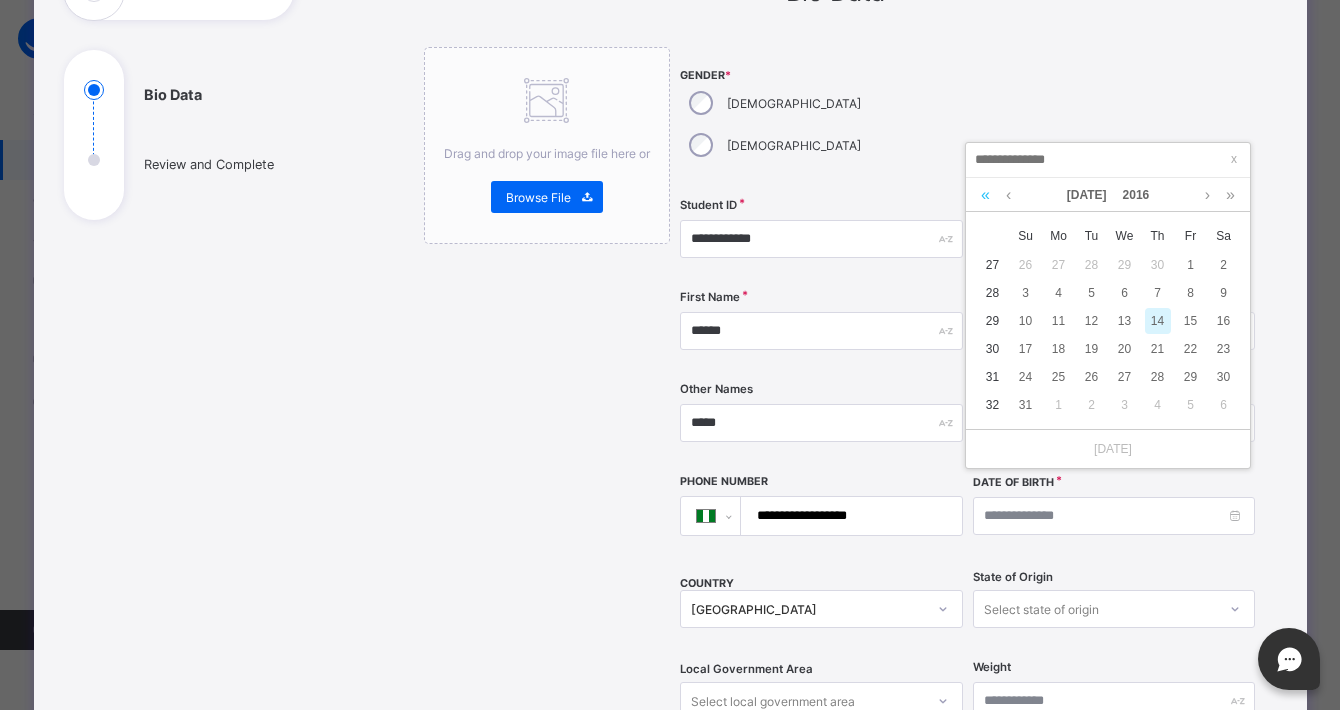 click at bounding box center (985, 195) 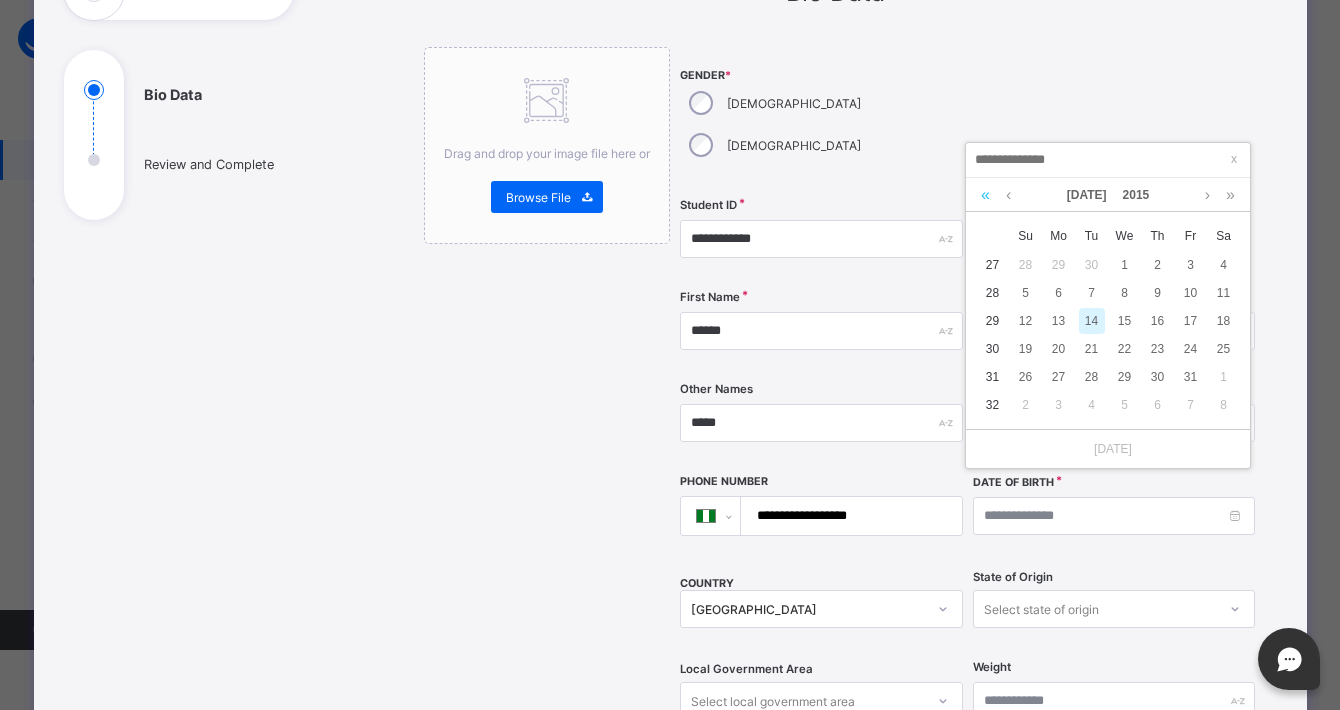 click at bounding box center [985, 195] 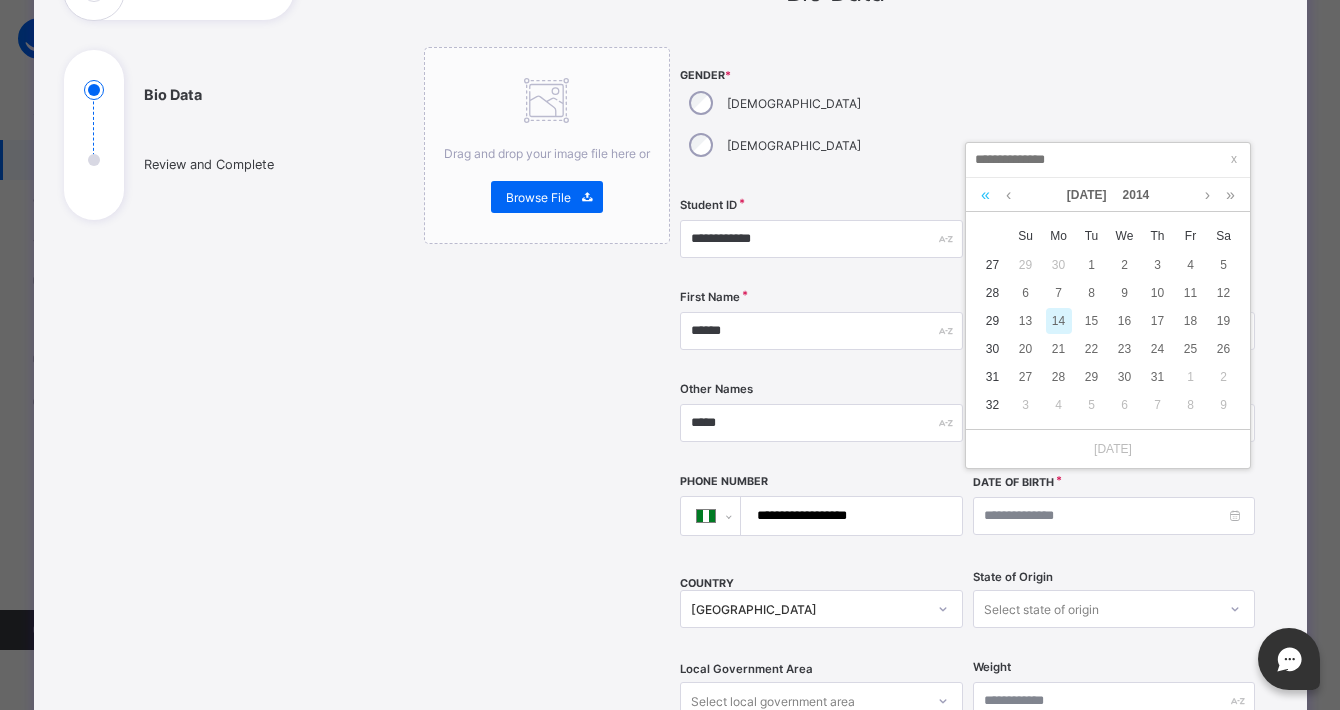 click at bounding box center (985, 195) 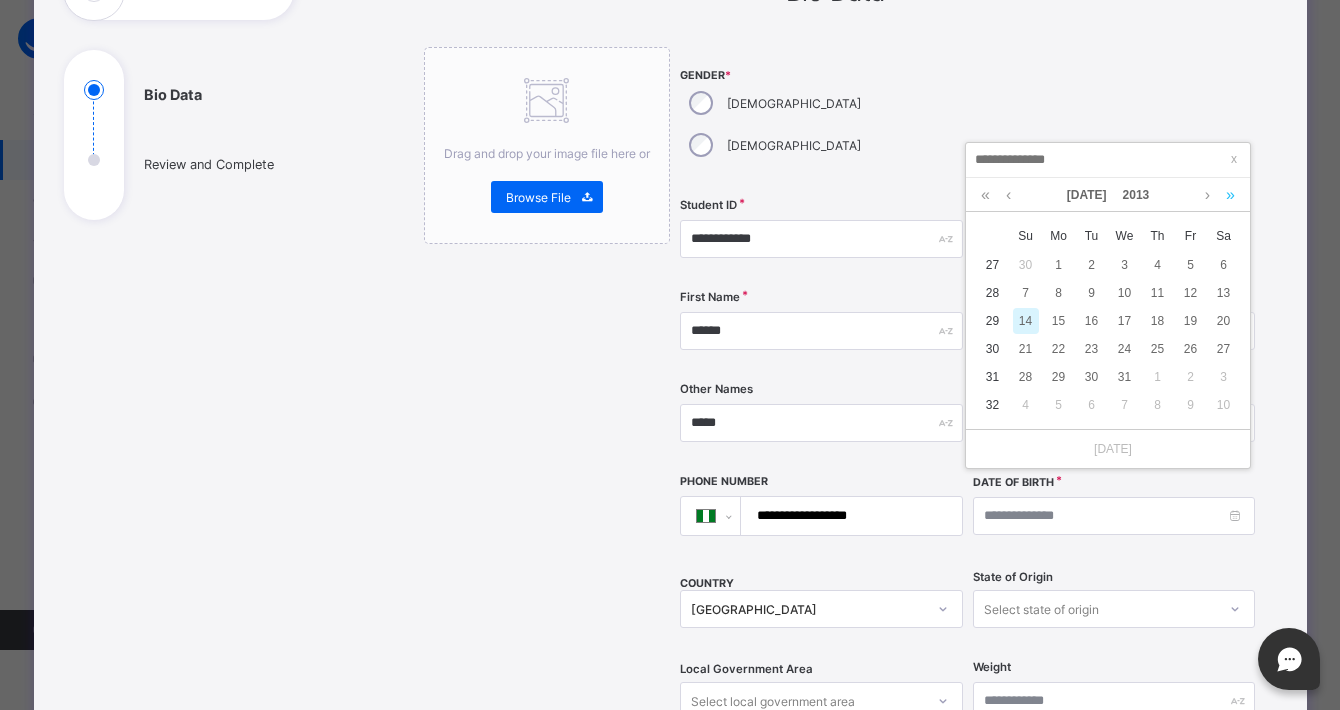 click at bounding box center [1230, 195] 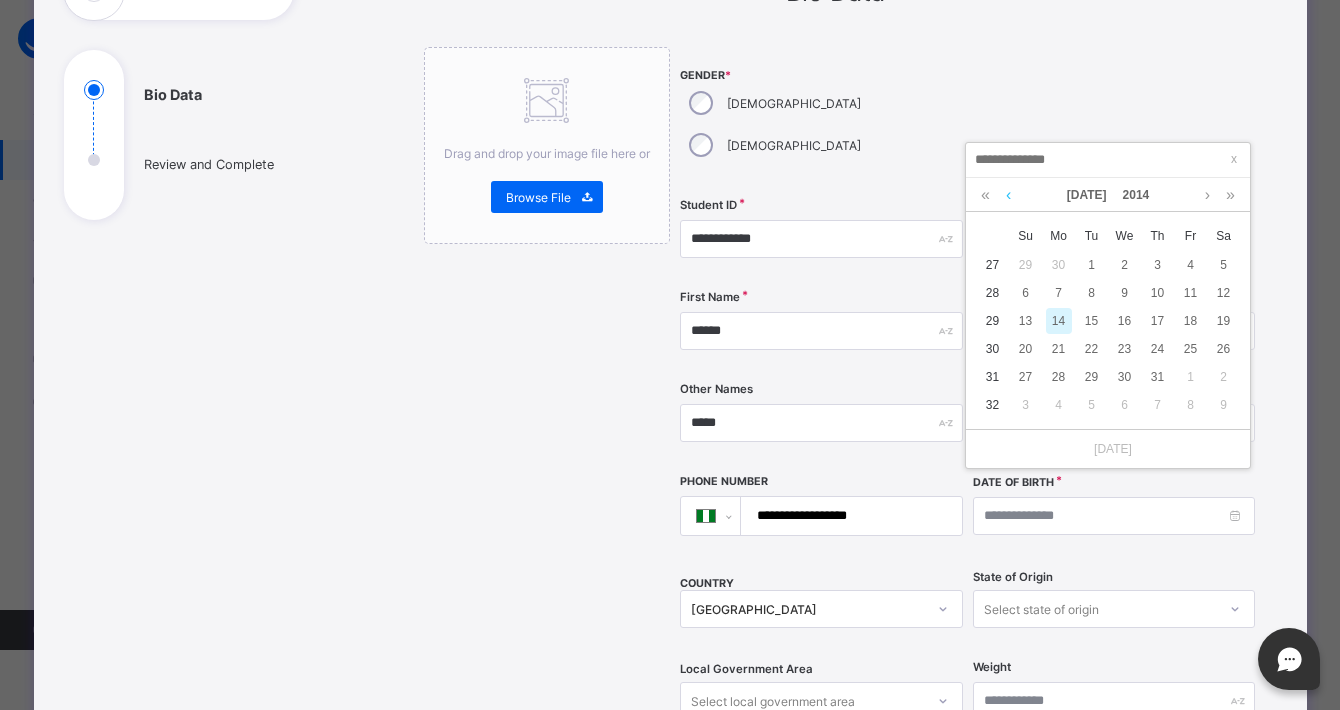 click at bounding box center (1008, 195) 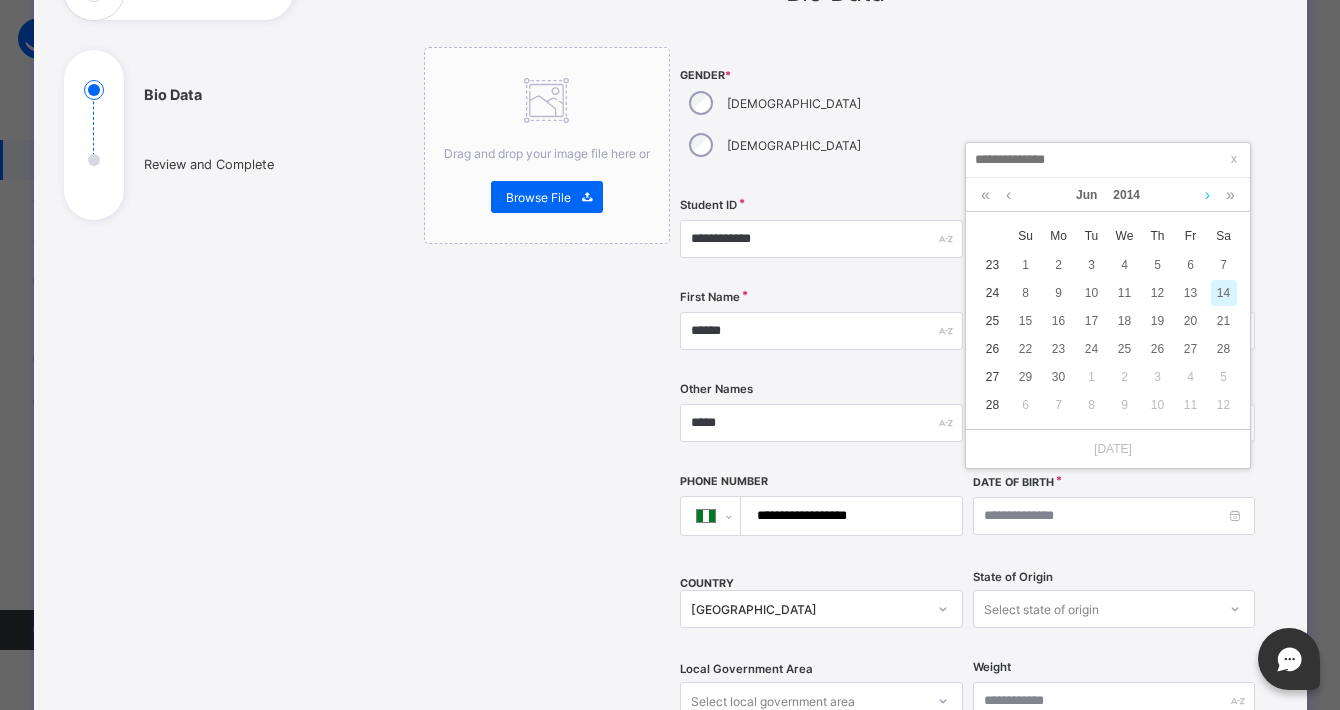 click at bounding box center [1207, 195] 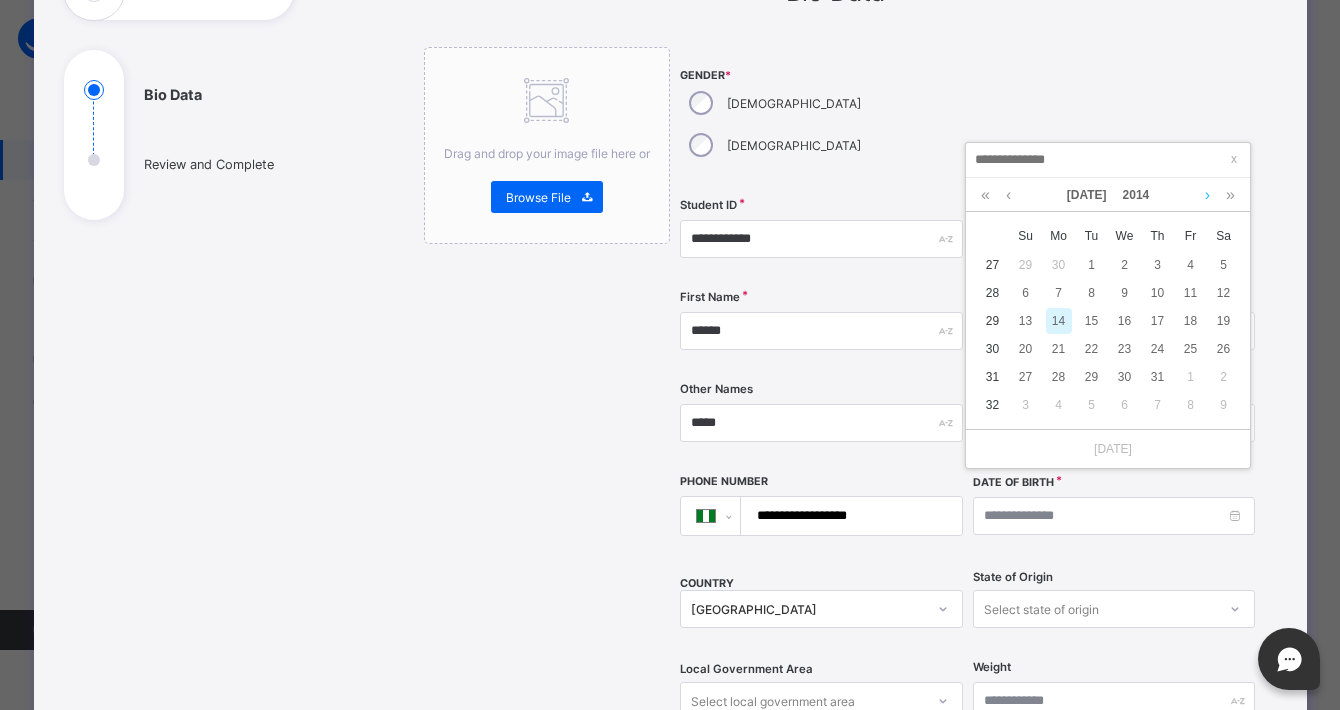 click at bounding box center [1207, 195] 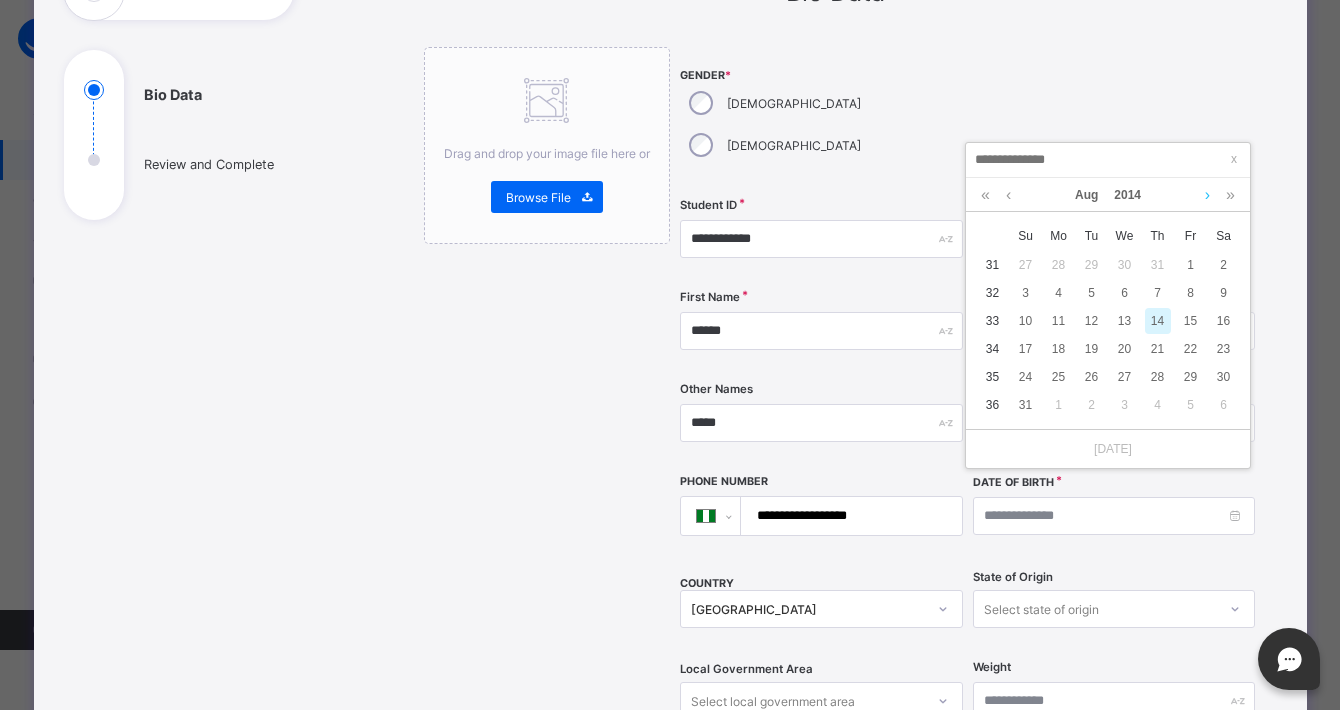 click at bounding box center (1207, 195) 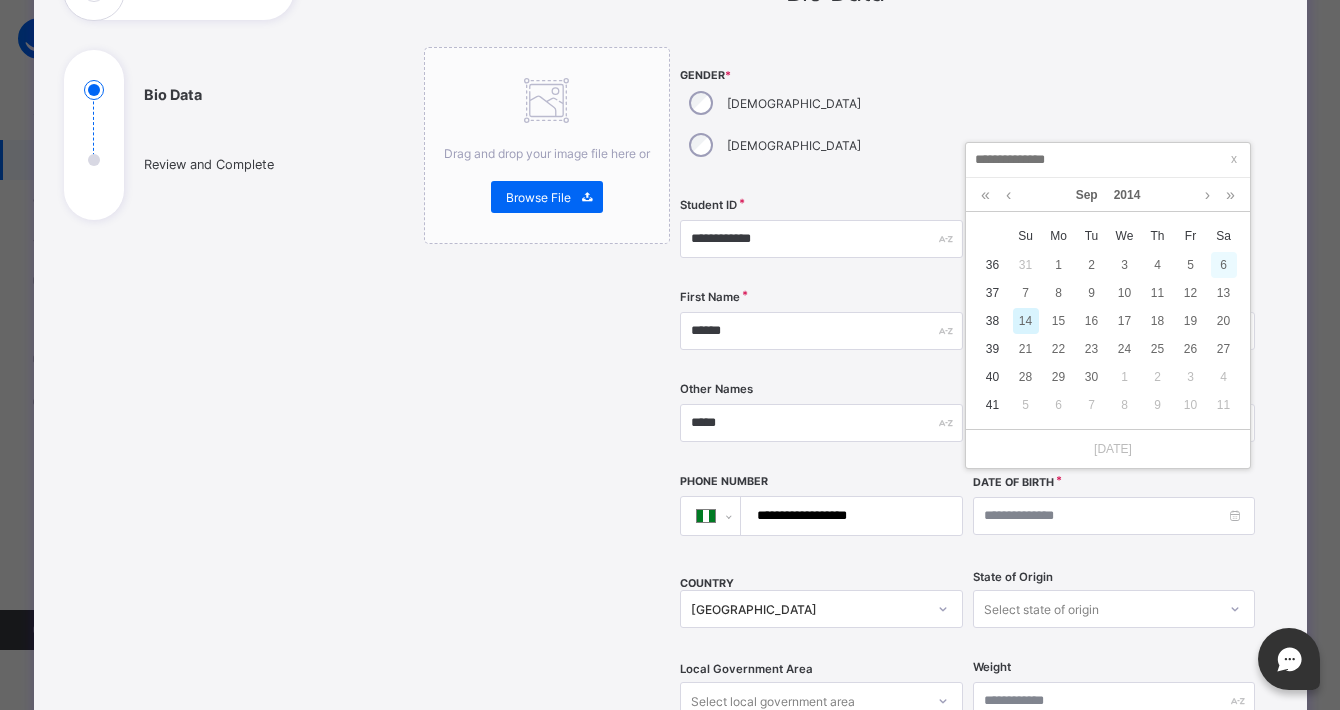 click on "6" at bounding box center [1224, 265] 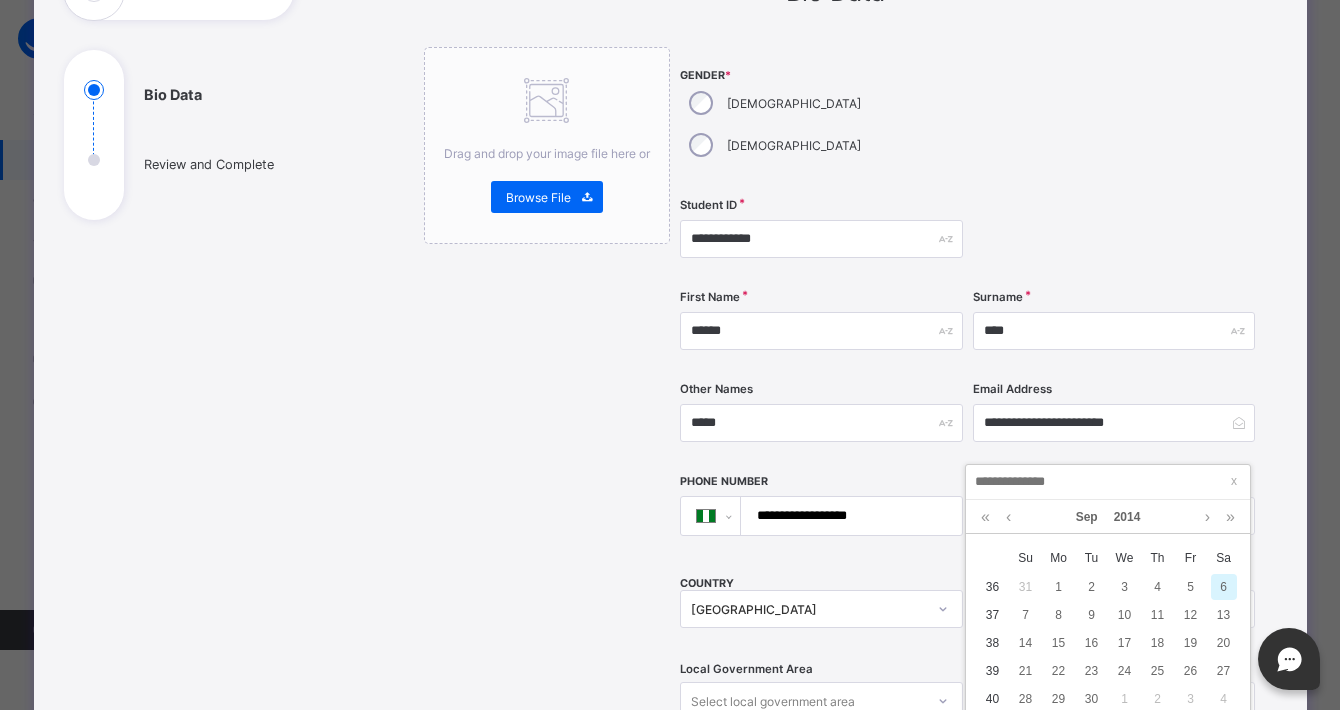 type on "**********" 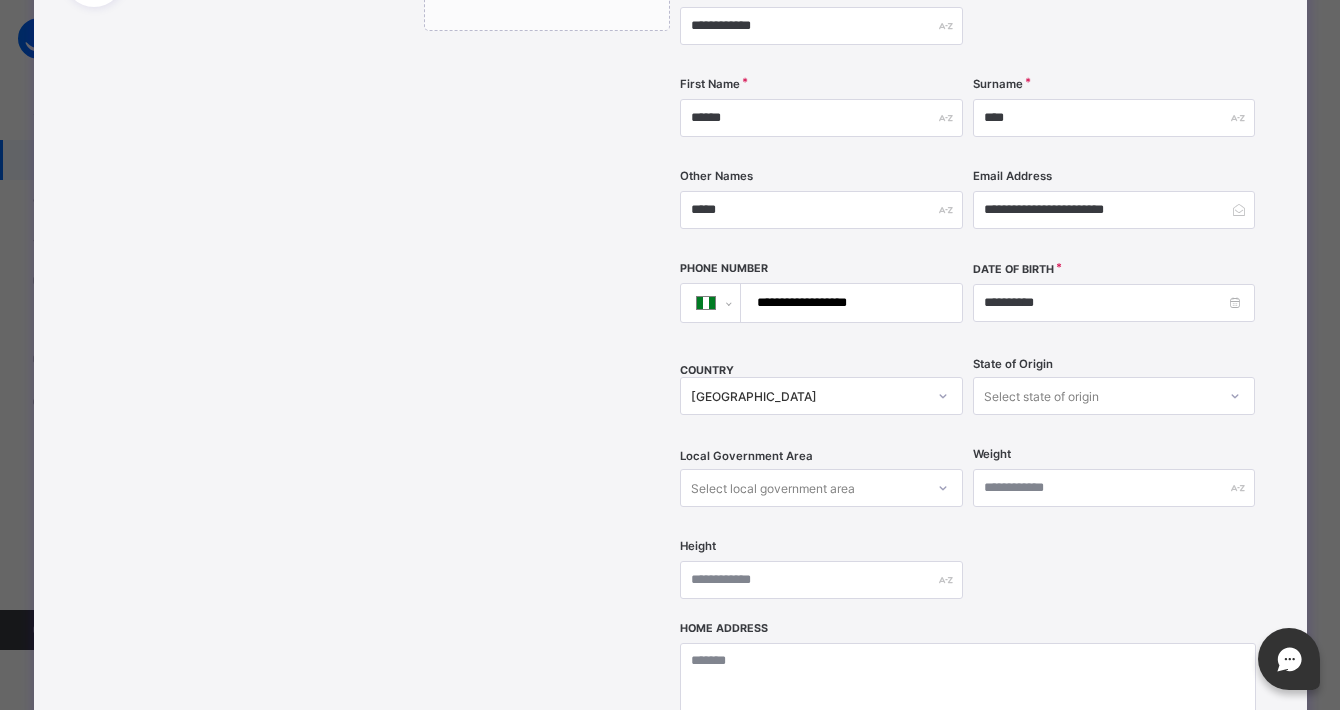 scroll, scrollTop: 523, scrollLeft: 0, axis: vertical 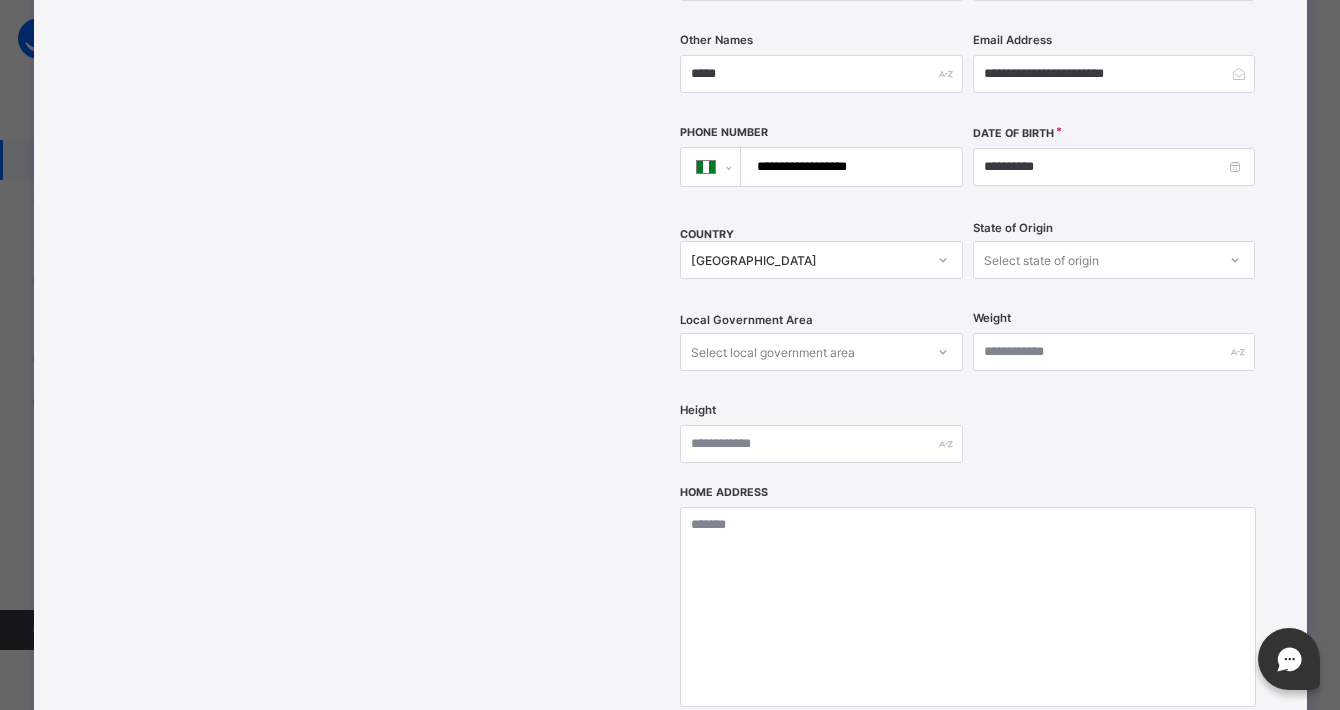 click on "Select local government area" at bounding box center [773, 352] 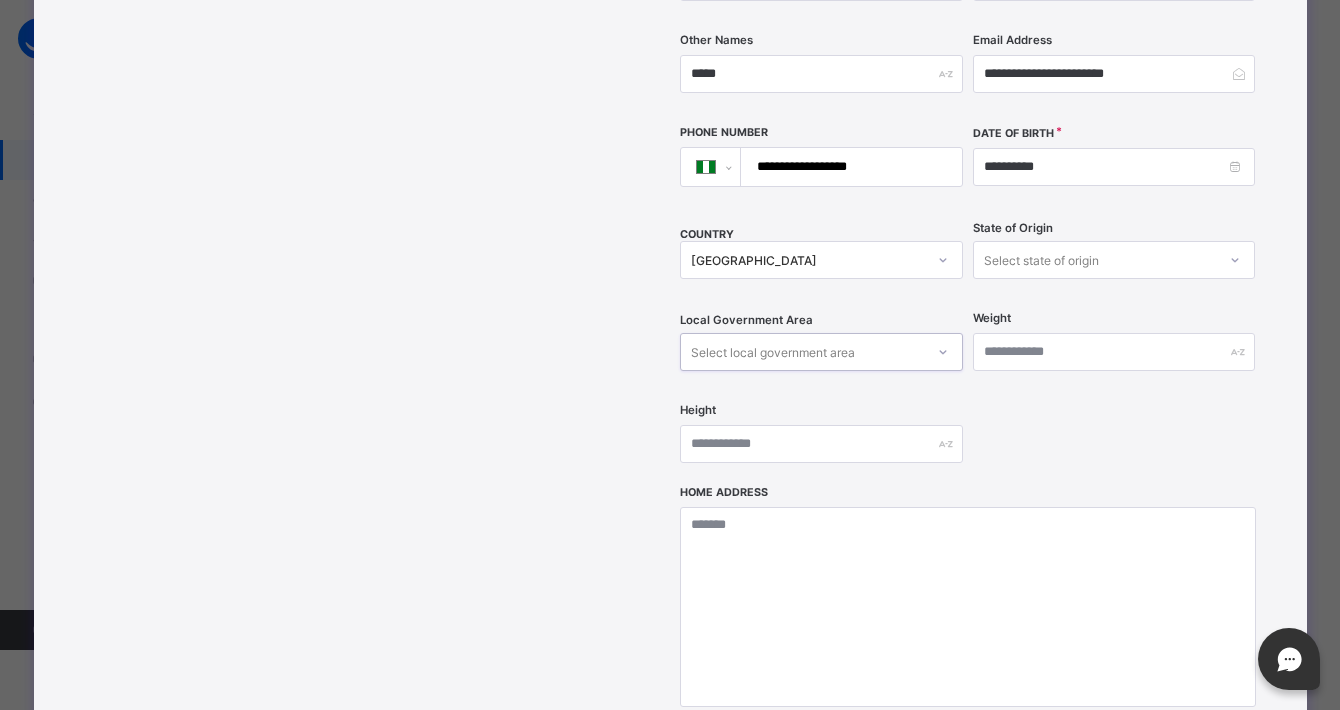 click on "Select local government area" at bounding box center [773, 352] 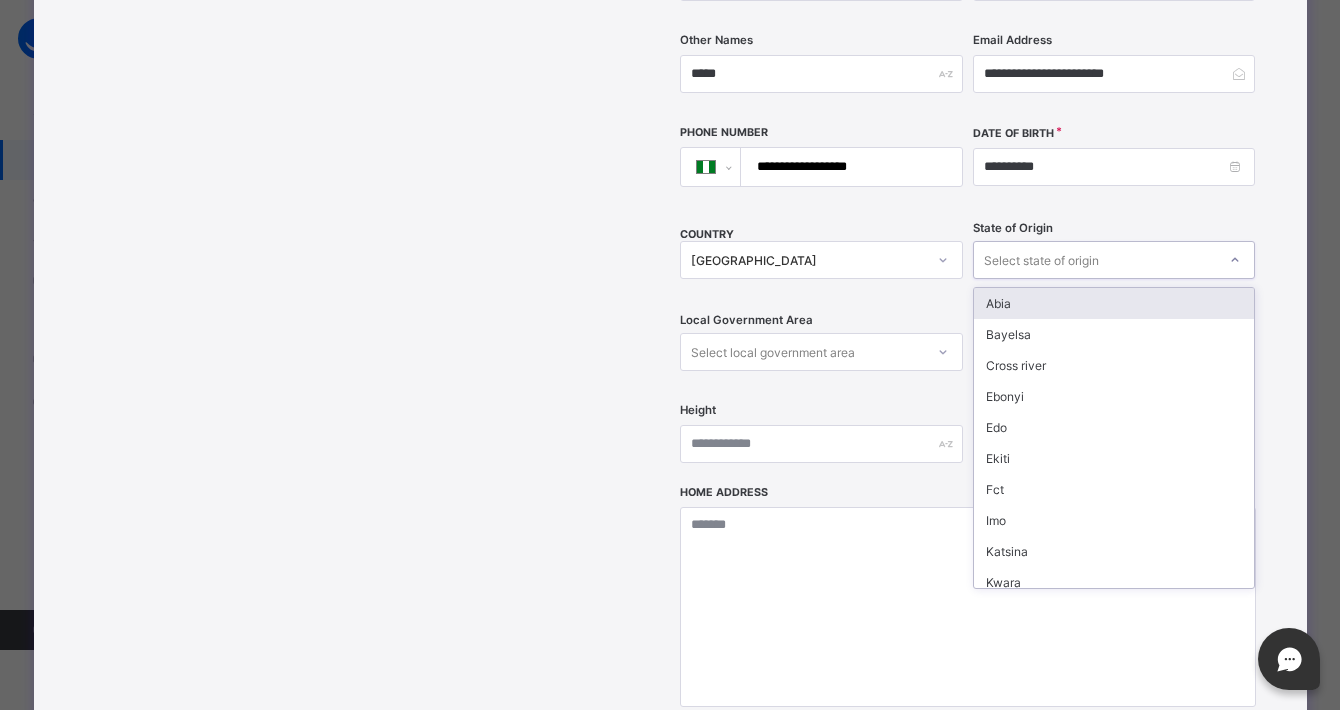 click on "Select state of origin" at bounding box center [1041, 260] 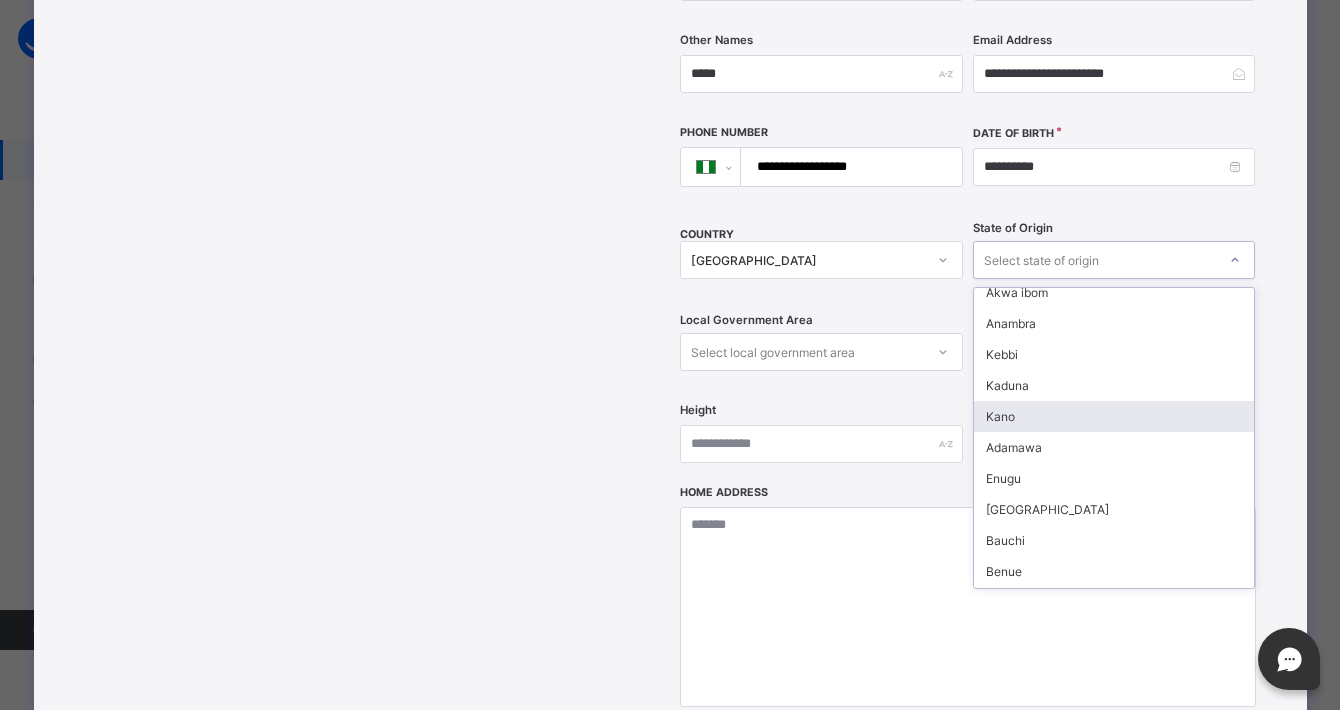 scroll, scrollTop: 610, scrollLeft: 0, axis: vertical 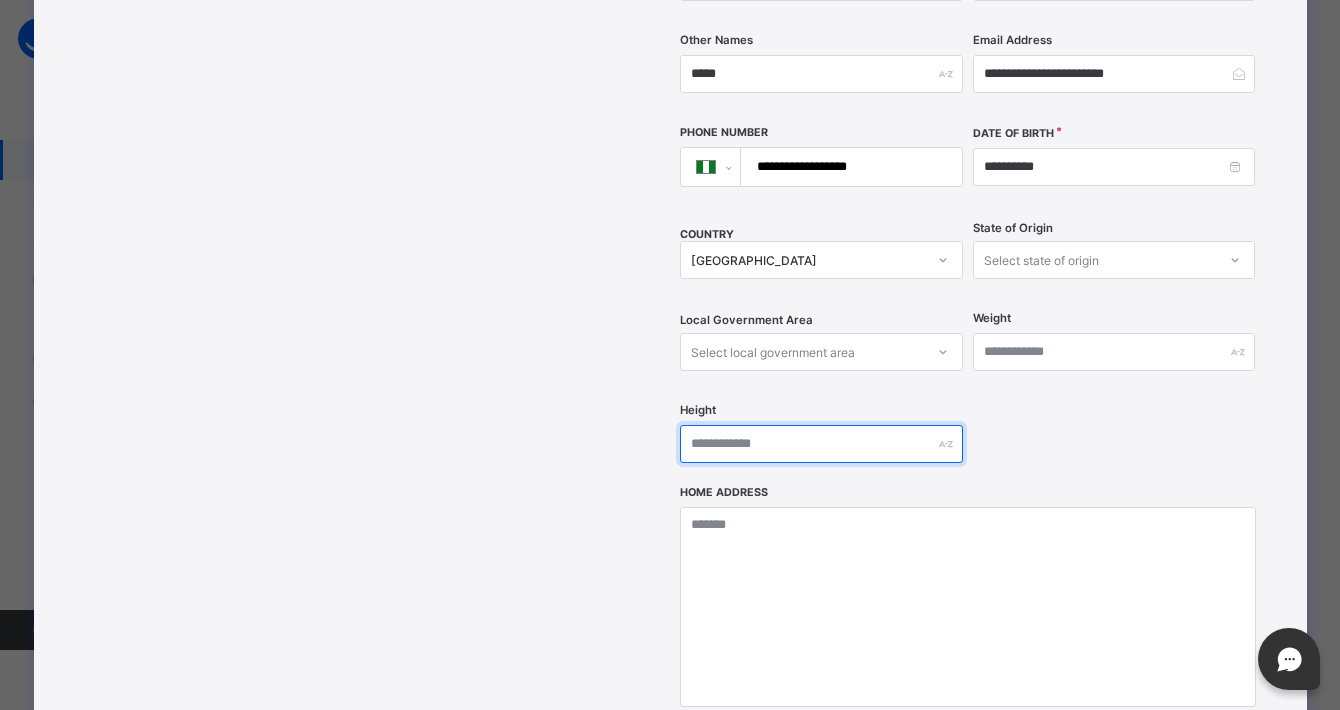 click at bounding box center [821, 444] 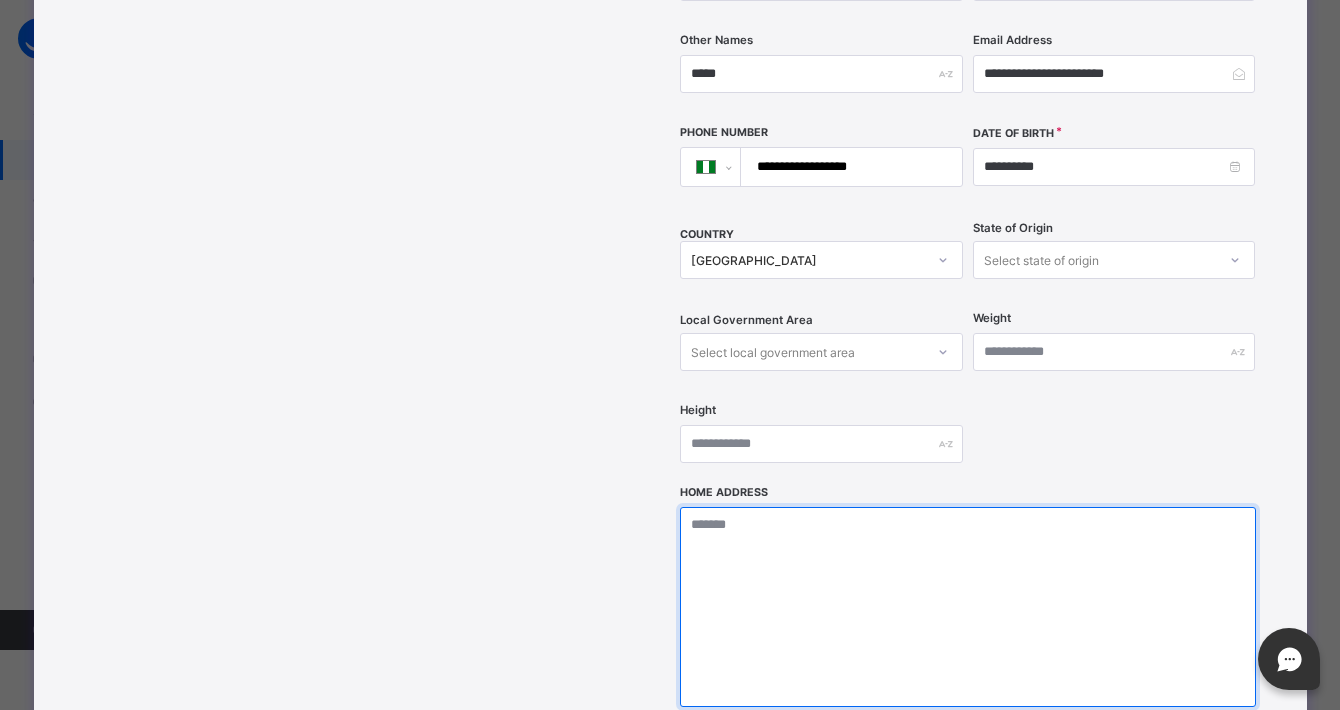 click at bounding box center [968, 607] 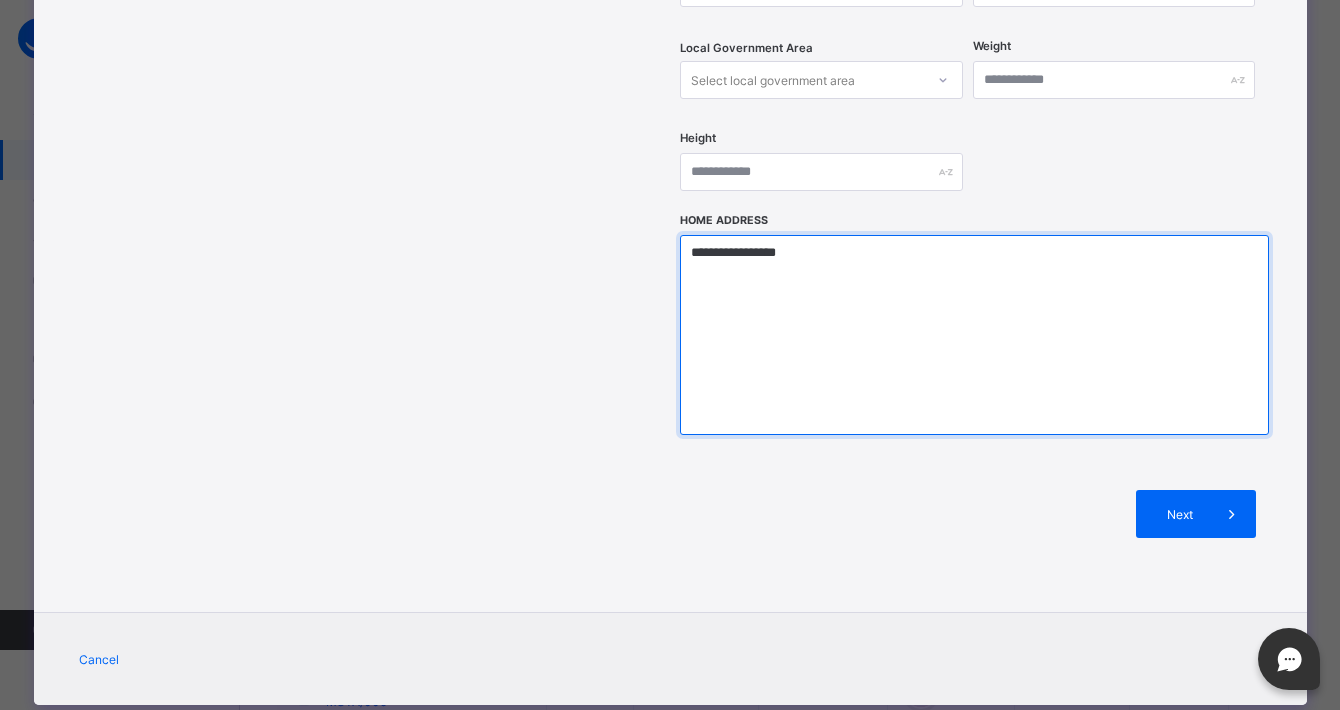 scroll, scrollTop: 797, scrollLeft: 0, axis: vertical 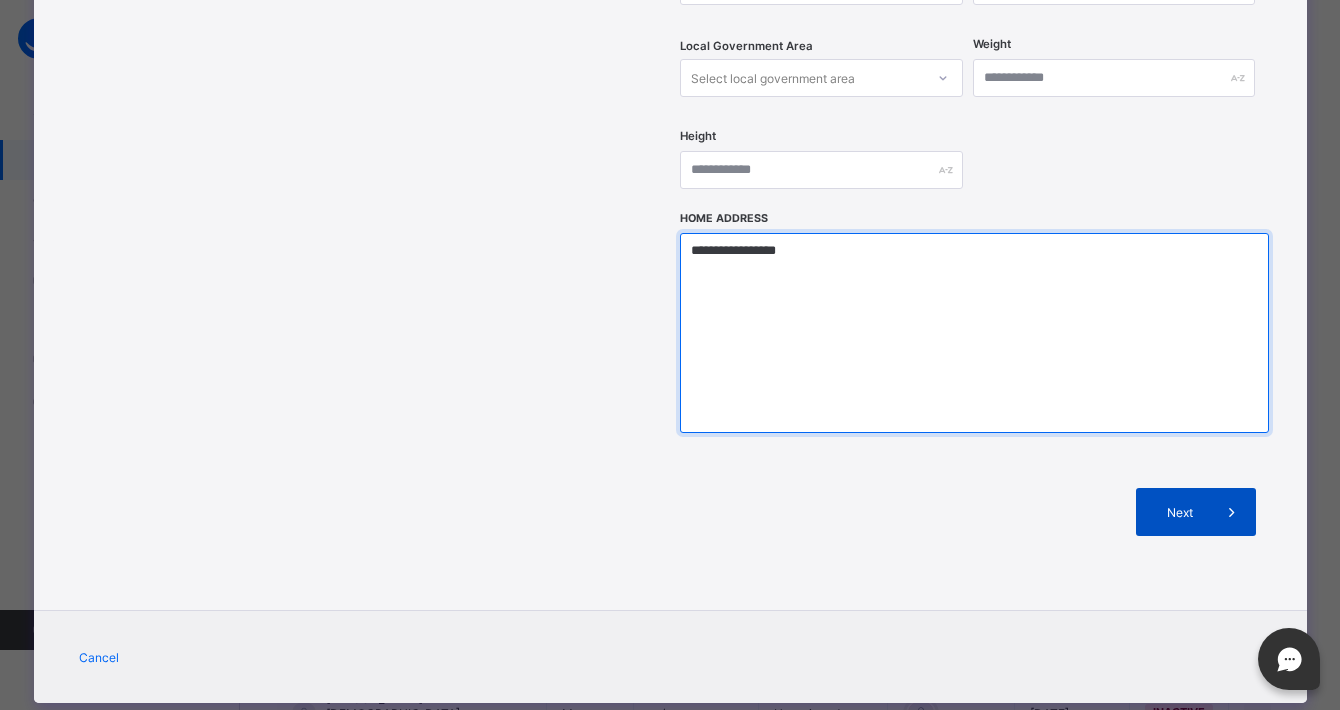 type on "**********" 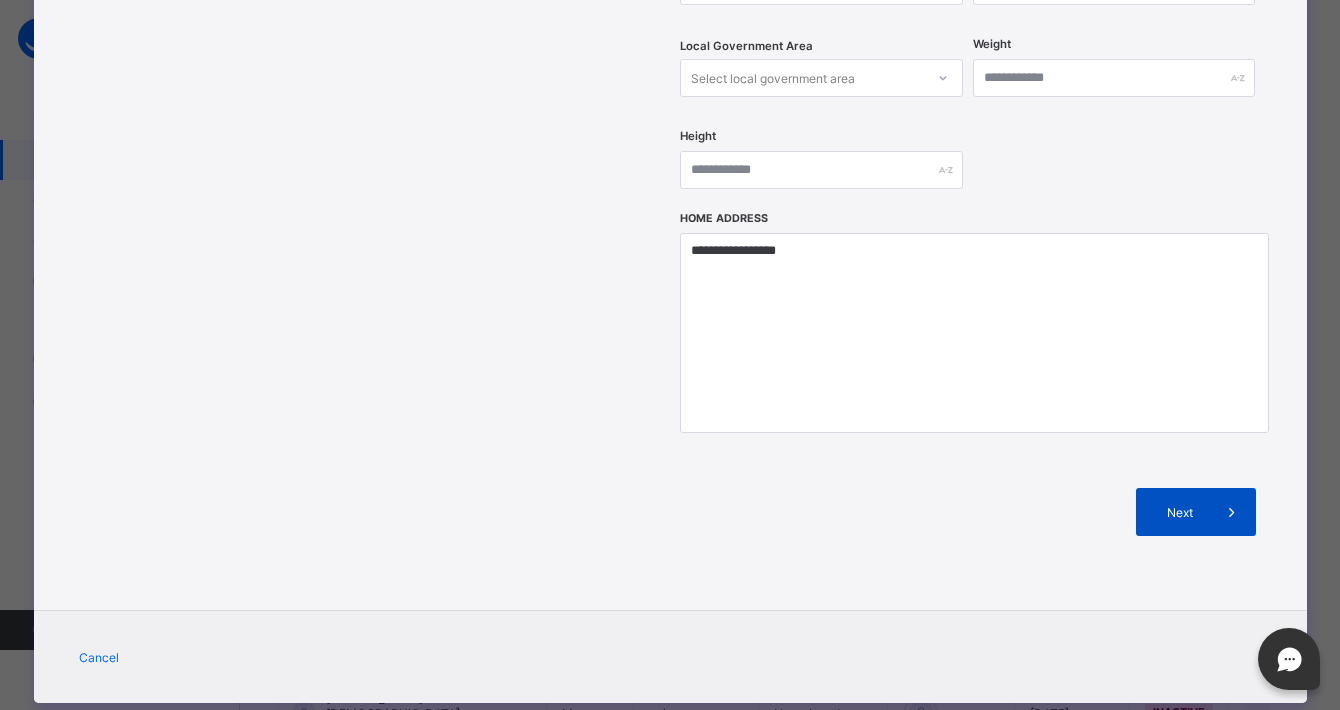 click on "Next" at bounding box center (1179, 512) 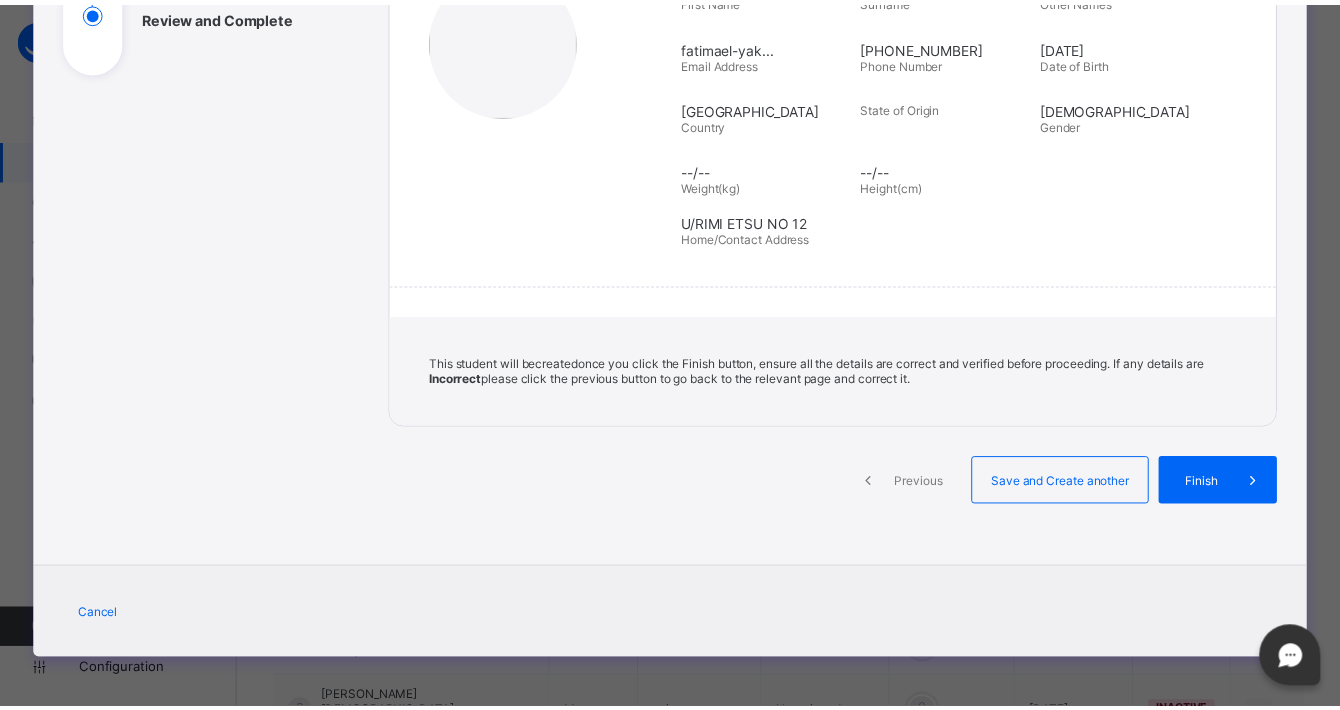 scroll, scrollTop: 319, scrollLeft: 0, axis: vertical 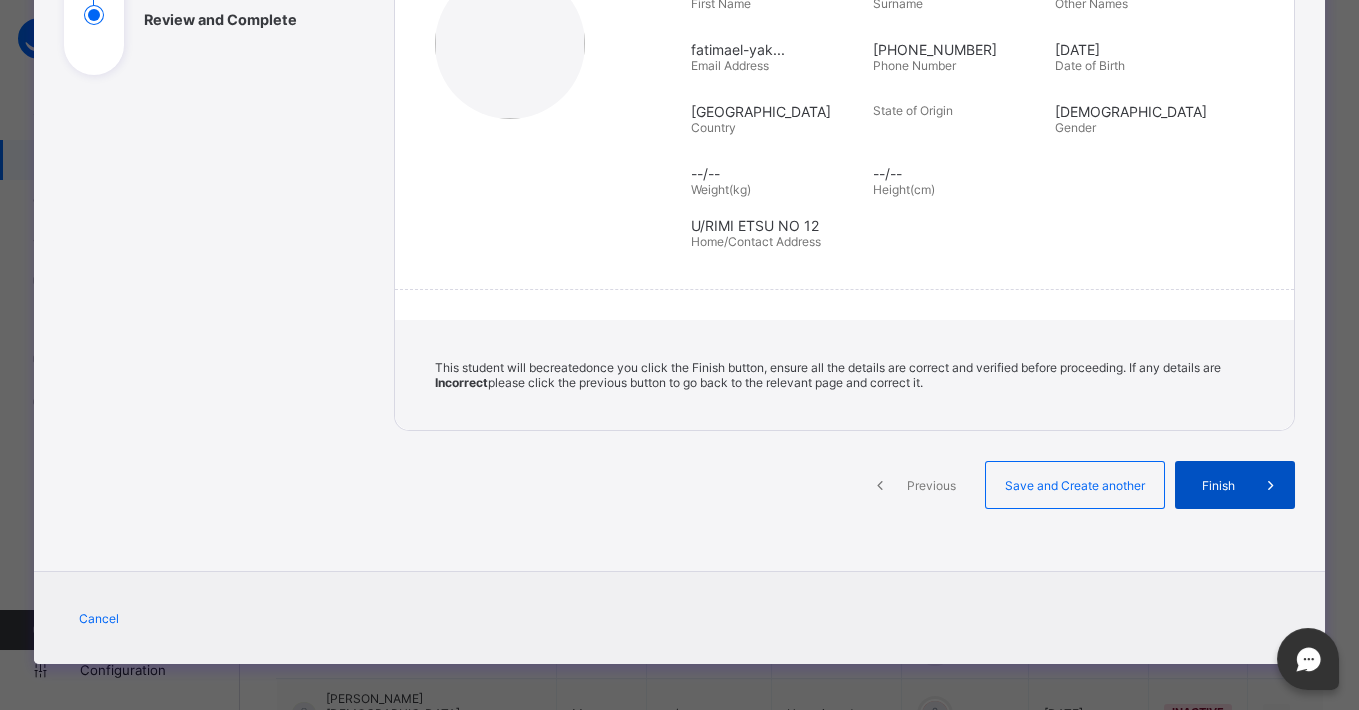 click on "Finish" at bounding box center (1218, 485) 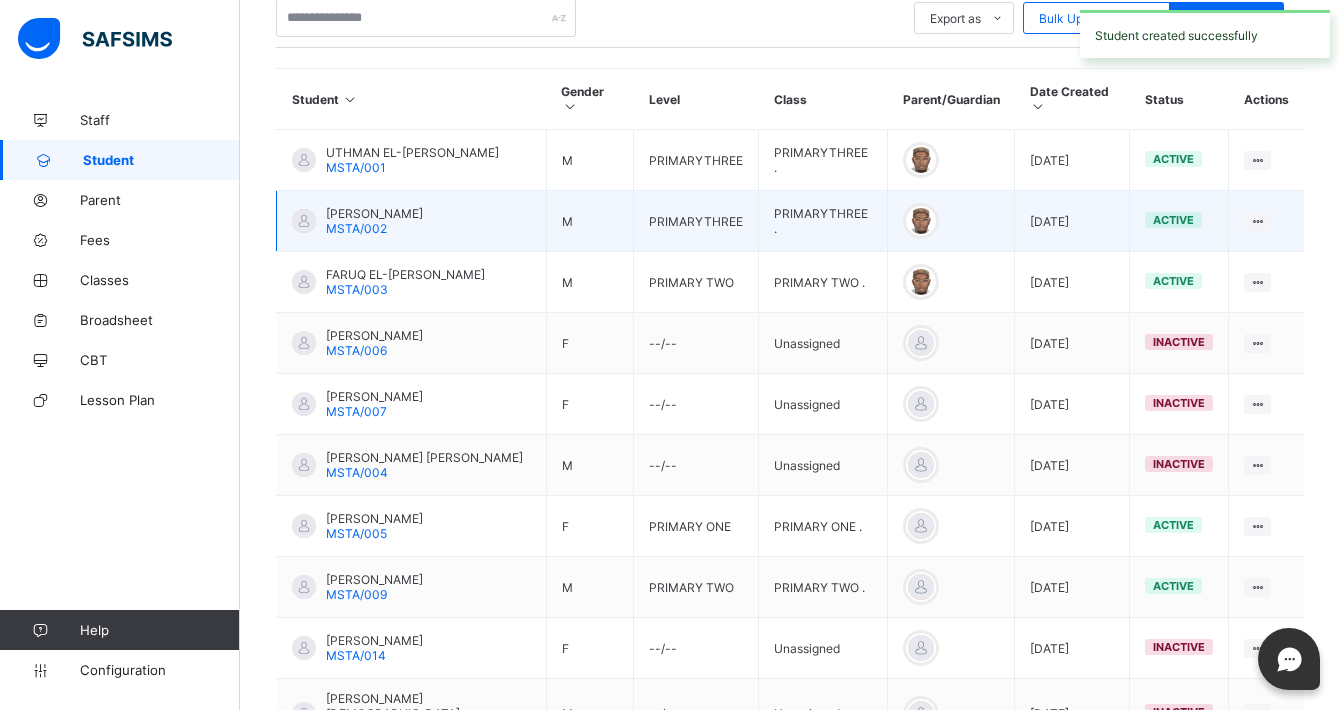 scroll, scrollTop: 0, scrollLeft: 0, axis: both 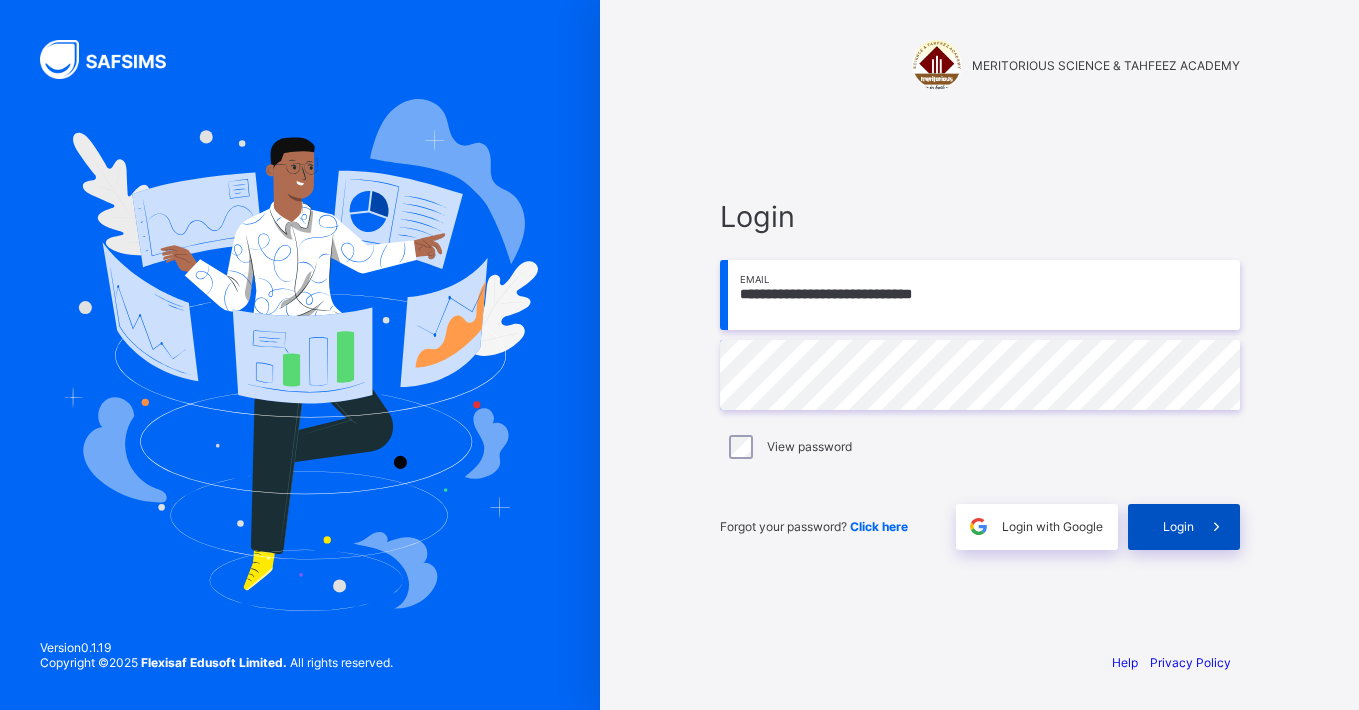 type on "**********" 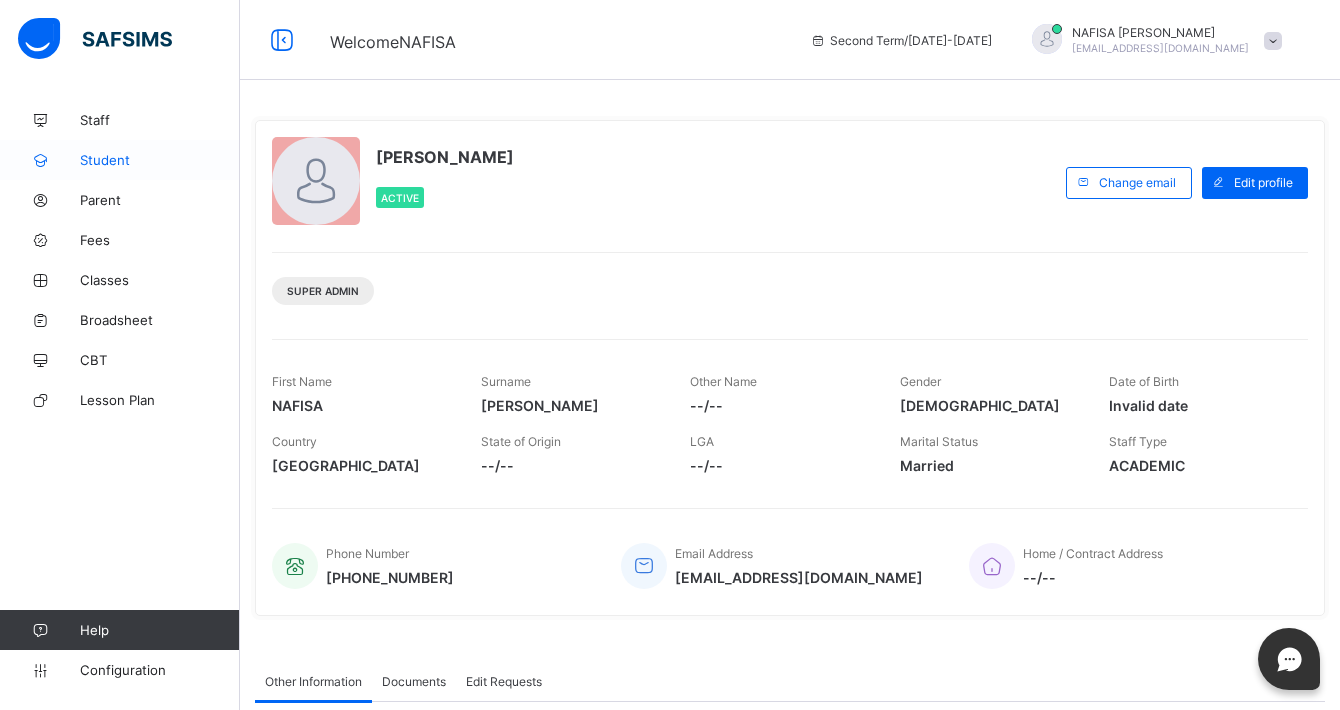 click on "Student" at bounding box center [160, 160] 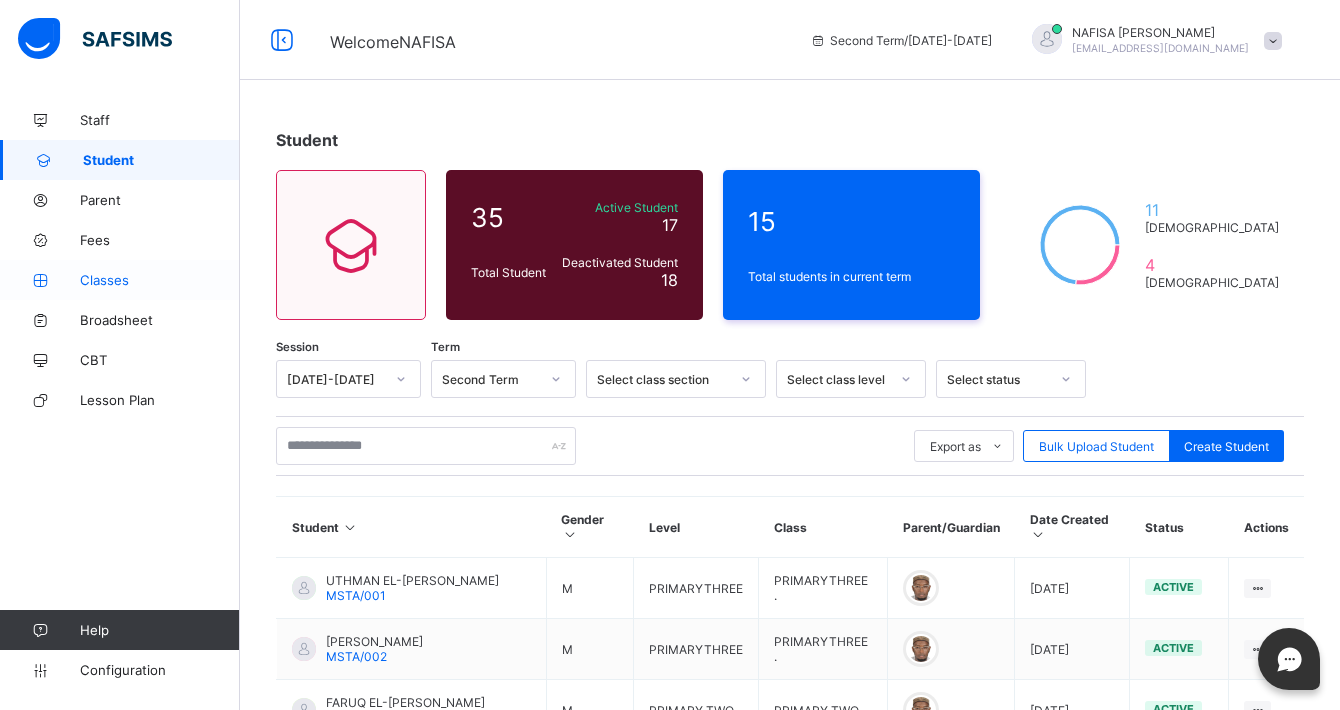 click on "Classes" at bounding box center [160, 280] 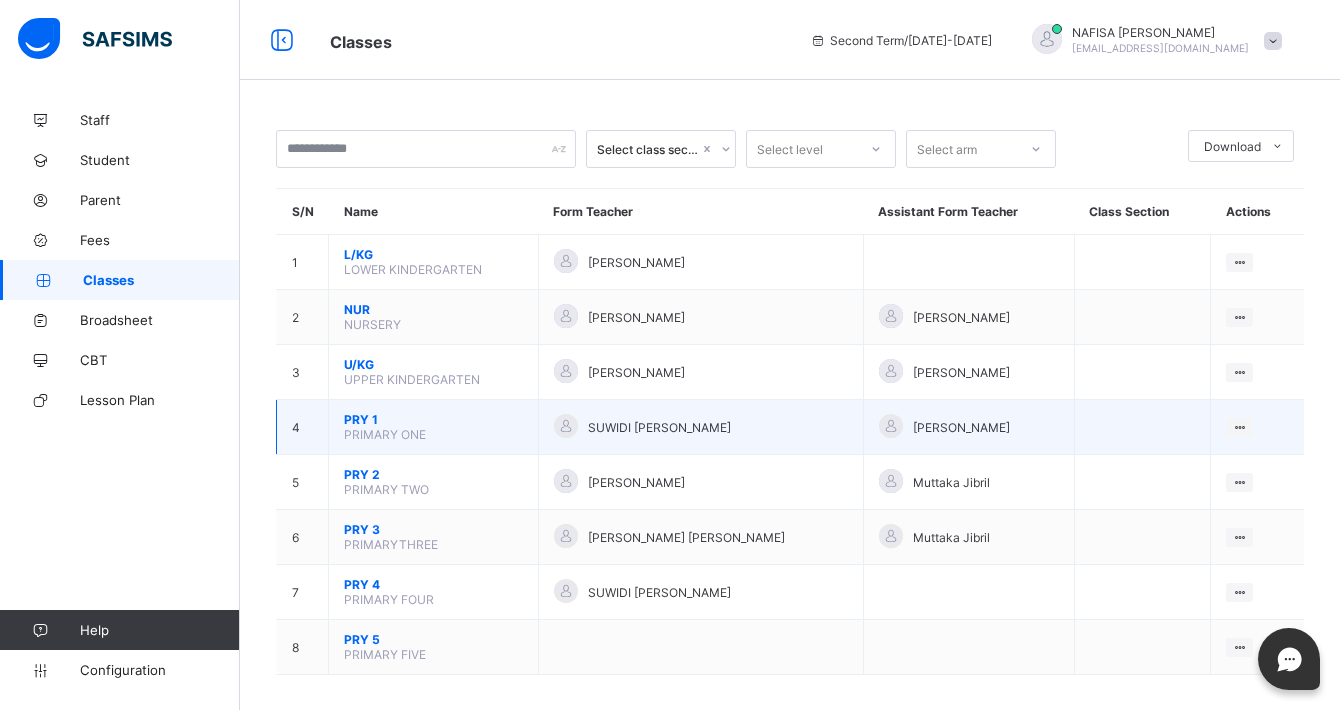 scroll, scrollTop: 7, scrollLeft: 0, axis: vertical 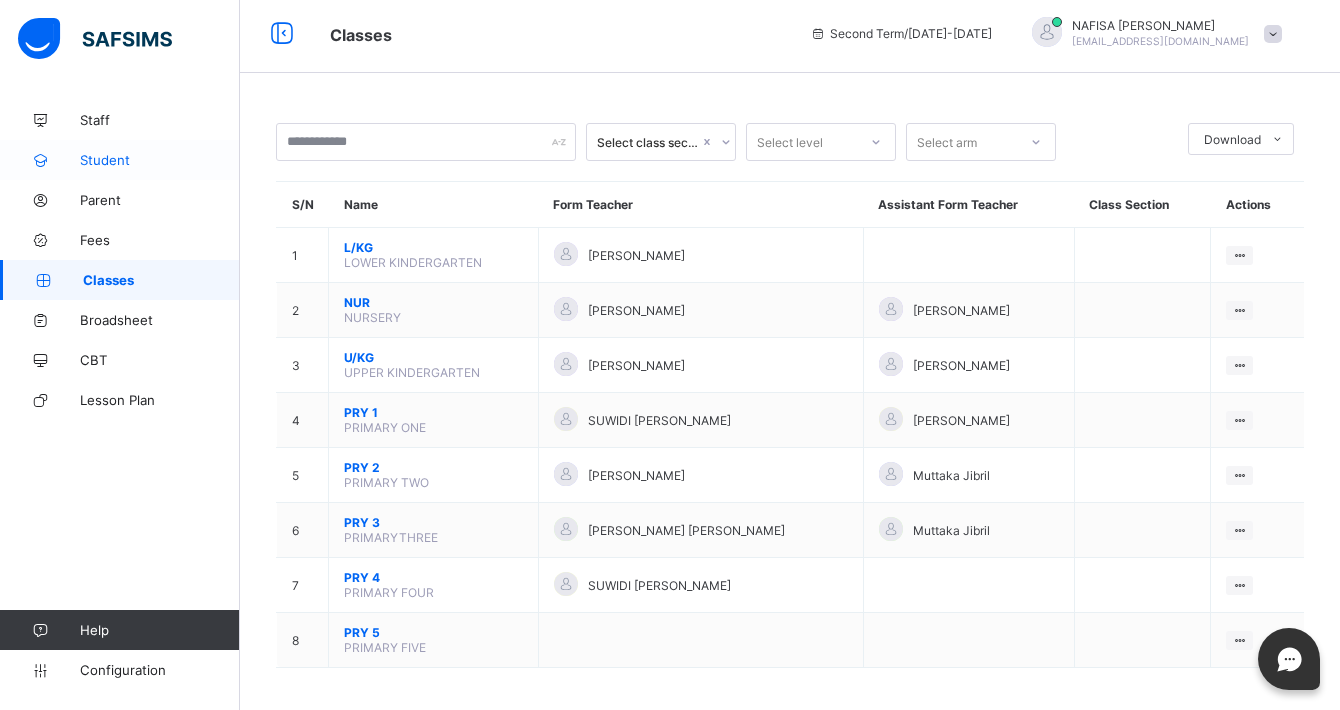 click on "Student" at bounding box center [120, 160] 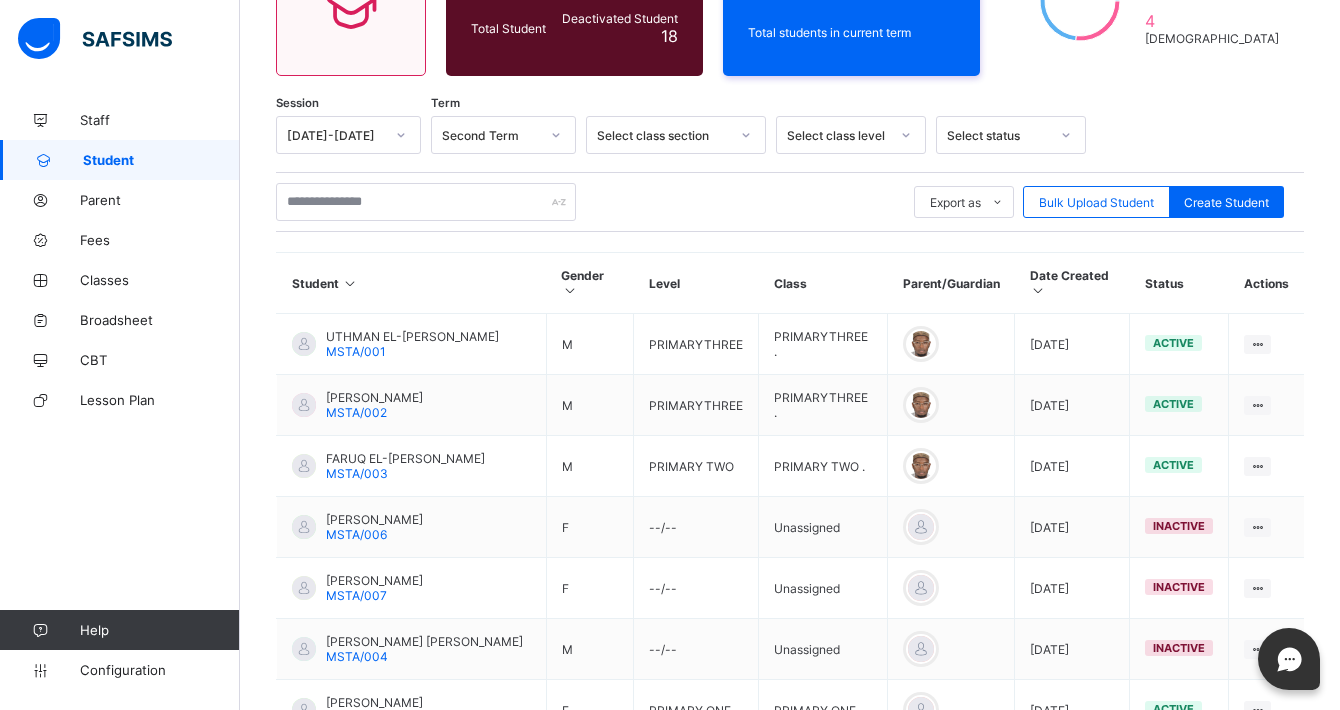 scroll, scrollTop: 0, scrollLeft: 0, axis: both 